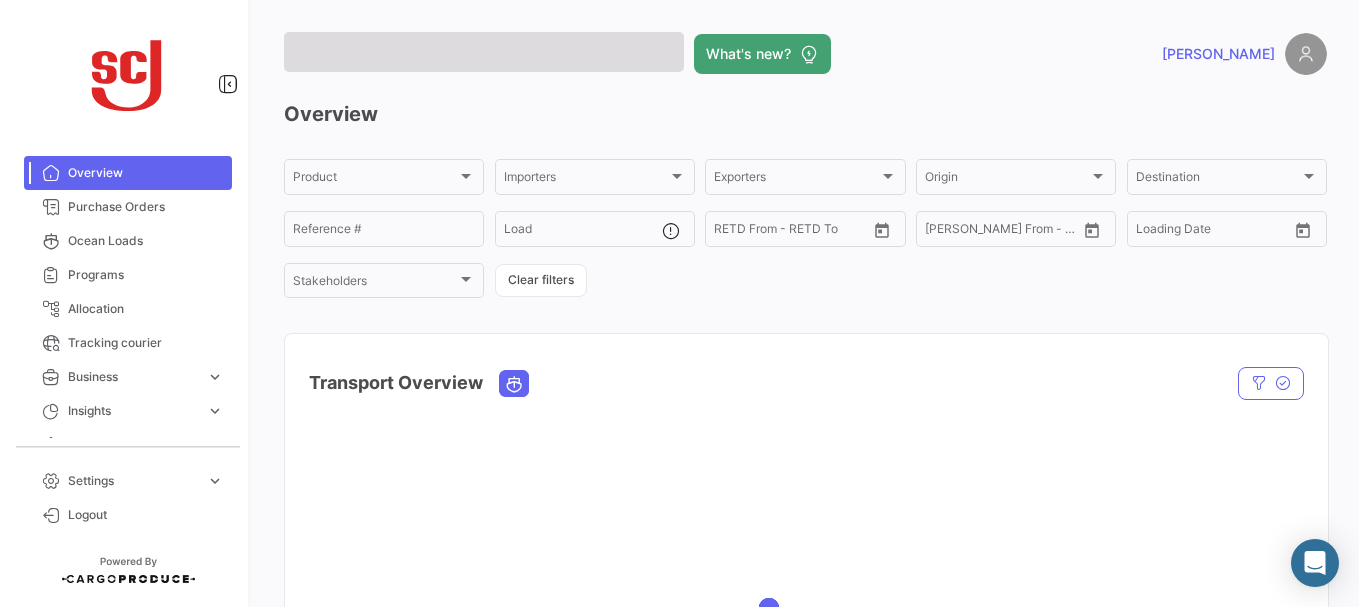 scroll, scrollTop: 0, scrollLeft: 0, axis: both 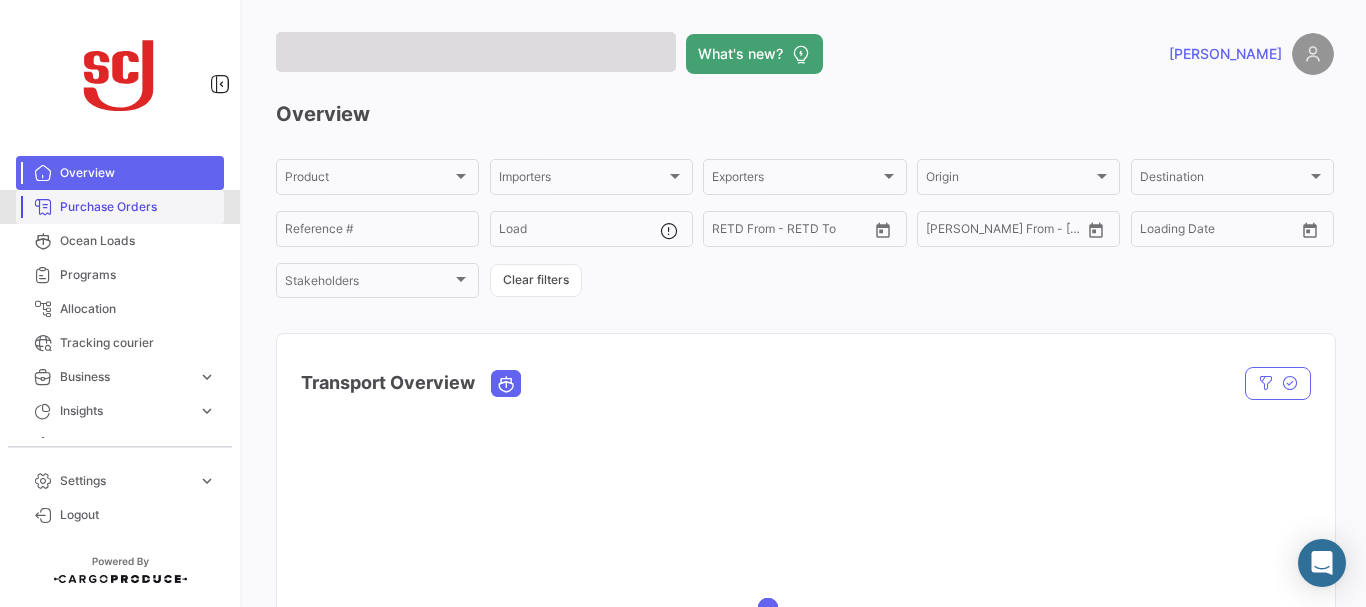 click on "Purchase Orders" at bounding box center (138, 207) 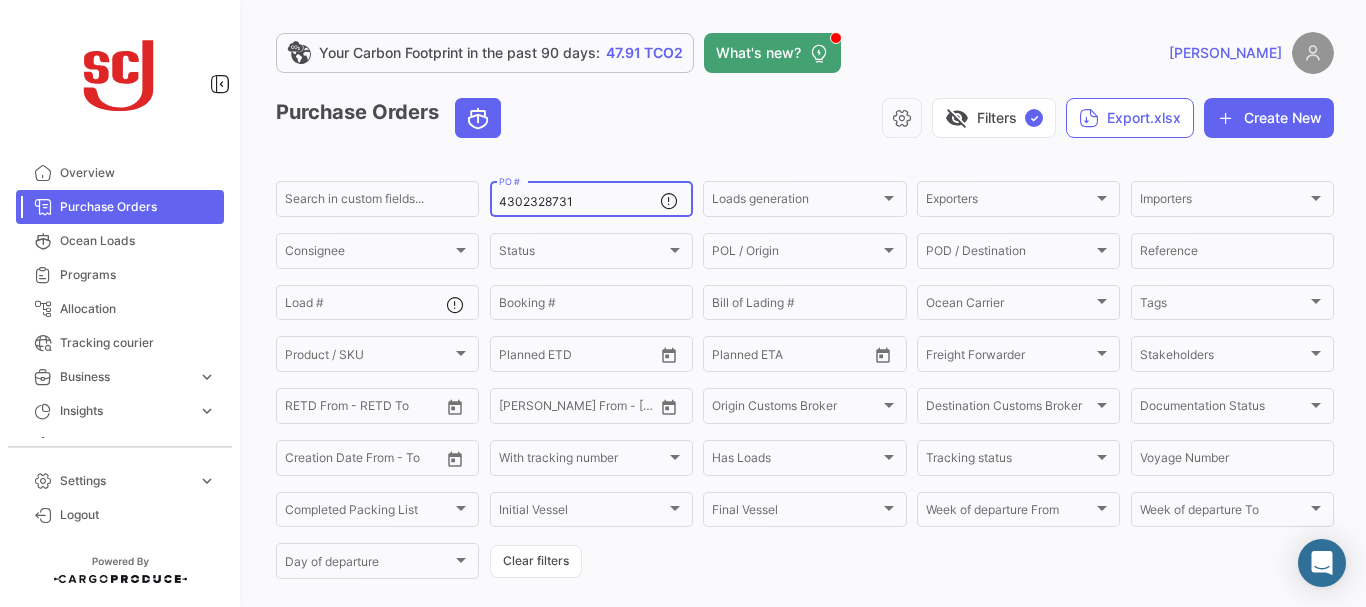 click on "4302328731" at bounding box center (579, 202) 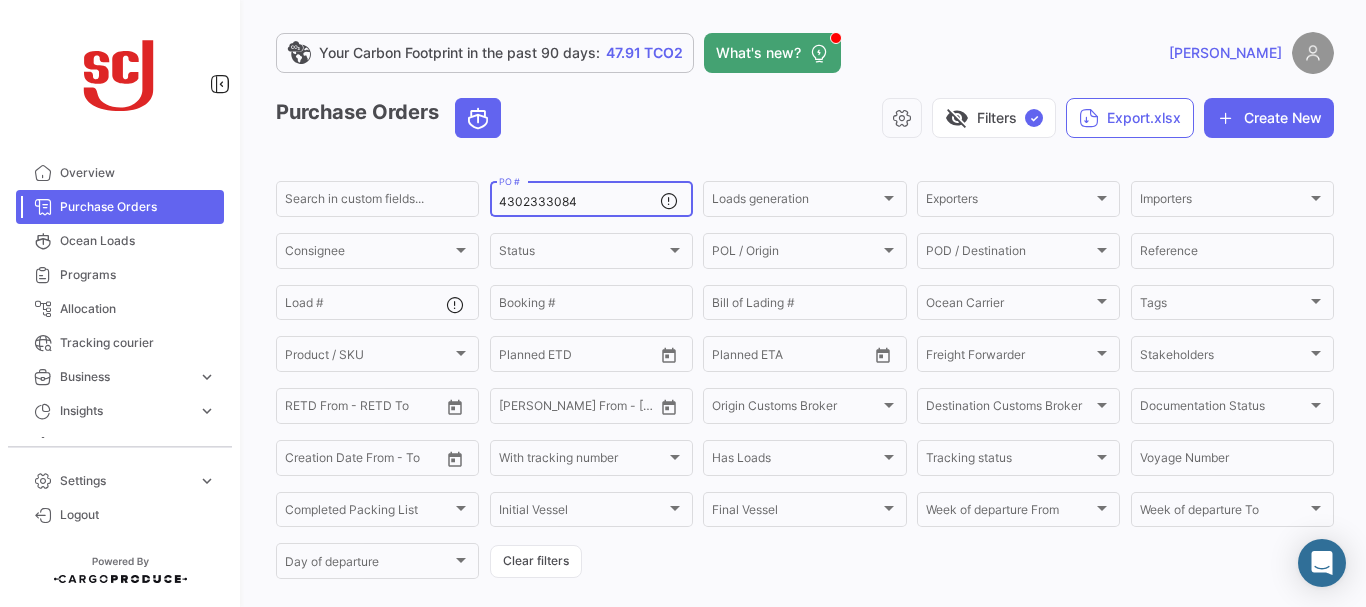type on "4302333084" 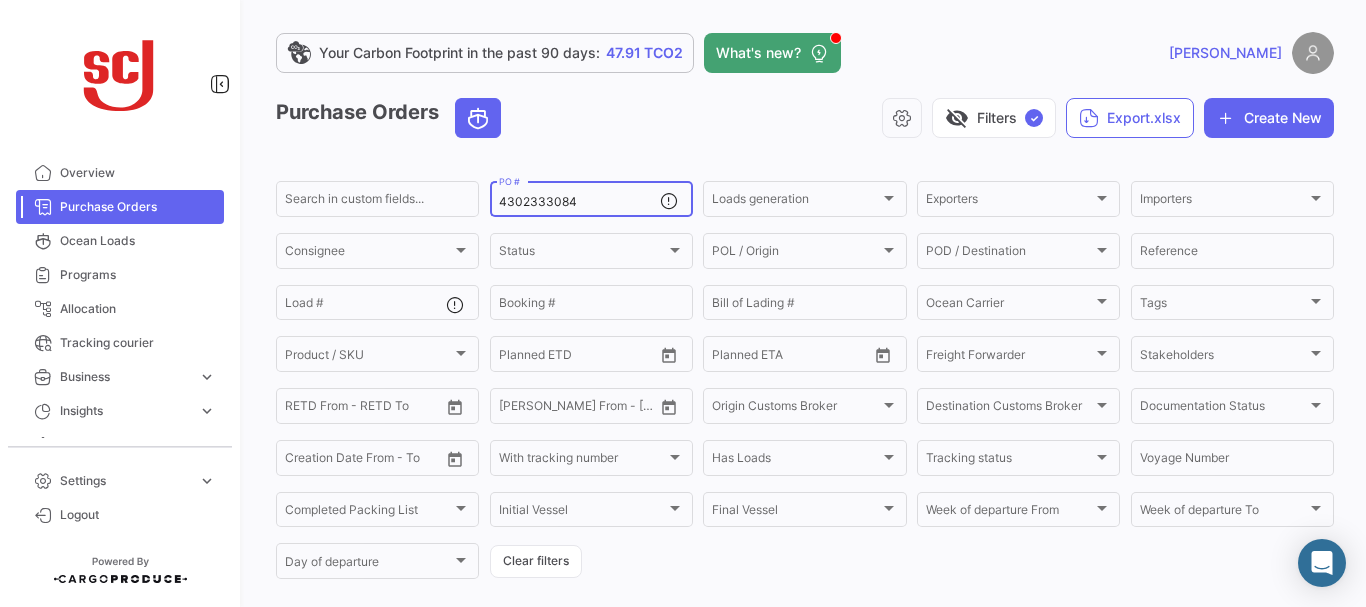 scroll, scrollTop: 202, scrollLeft: 0, axis: vertical 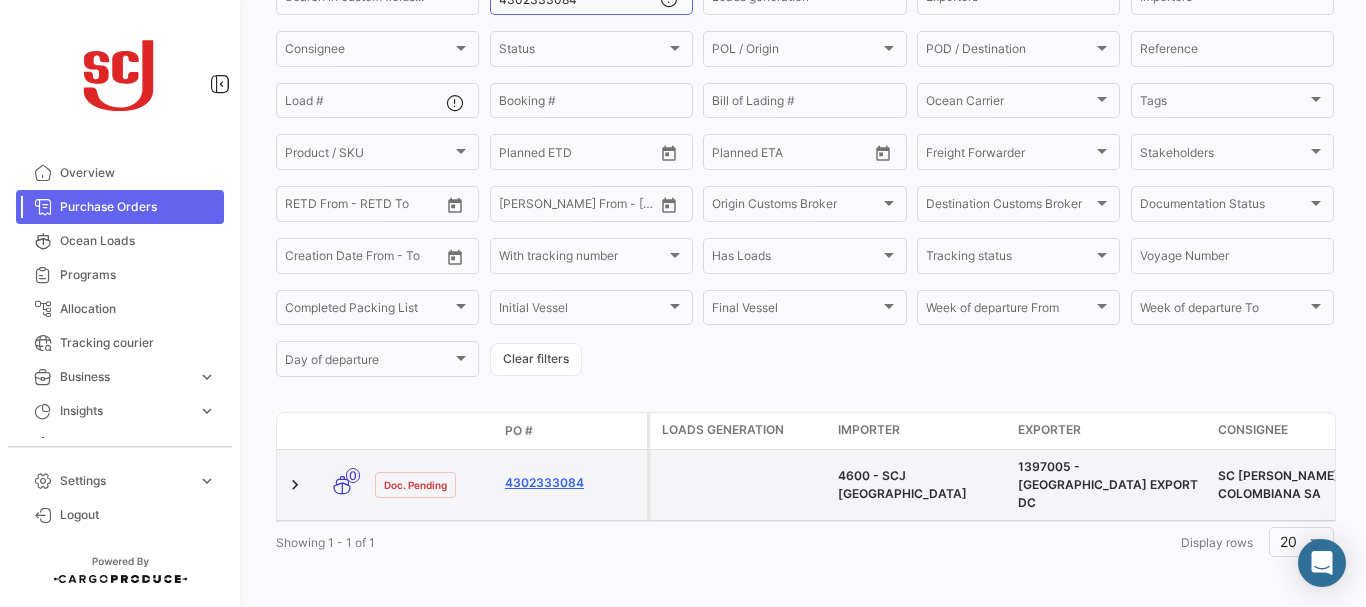 click on "4302333084" 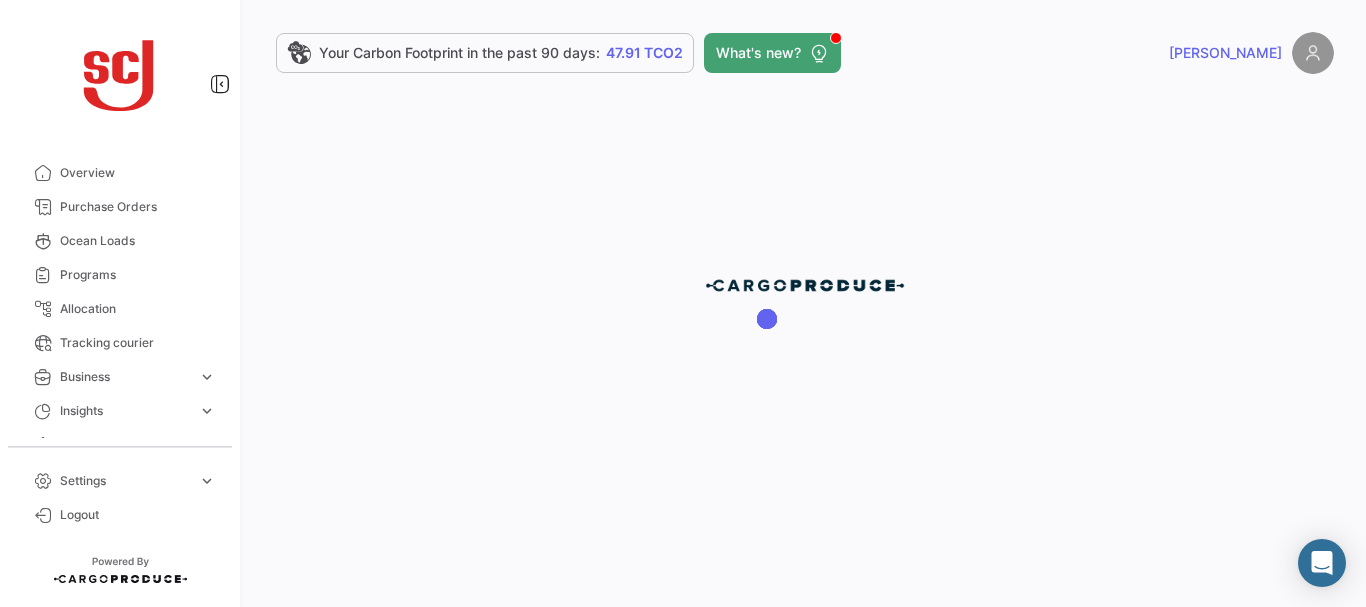 scroll, scrollTop: 0, scrollLeft: 0, axis: both 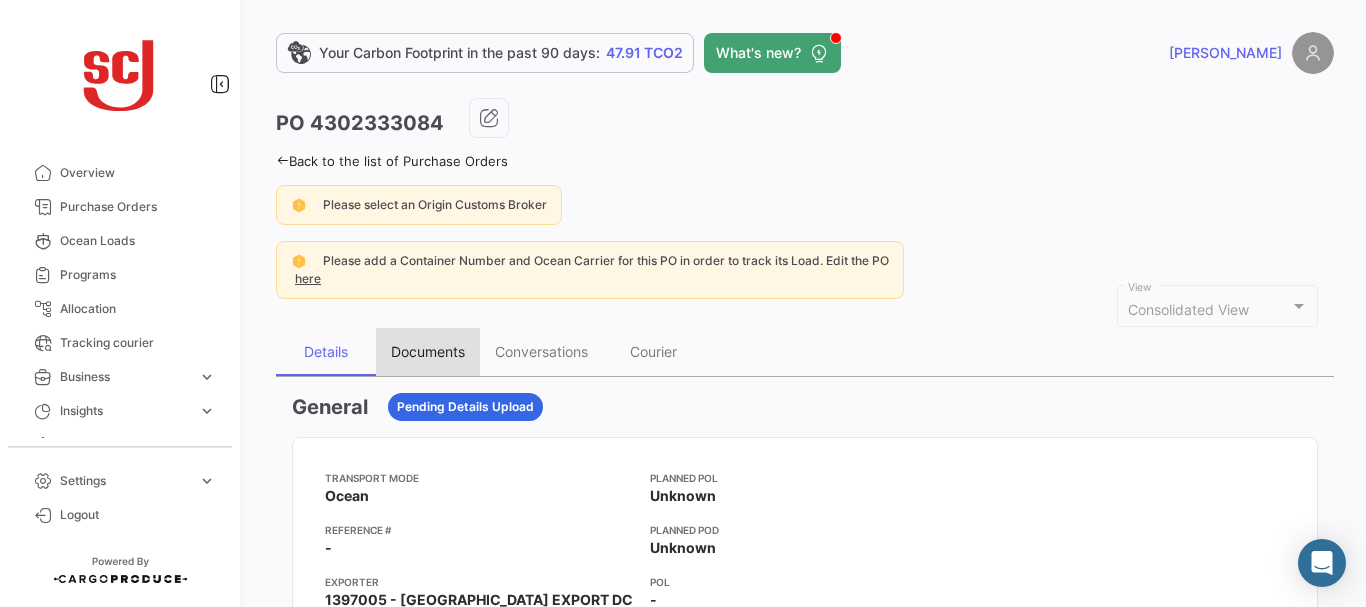 click on "Documents" at bounding box center (428, 351) 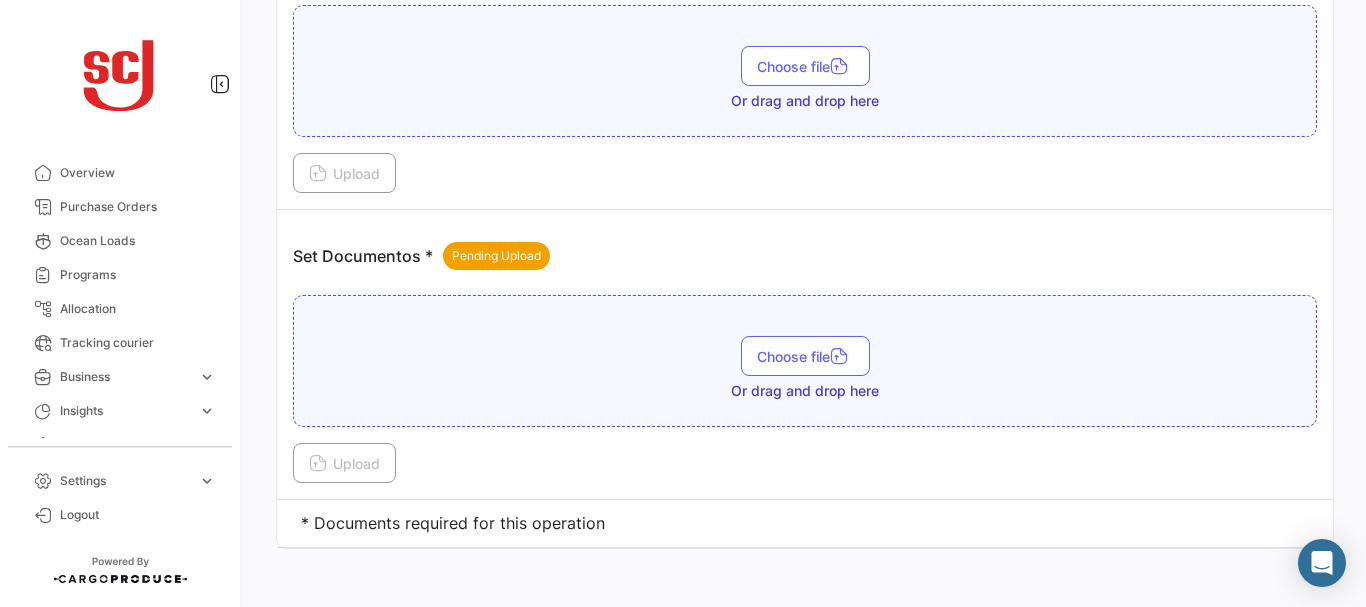 scroll, scrollTop: 2622, scrollLeft: 0, axis: vertical 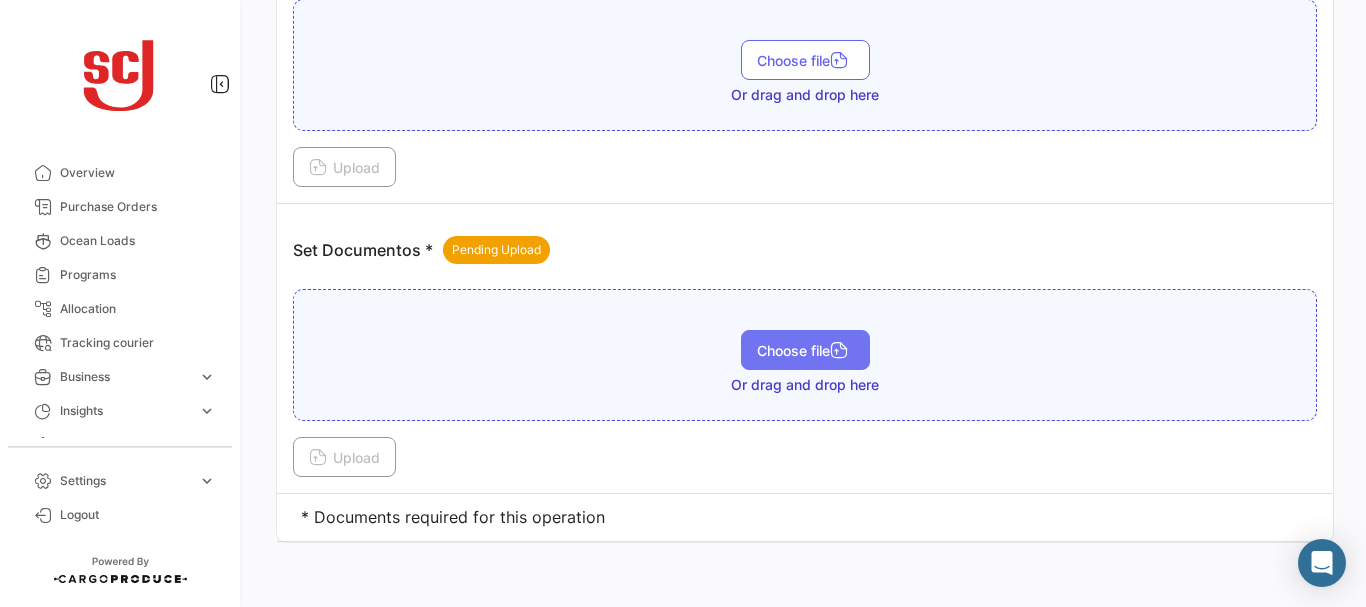 click at bounding box center [839, 352] 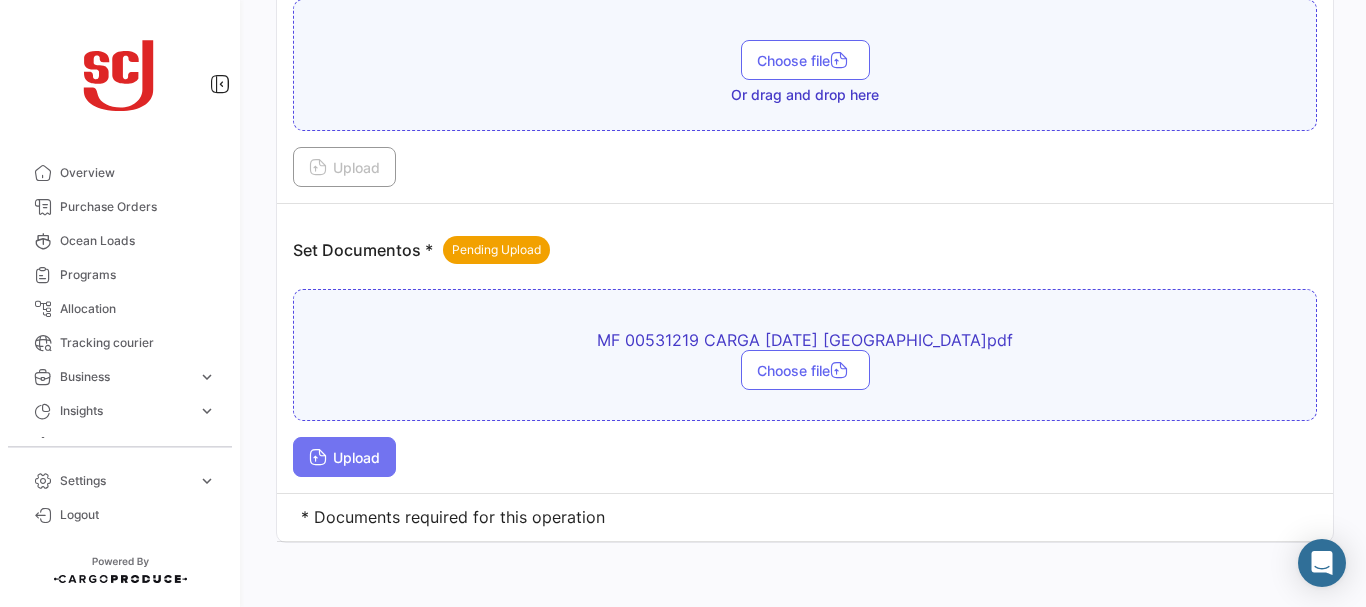 click on "Upload" at bounding box center [344, 457] 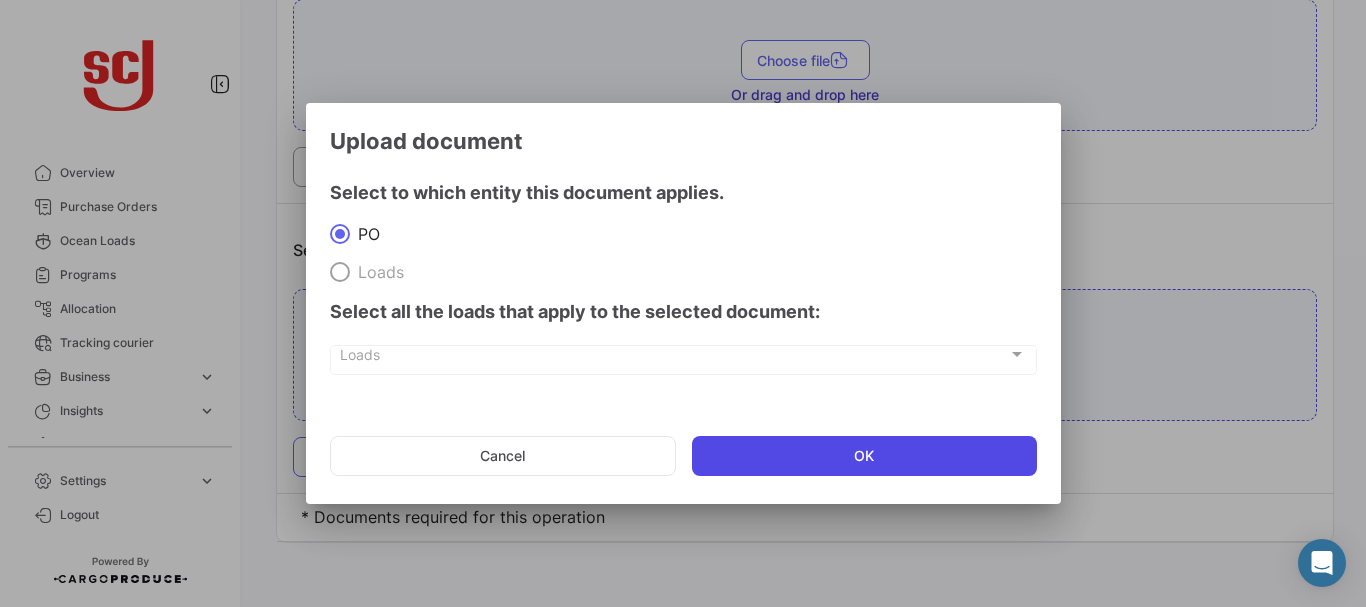 click on "OK" 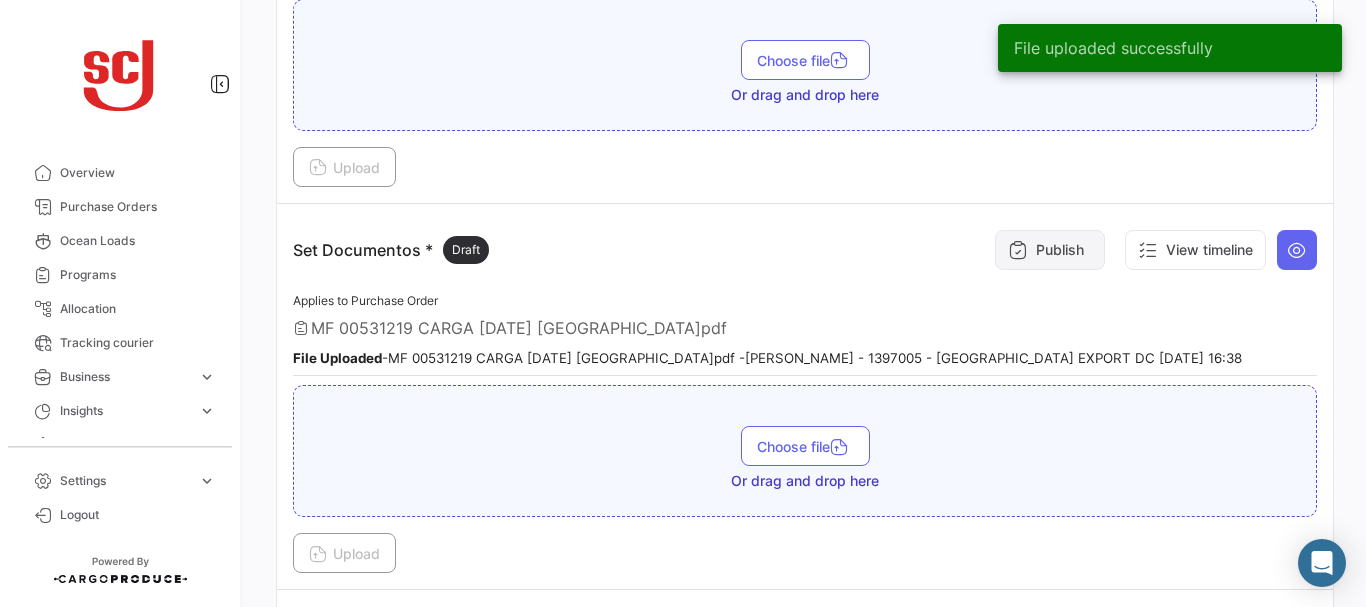 click at bounding box center [1018, 250] 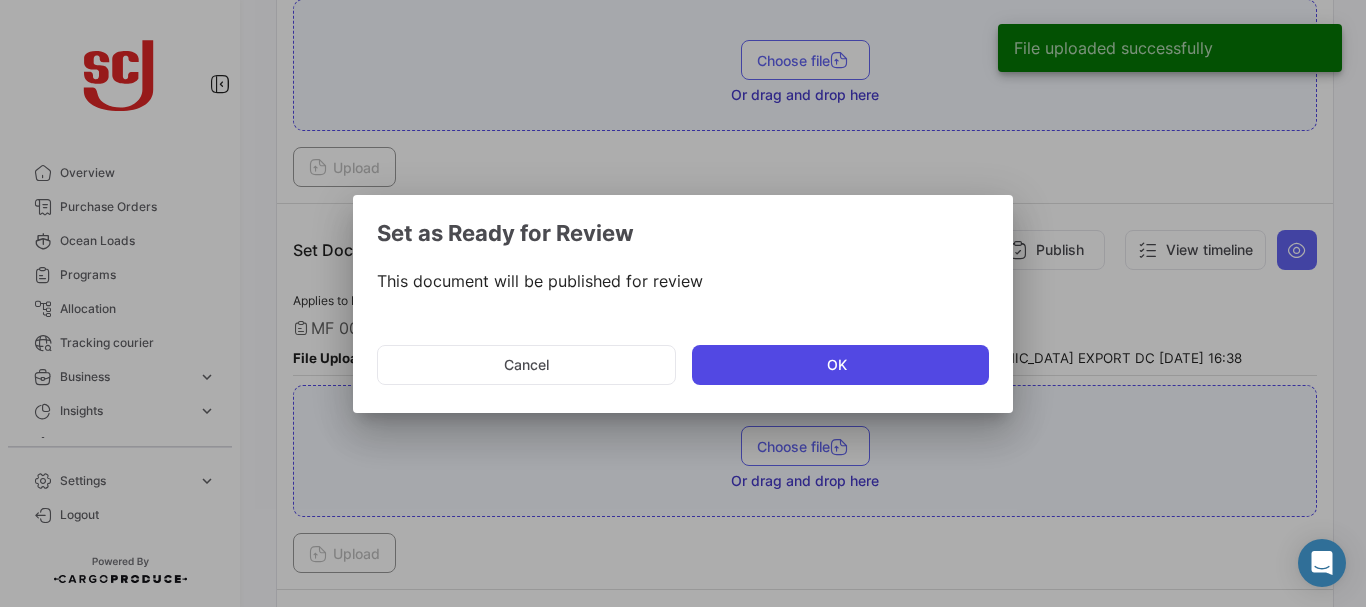 click on "OK" 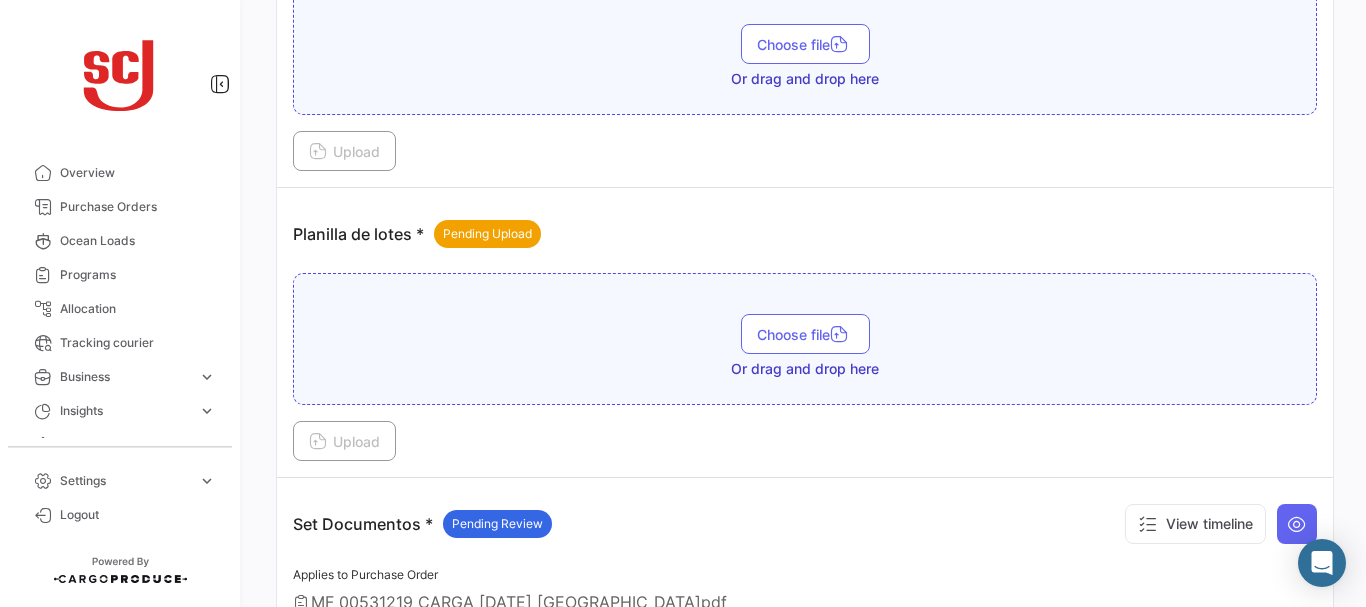 scroll, scrollTop: 2341, scrollLeft: 0, axis: vertical 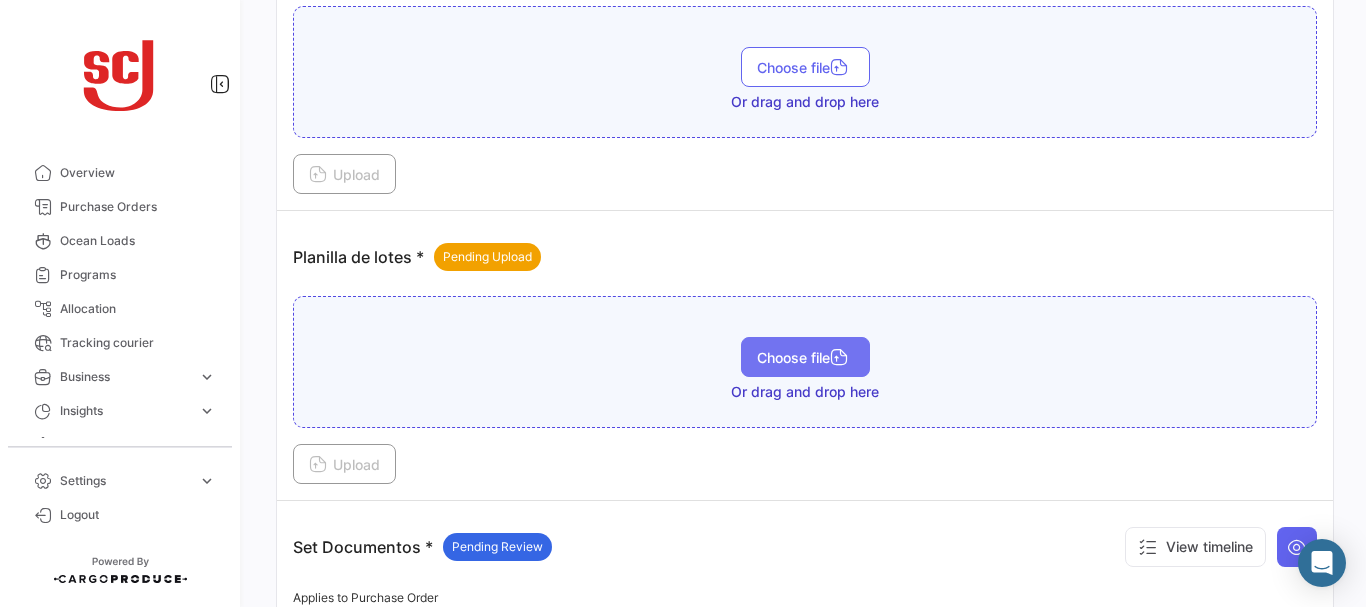 click at bounding box center (839, 359) 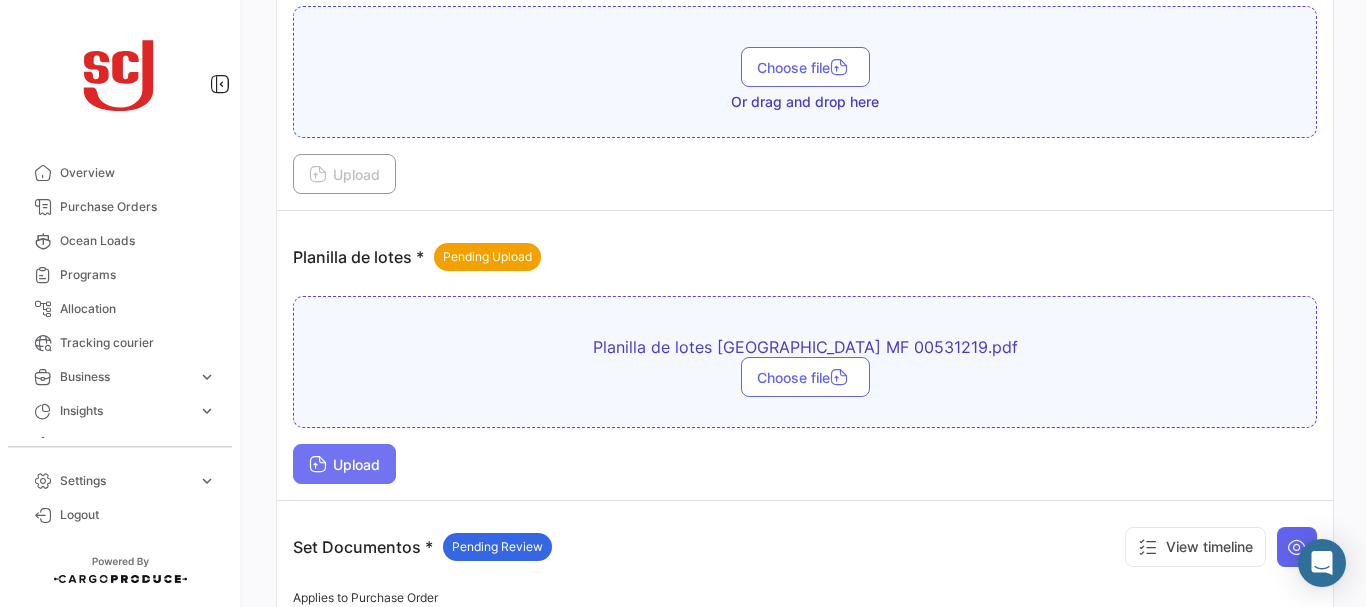 click on "Upload" at bounding box center [344, 464] 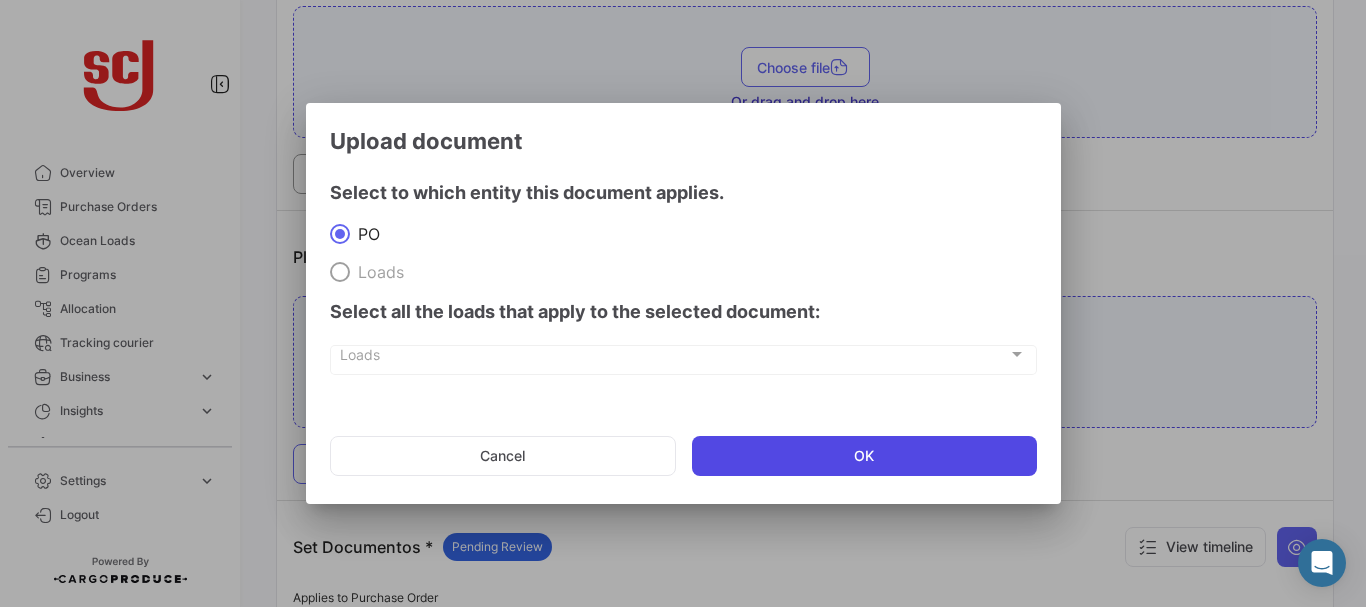 click on "OK" 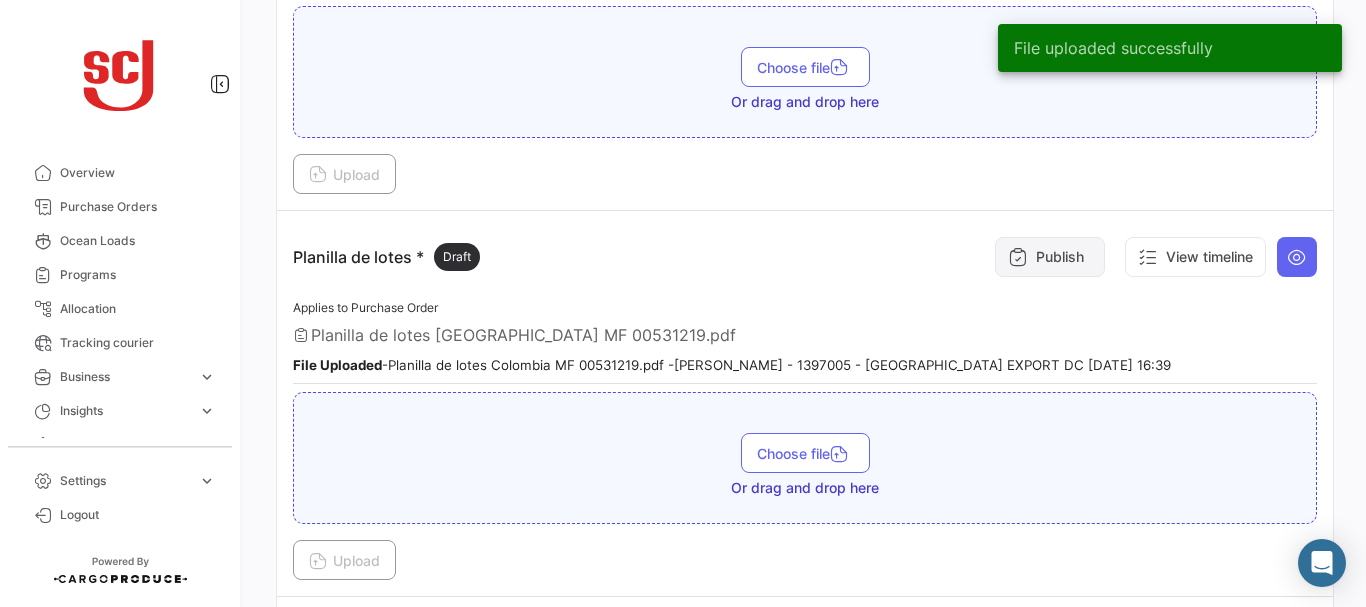 click on "Publish" at bounding box center [1050, 257] 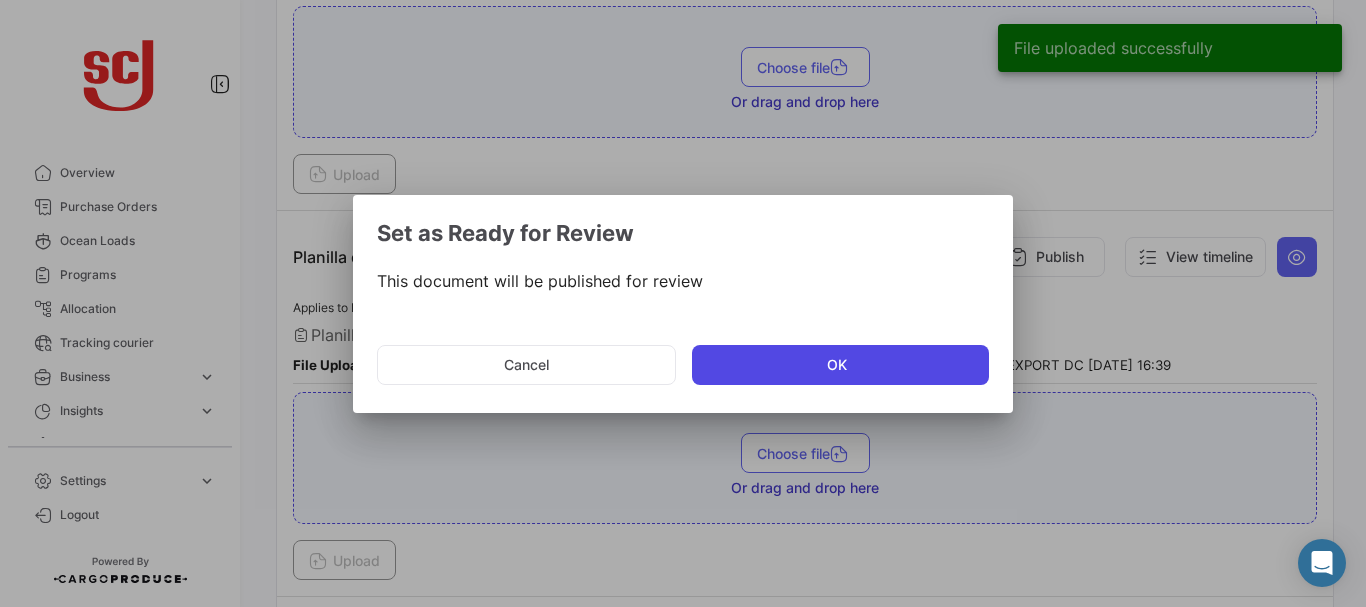 click on "OK" 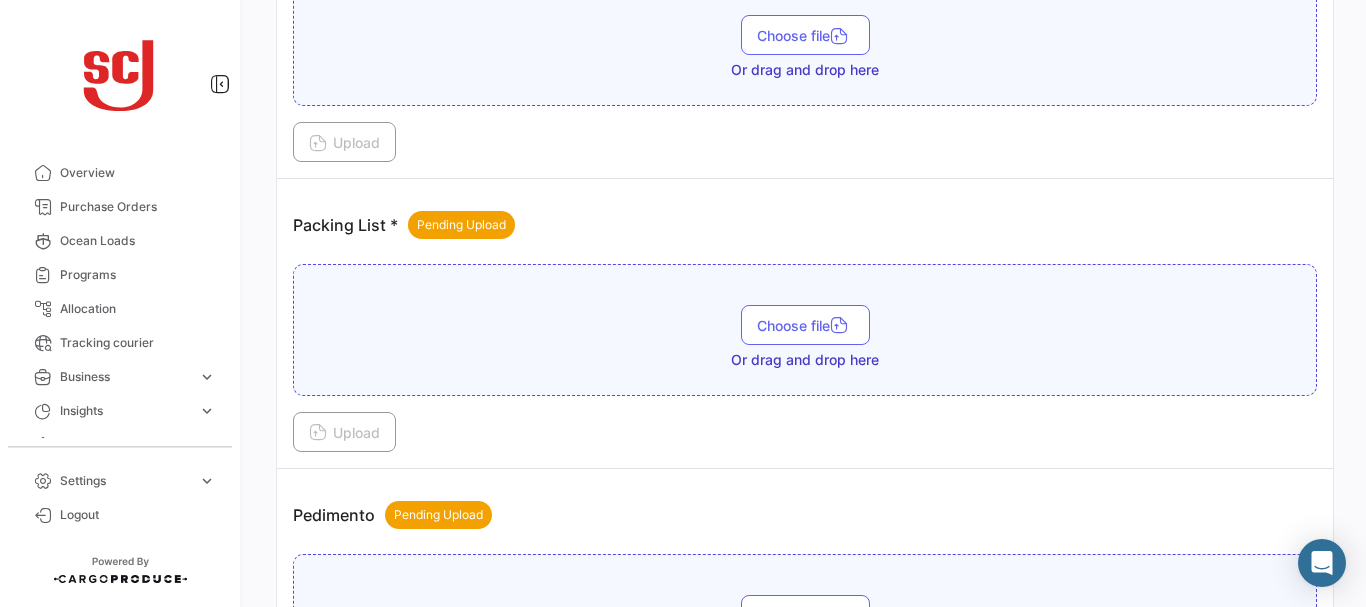 scroll, scrollTop: 1787, scrollLeft: 0, axis: vertical 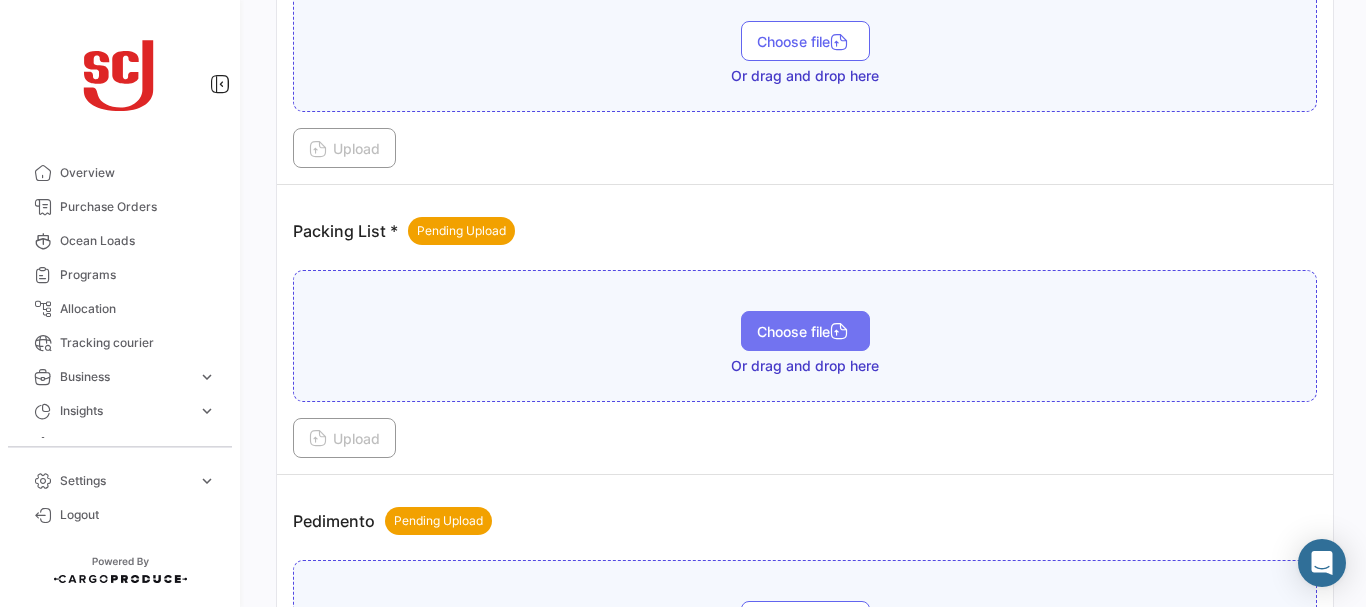 click on "Choose file" at bounding box center (805, 331) 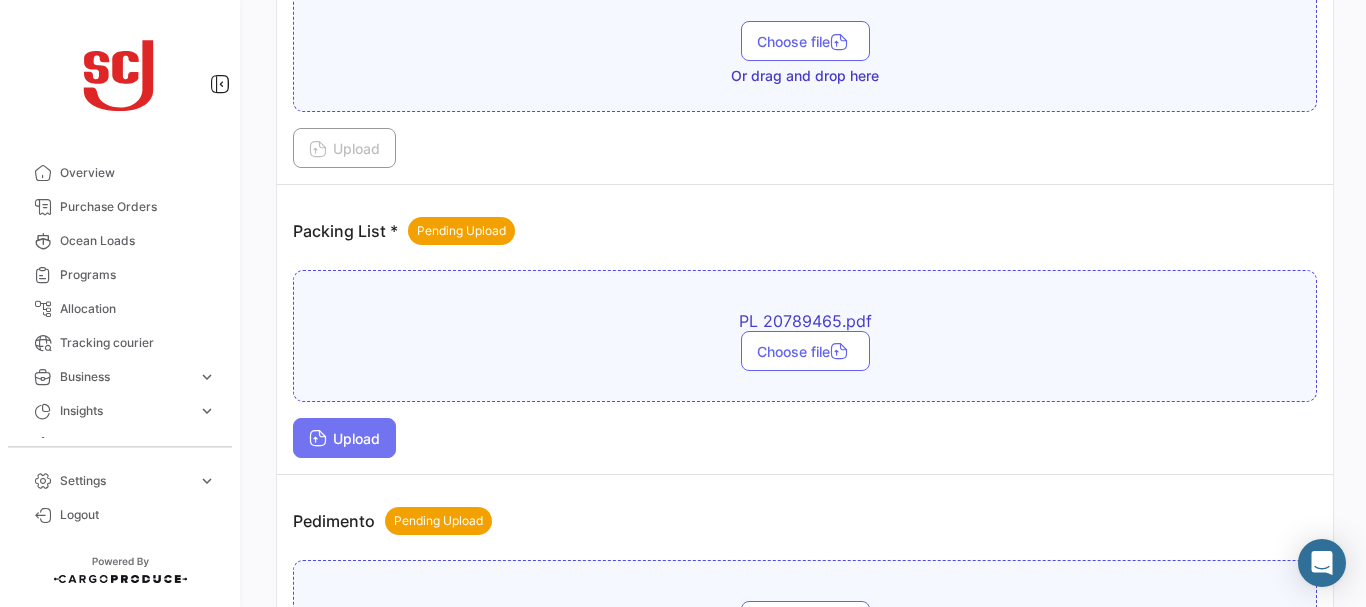 click on "Upload" at bounding box center [344, 438] 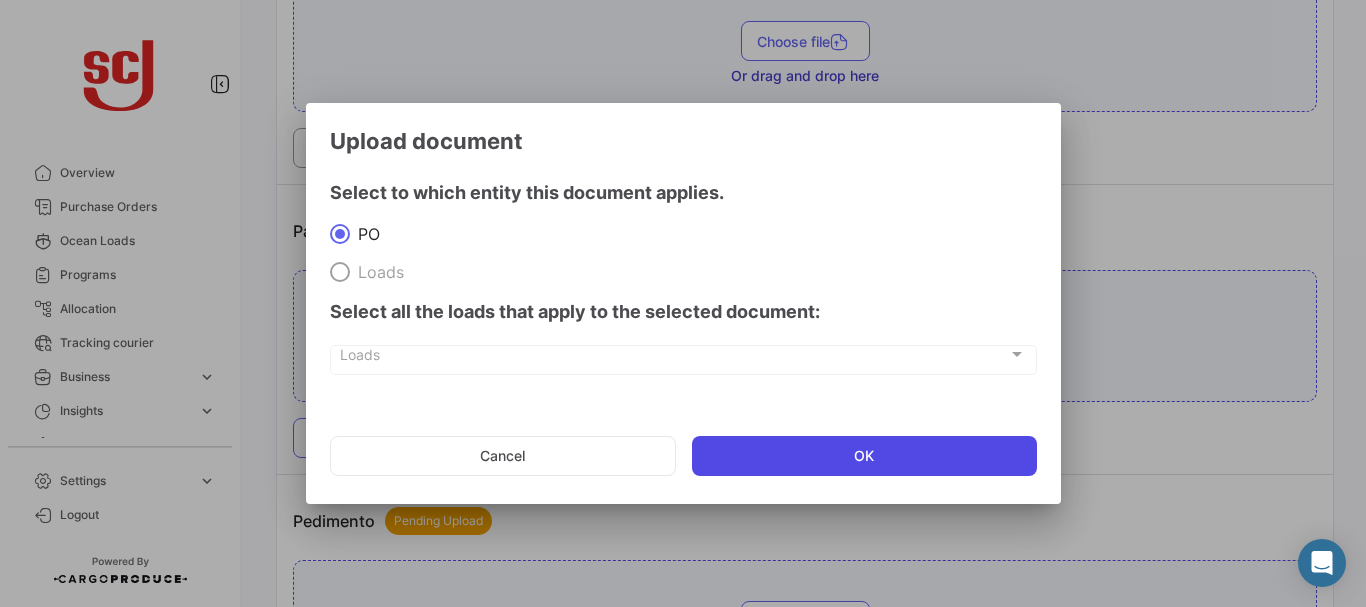 click on "OK" 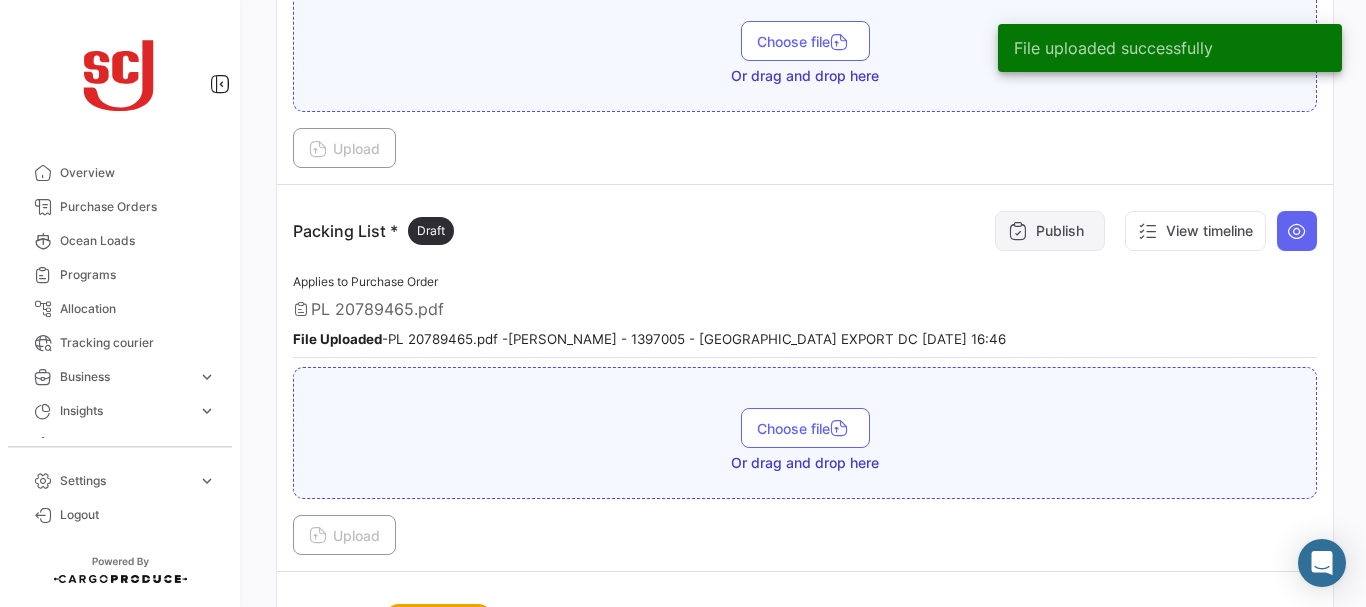 click on "Publish" at bounding box center (1050, 231) 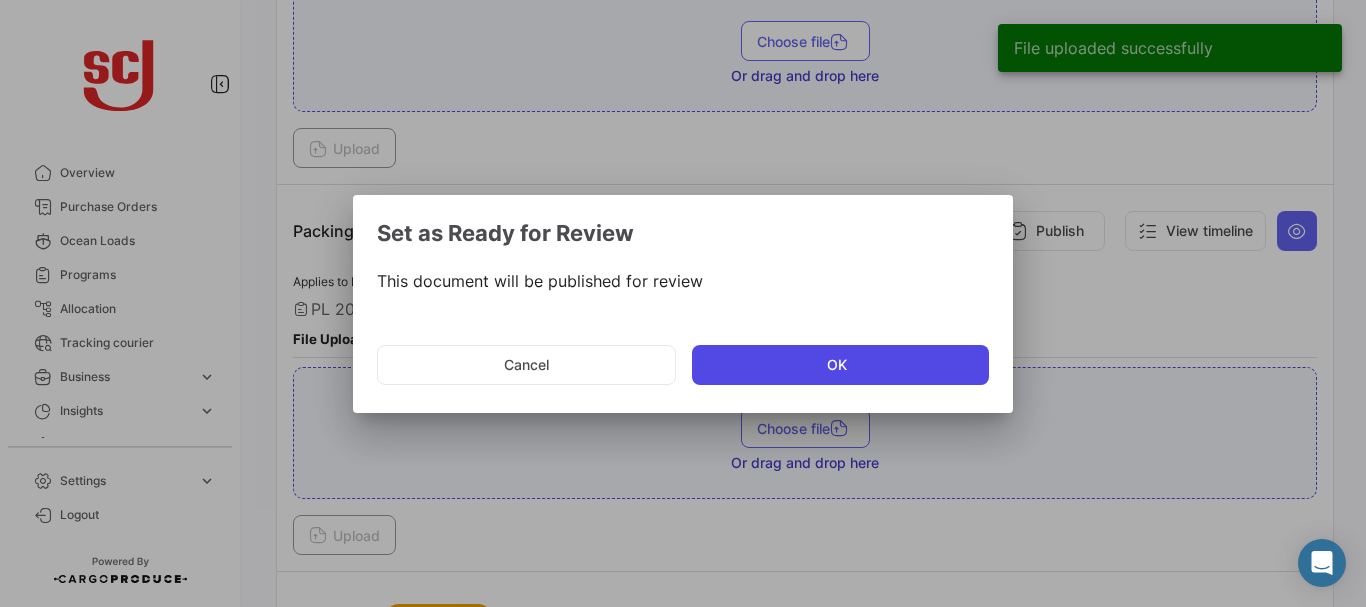 click on "OK" 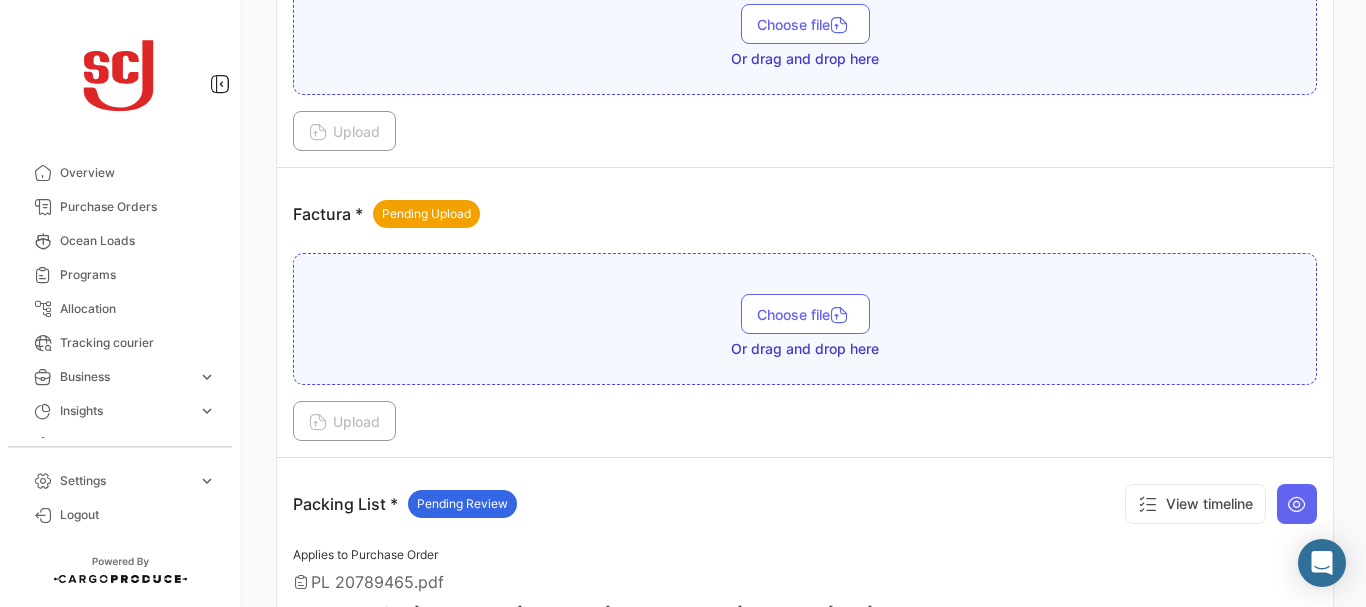 scroll, scrollTop: 1472, scrollLeft: 0, axis: vertical 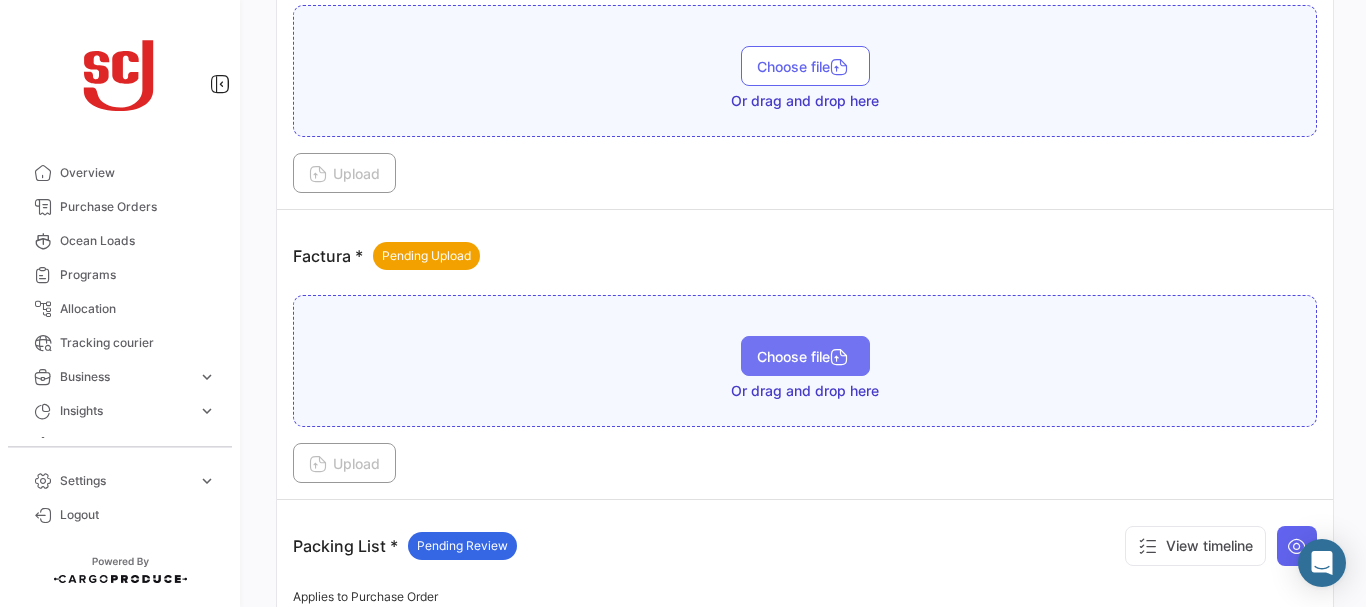 click on "Choose file" at bounding box center [805, 356] 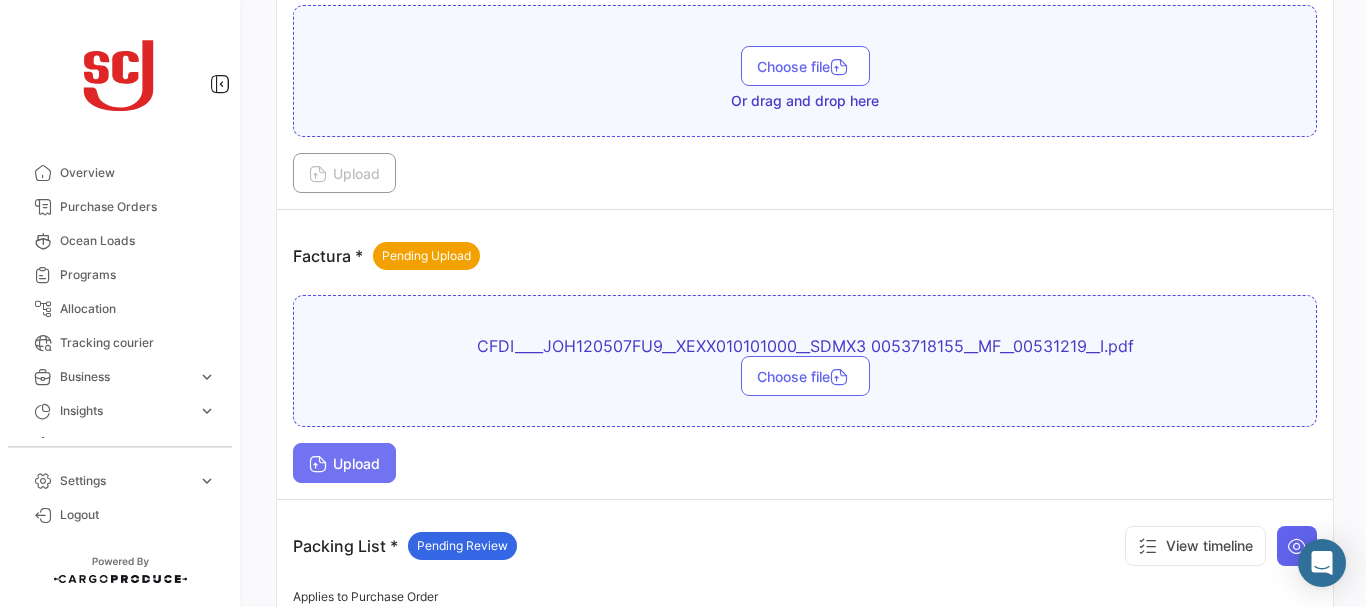 click on "Upload" at bounding box center [344, 463] 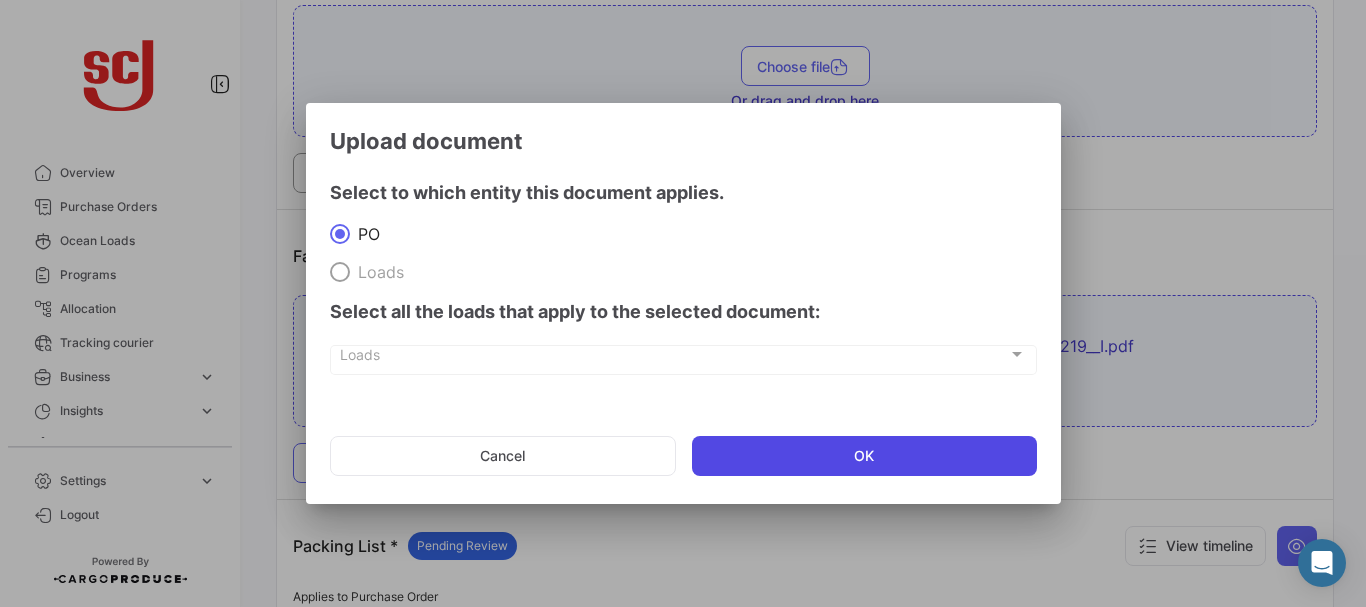 click on "OK" 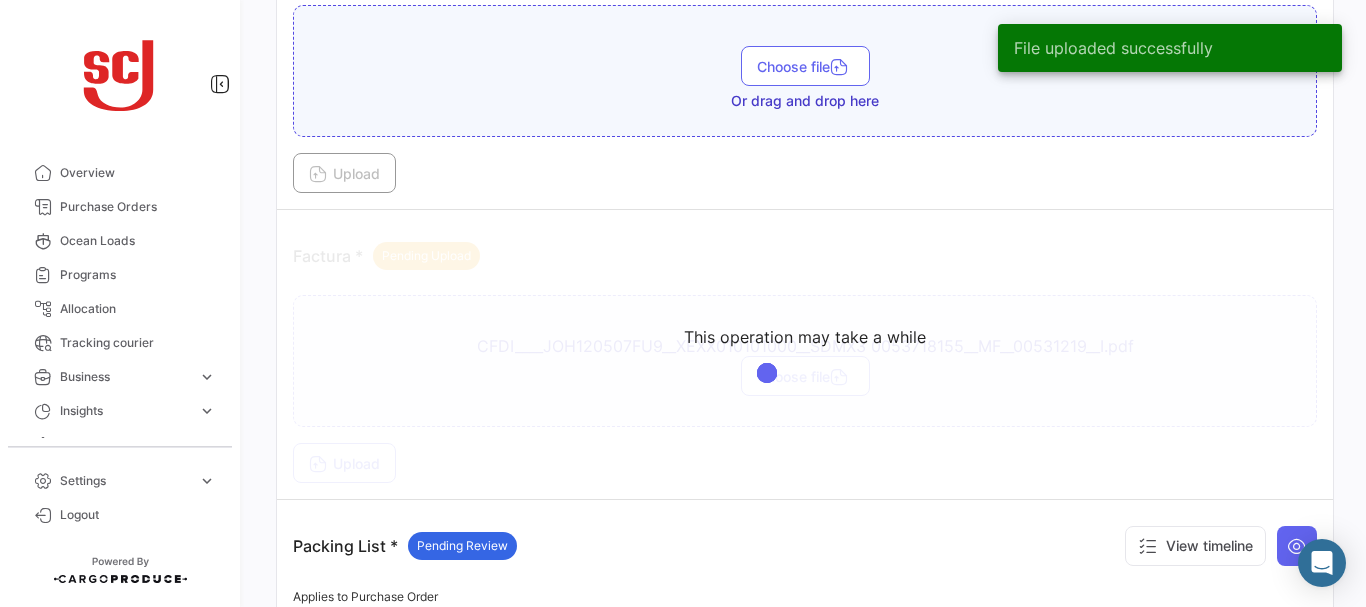 scroll, scrollTop: 1454, scrollLeft: 0, axis: vertical 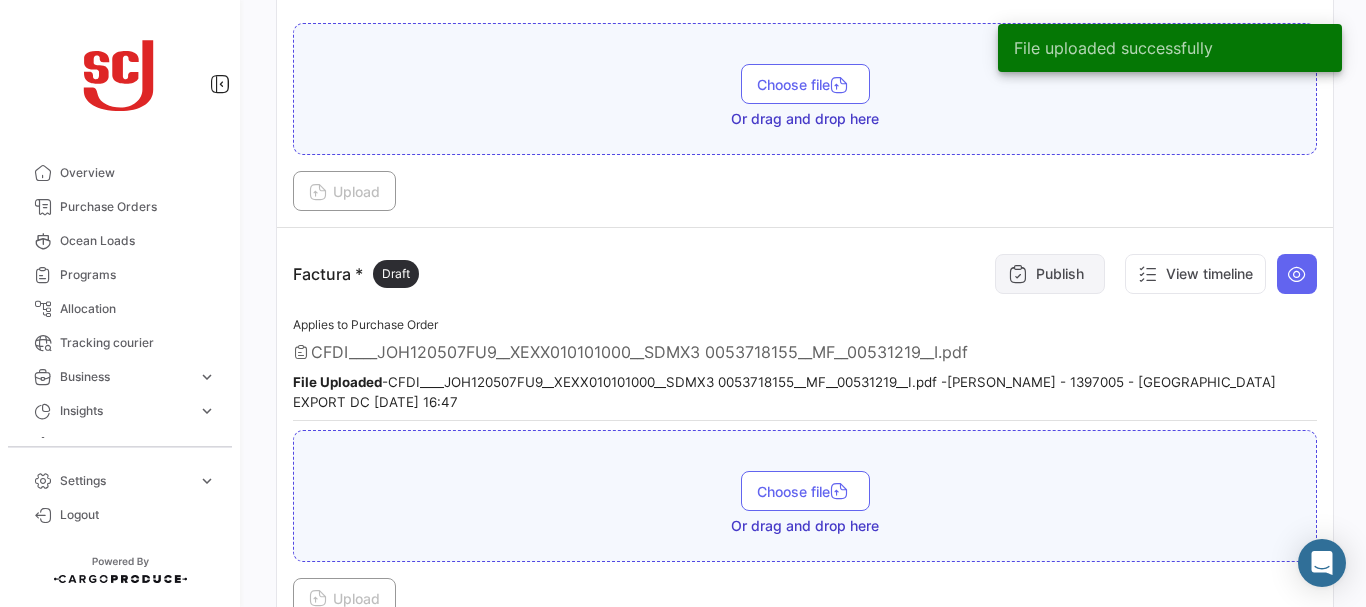 click on "Publish" at bounding box center (1050, 274) 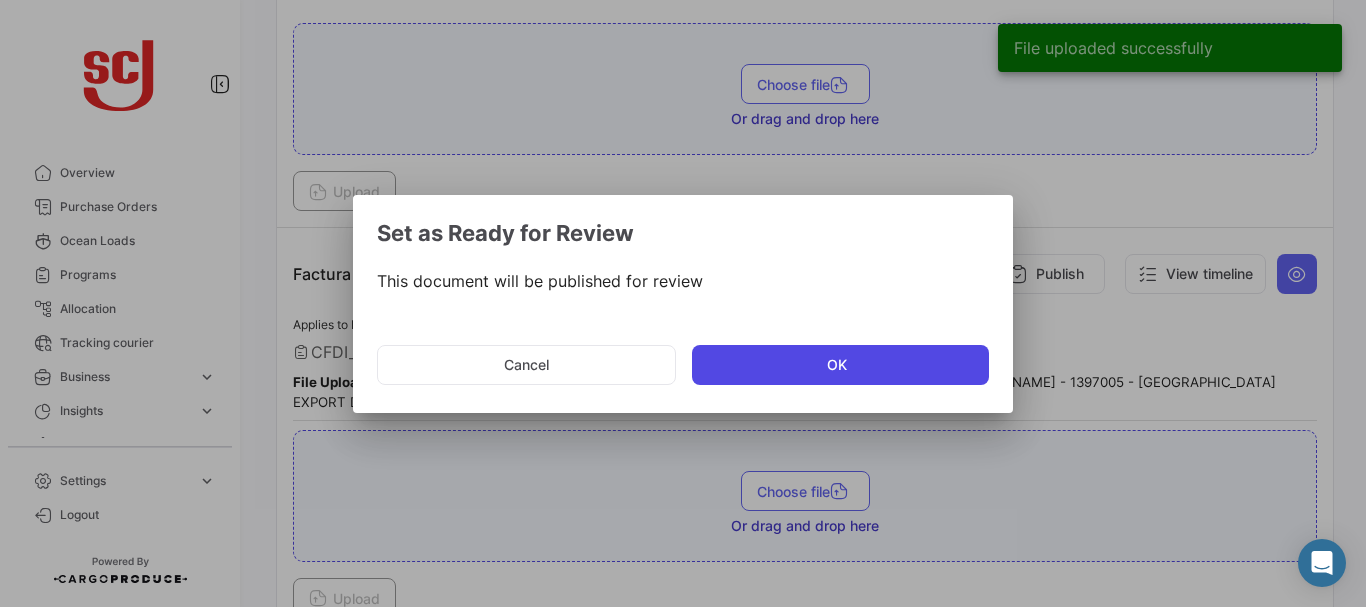 click on "OK" 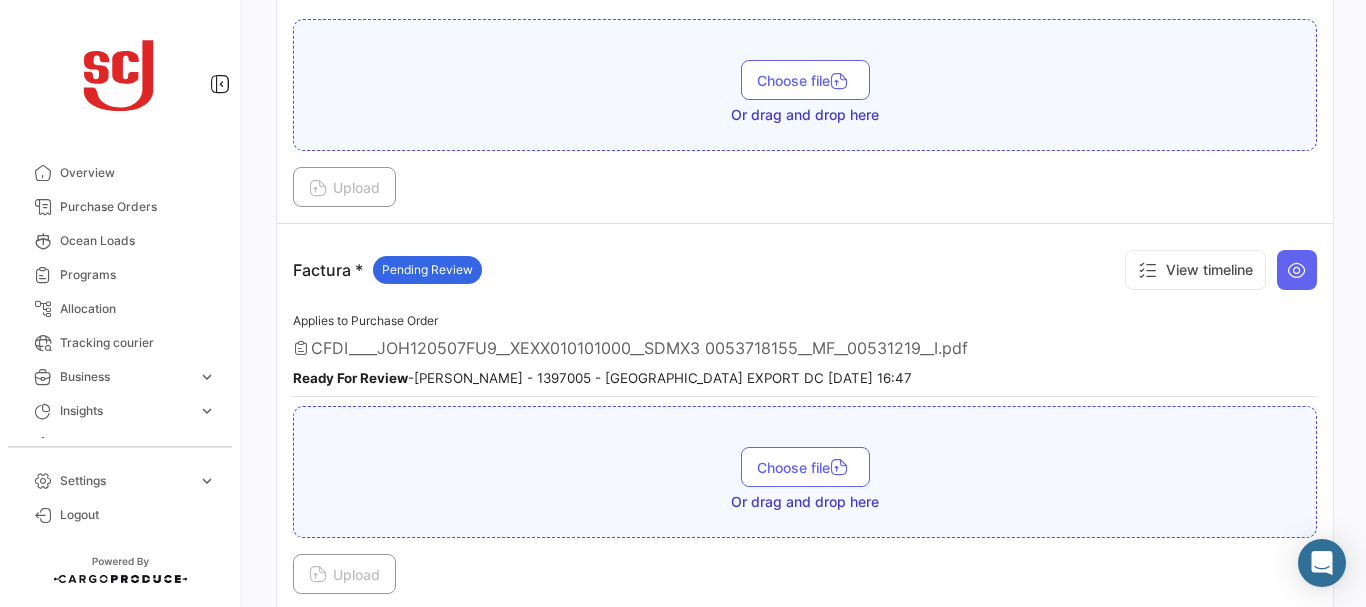 scroll, scrollTop: 1465, scrollLeft: 0, axis: vertical 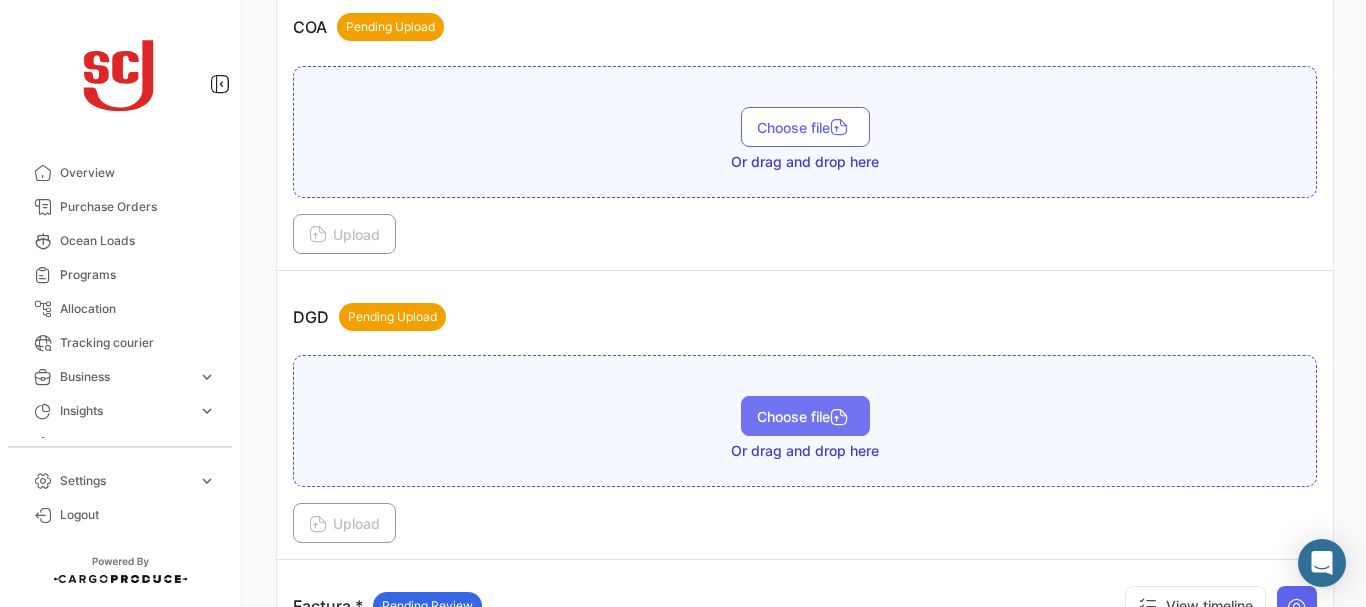click on "Choose file" at bounding box center (805, 416) 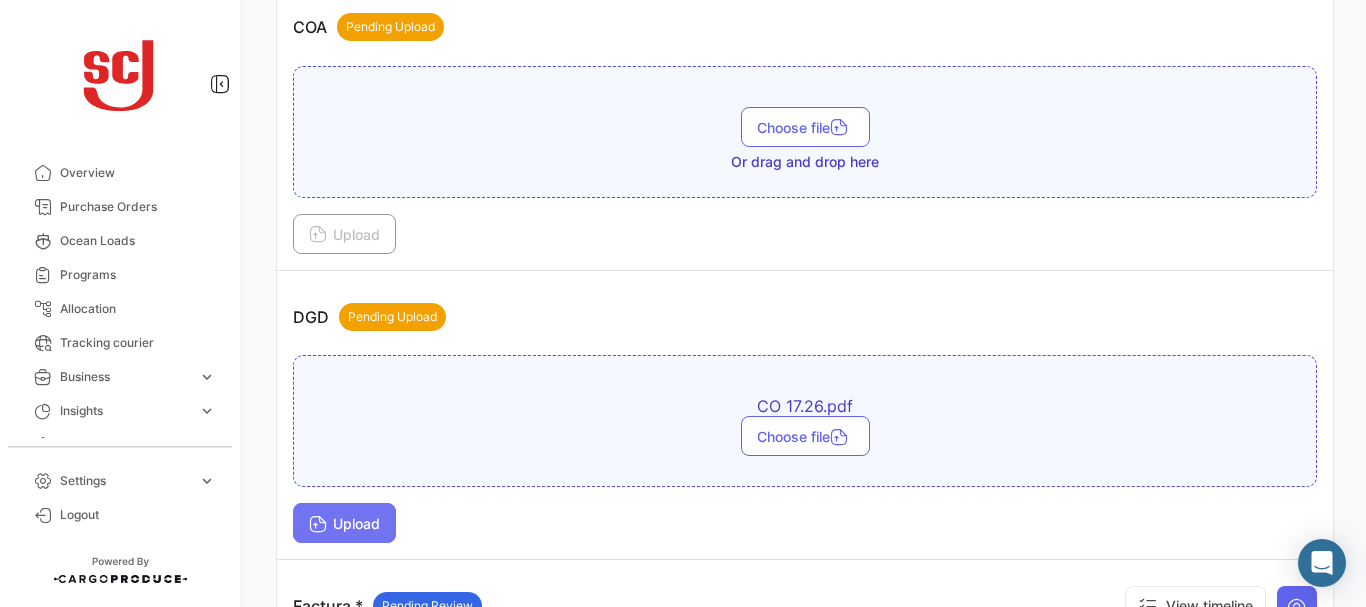 click on "Upload" at bounding box center [344, 523] 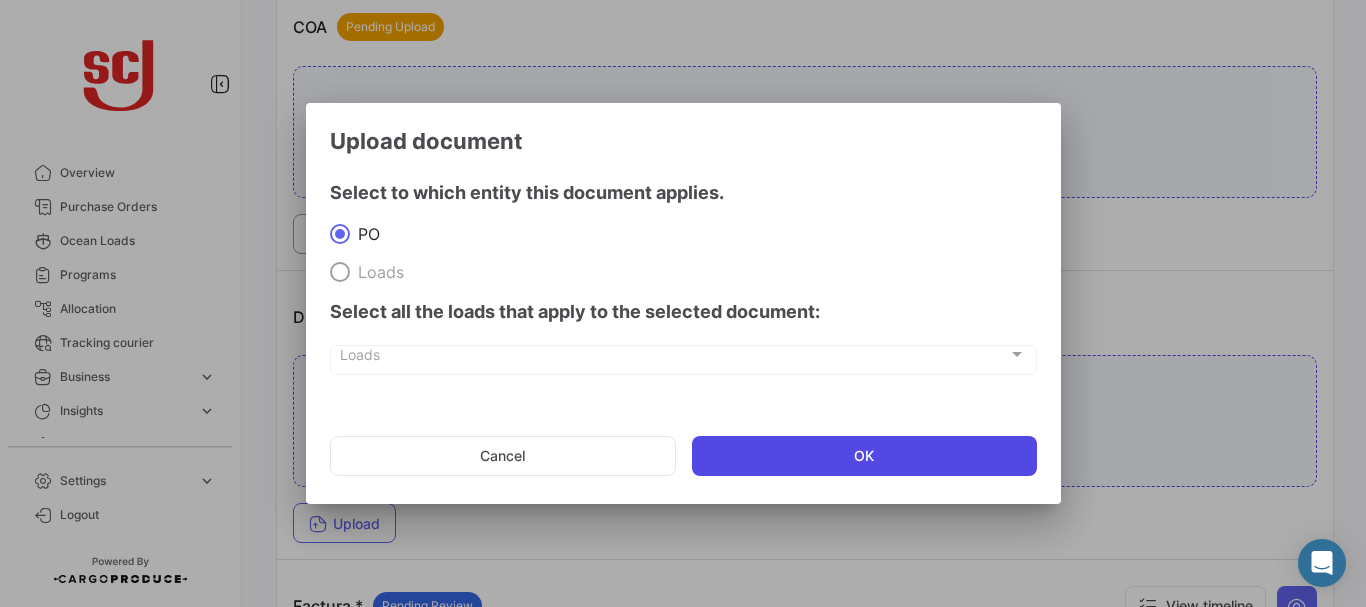 click on "OK" 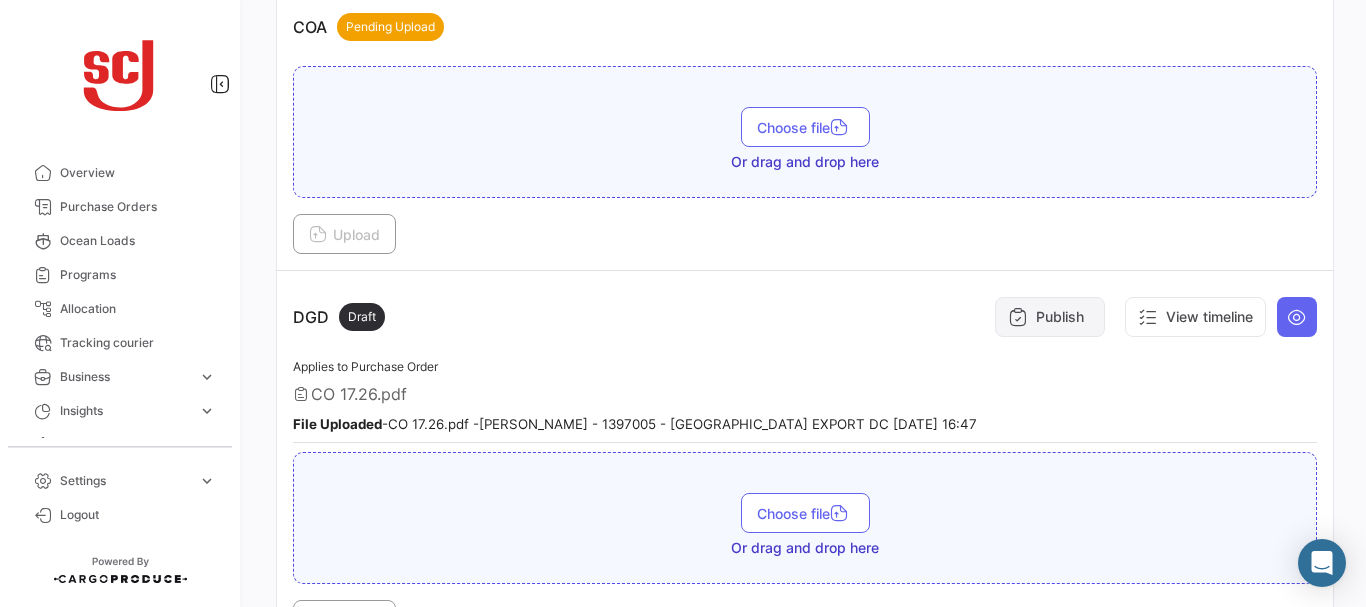 click on "Publish" at bounding box center (1050, 317) 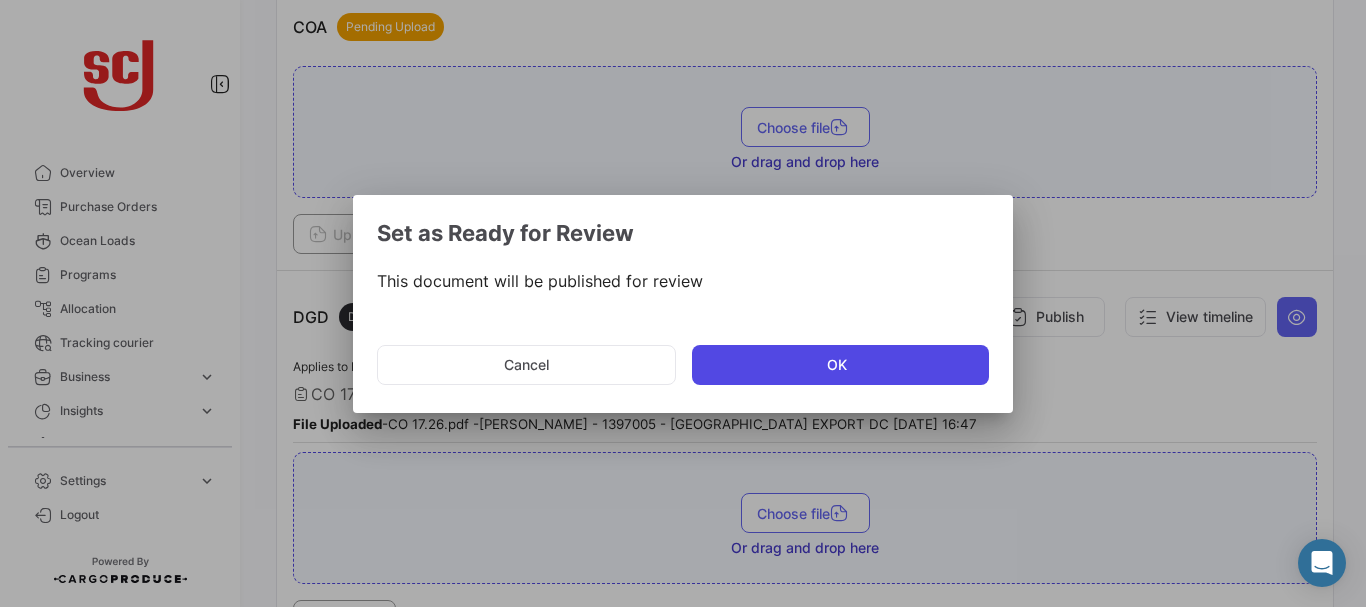 click on "OK" 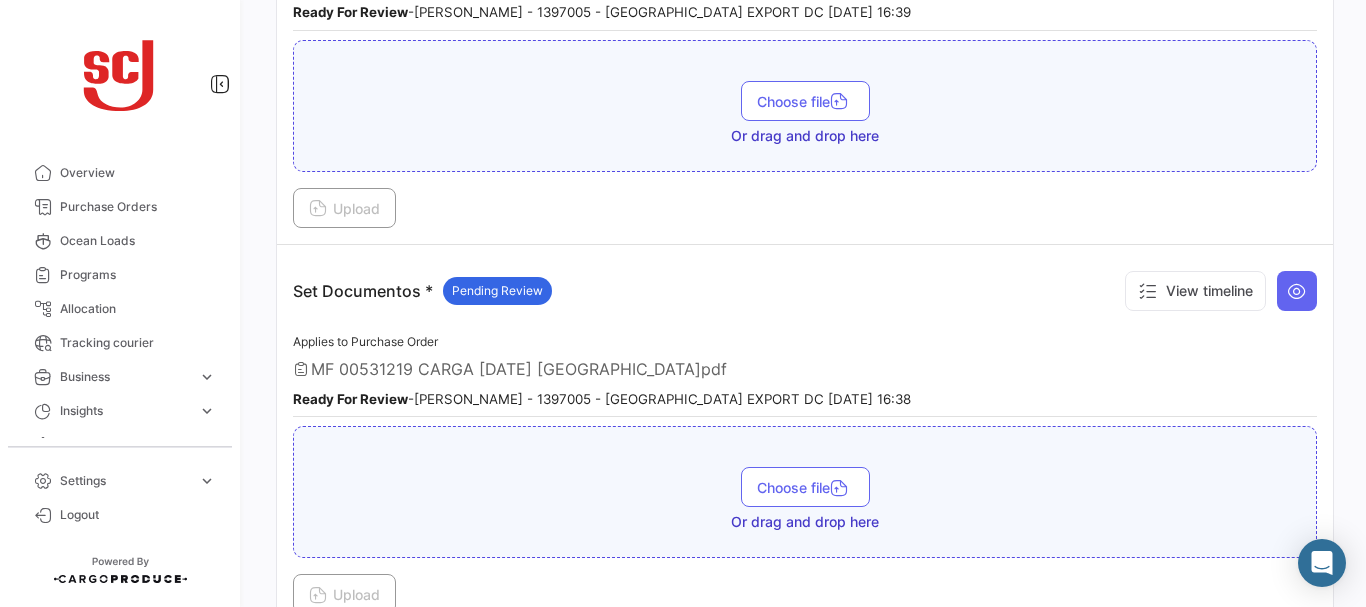 scroll, scrollTop: 3120, scrollLeft: 0, axis: vertical 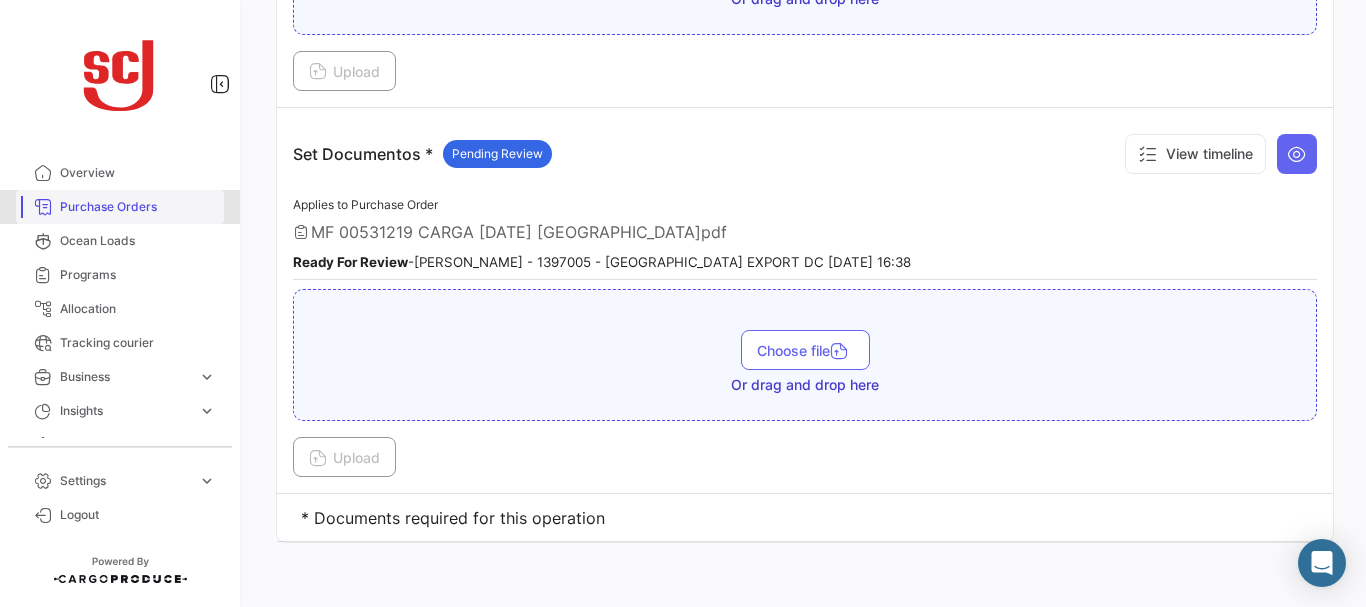 click on "Purchase Orders" at bounding box center [138, 207] 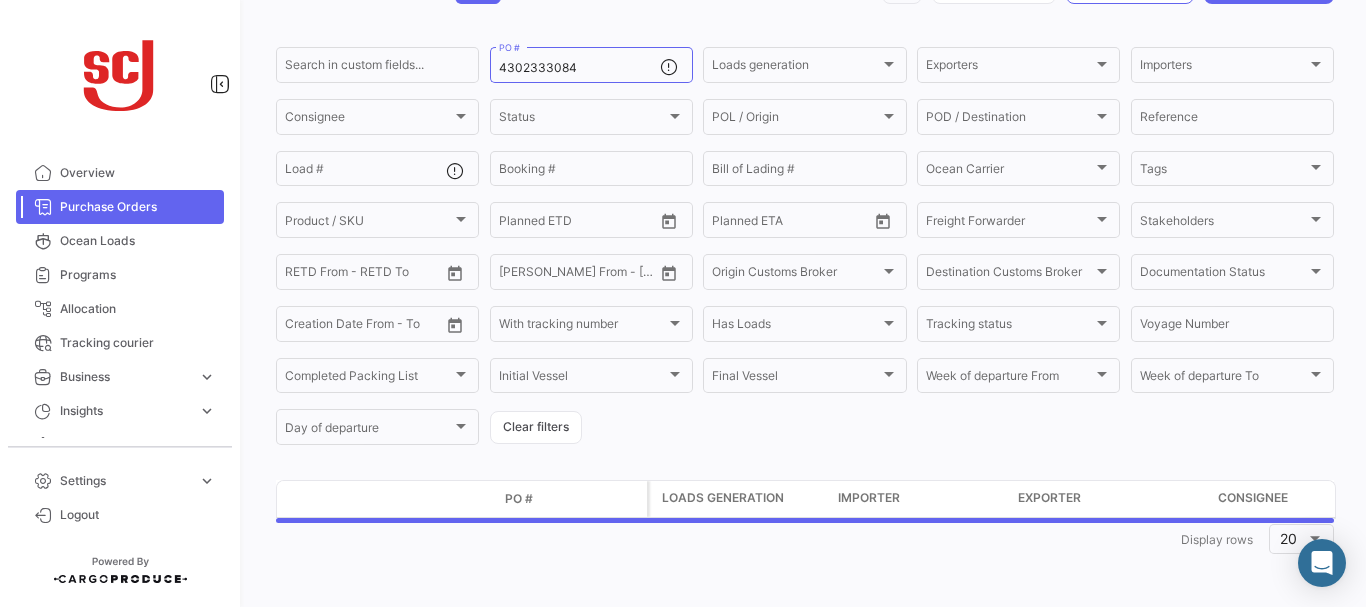 scroll, scrollTop: 0, scrollLeft: 0, axis: both 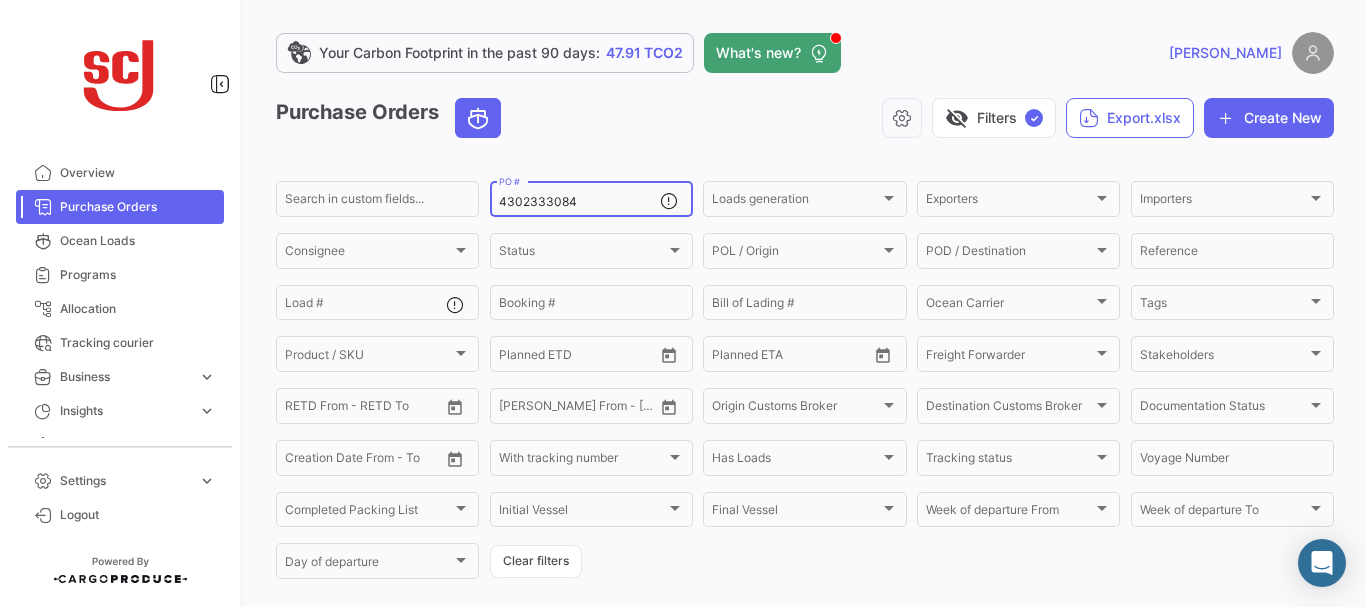 click on "4302333084" at bounding box center (579, 202) 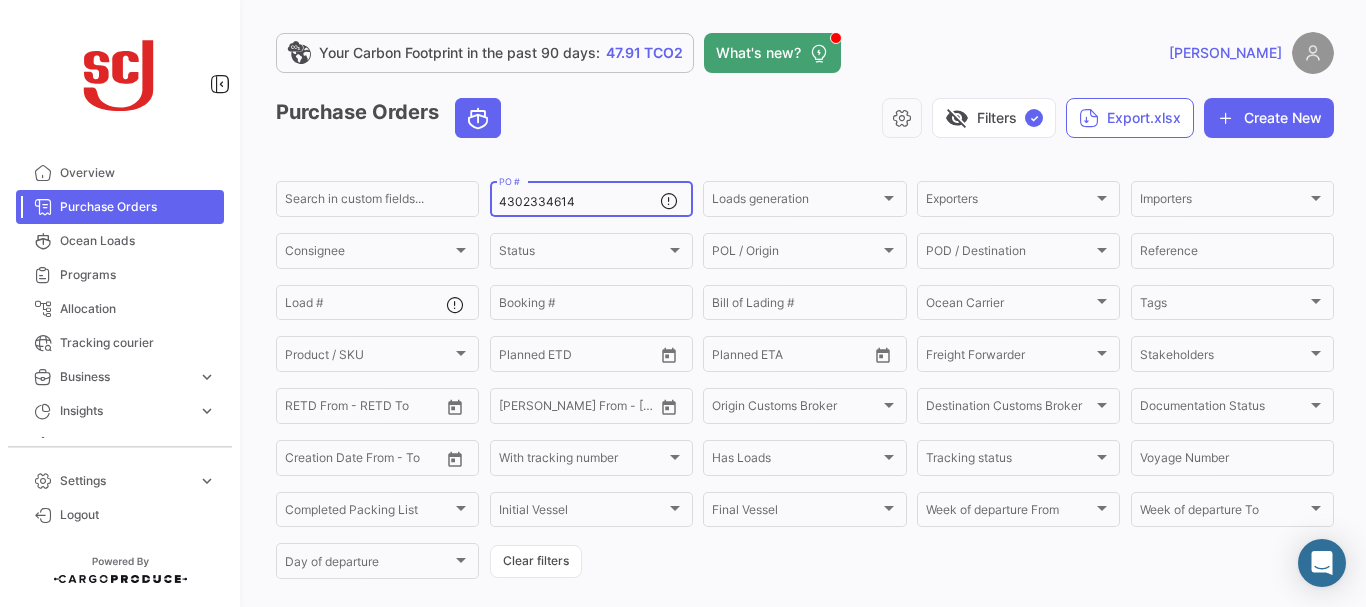 type on "4302334614" 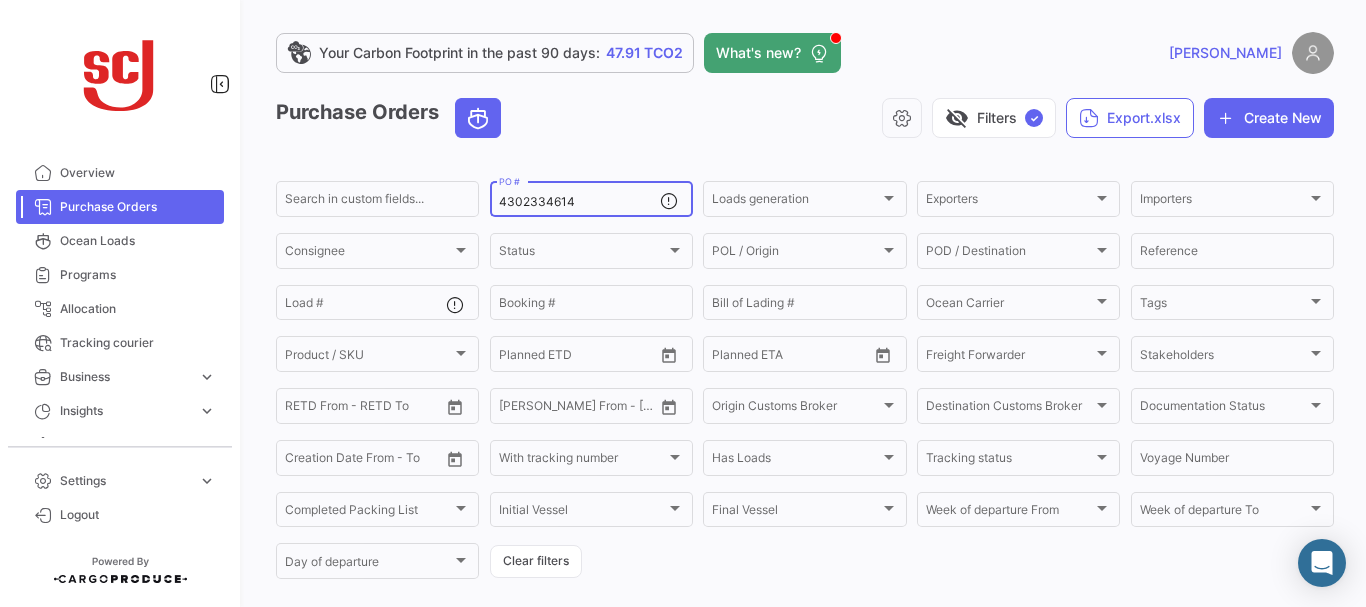 scroll, scrollTop: 202, scrollLeft: 0, axis: vertical 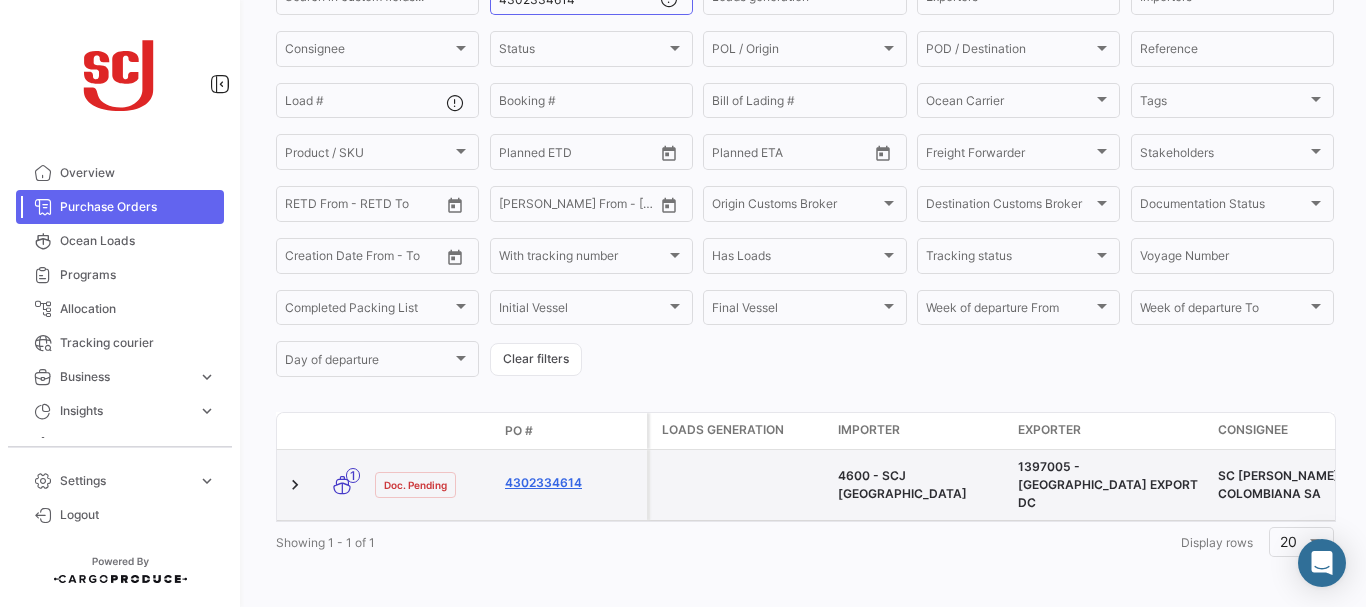 click on "4302334614" 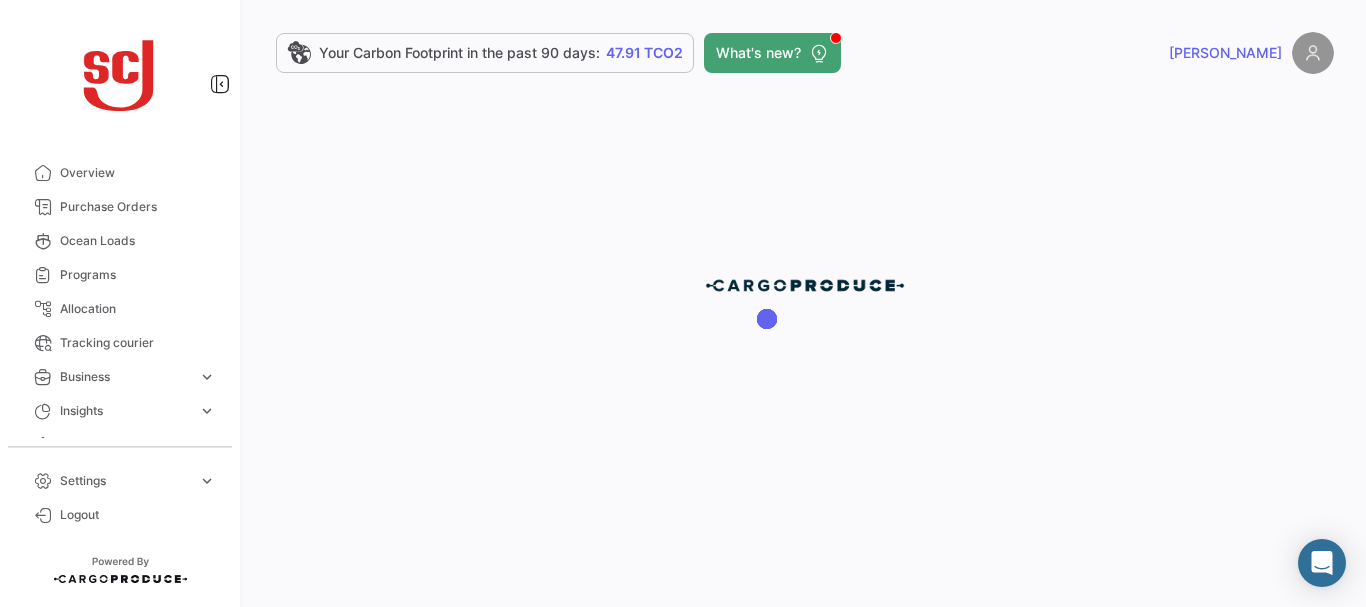 scroll, scrollTop: 0, scrollLeft: 0, axis: both 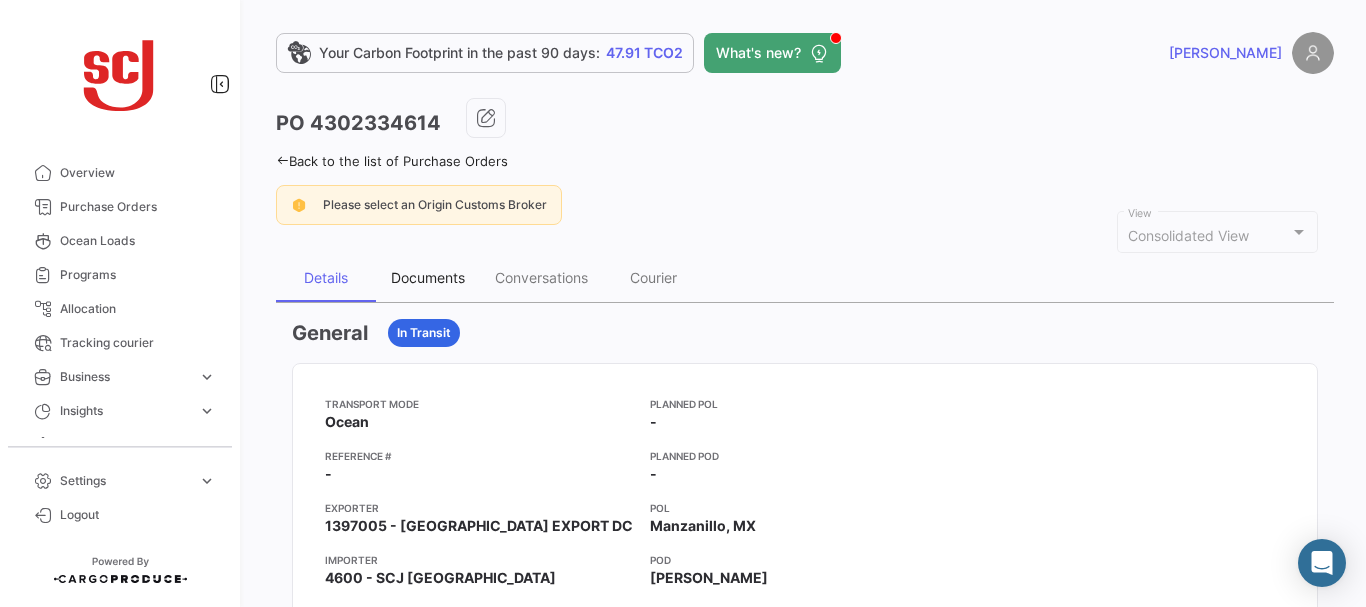 click on "Documents" at bounding box center (428, 277) 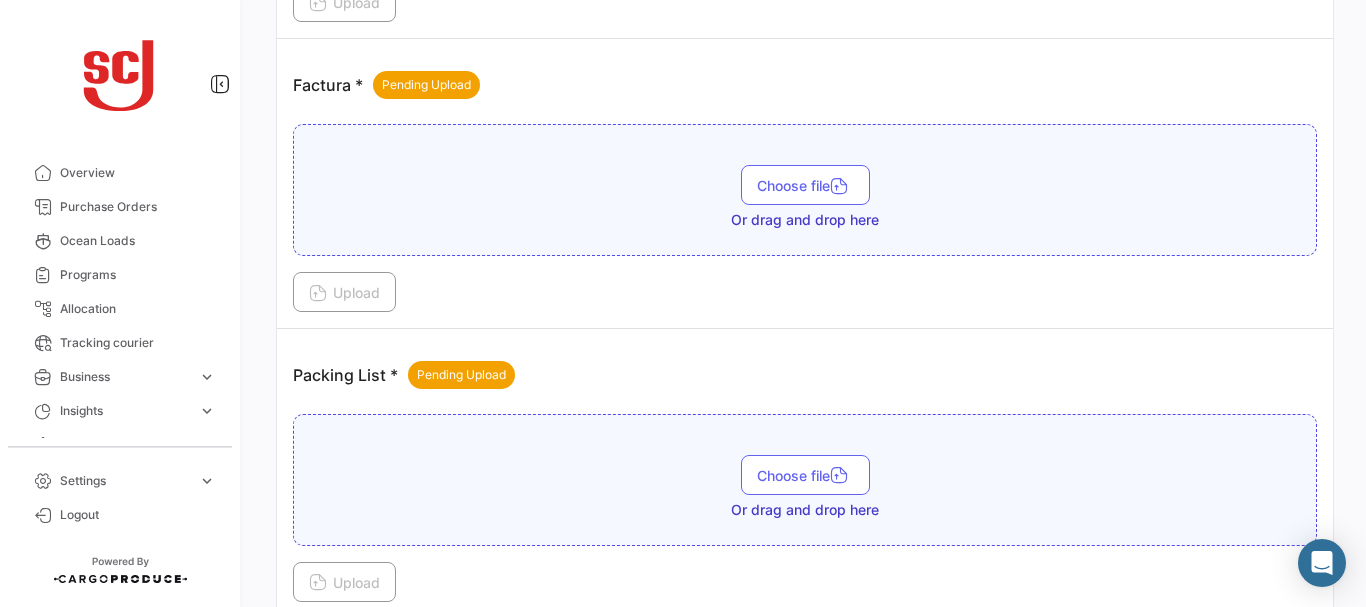 scroll, scrollTop: 2548, scrollLeft: 0, axis: vertical 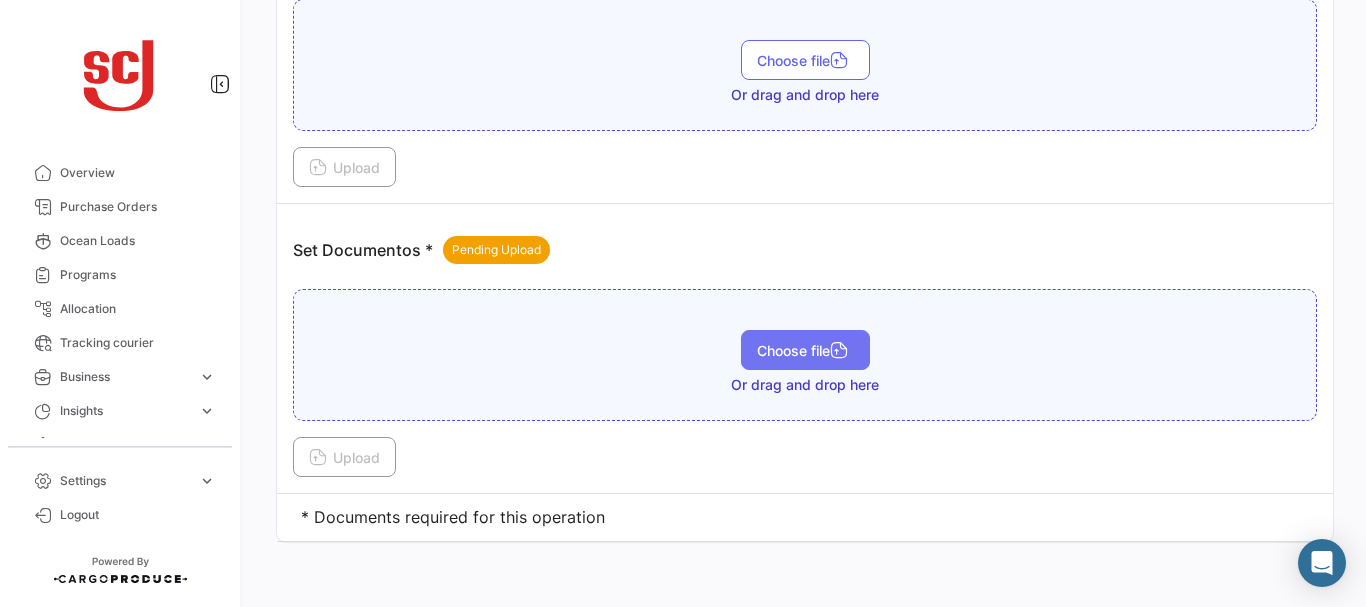 click on "Choose file" at bounding box center (805, 350) 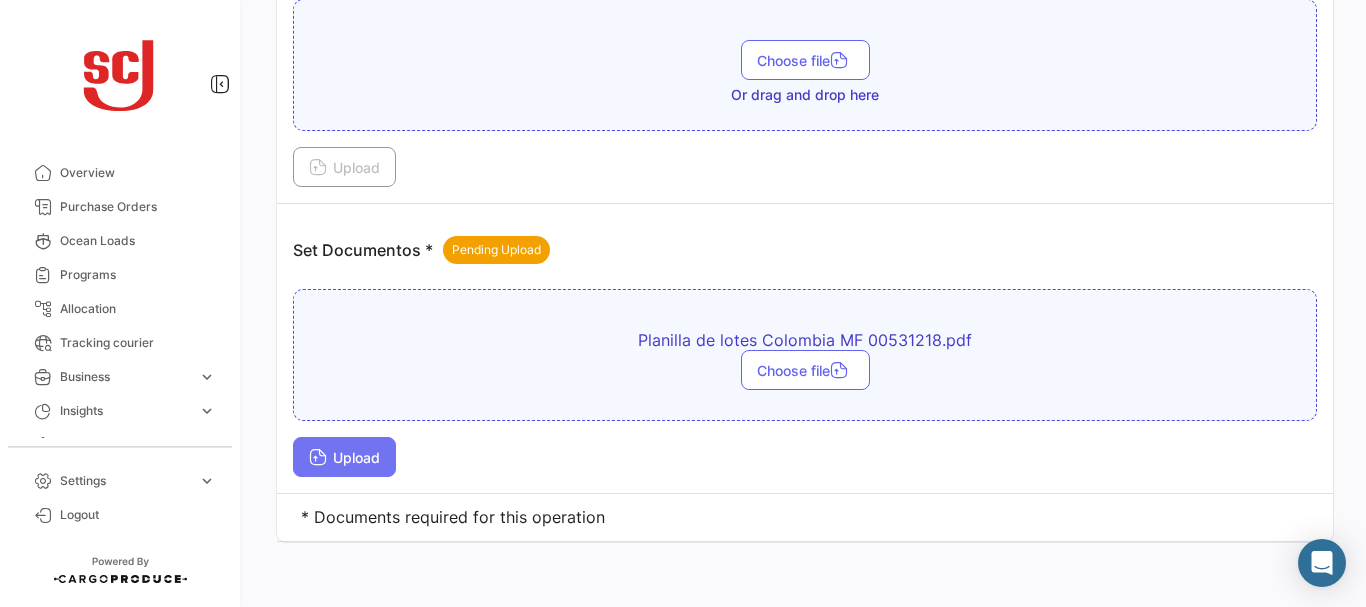 click on "Upload" at bounding box center [344, 457] 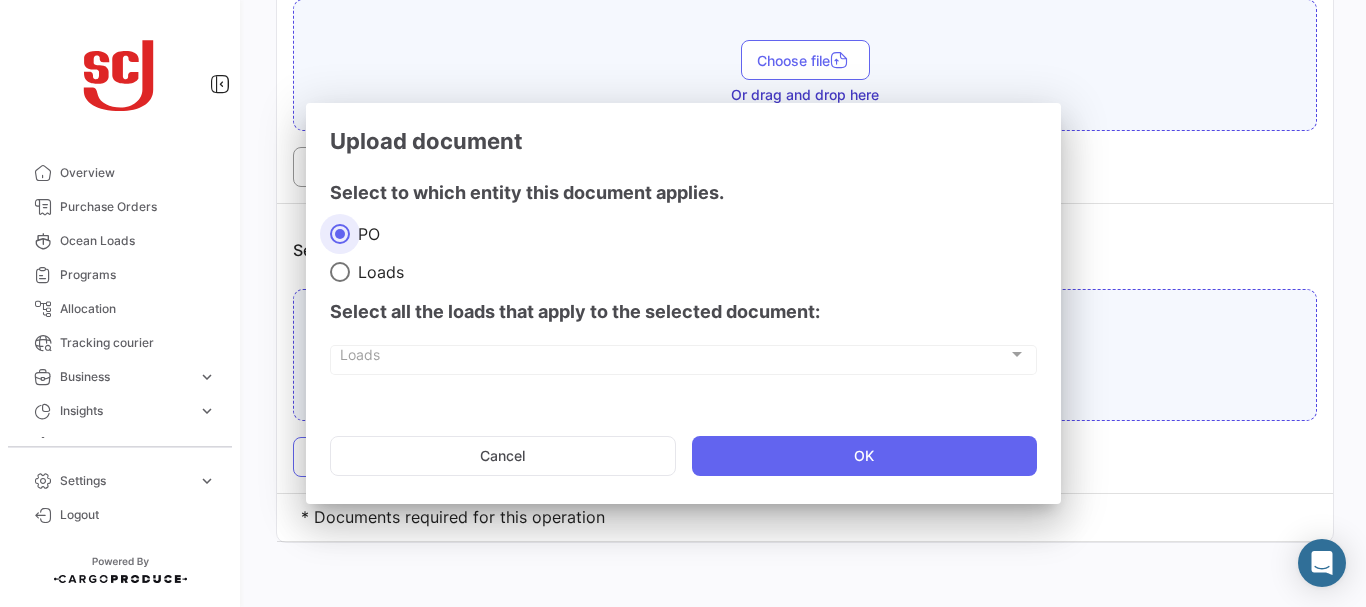 type 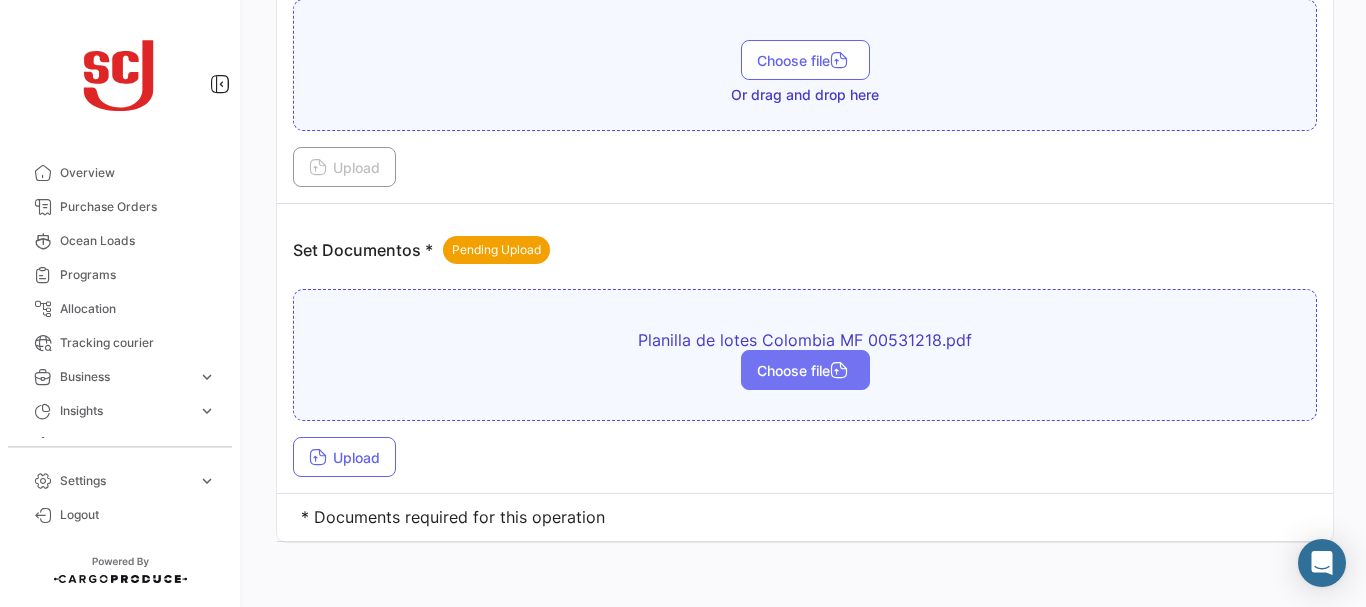 click on "Choose file" at bounding box center (805, 370) 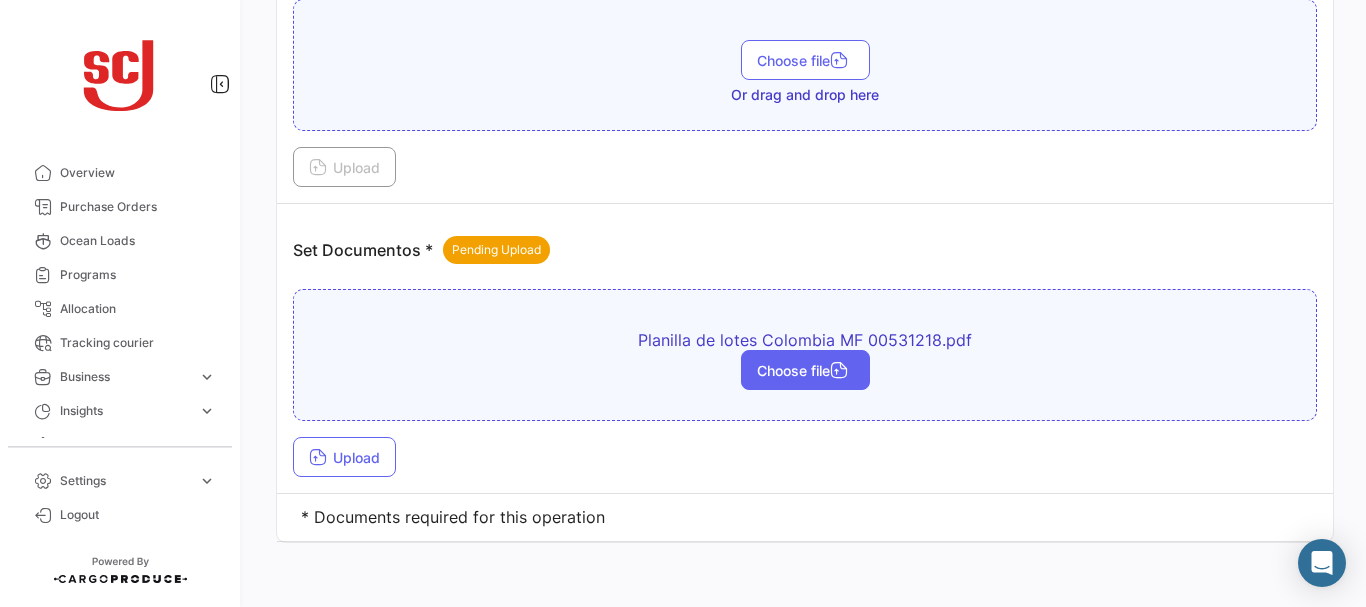 type 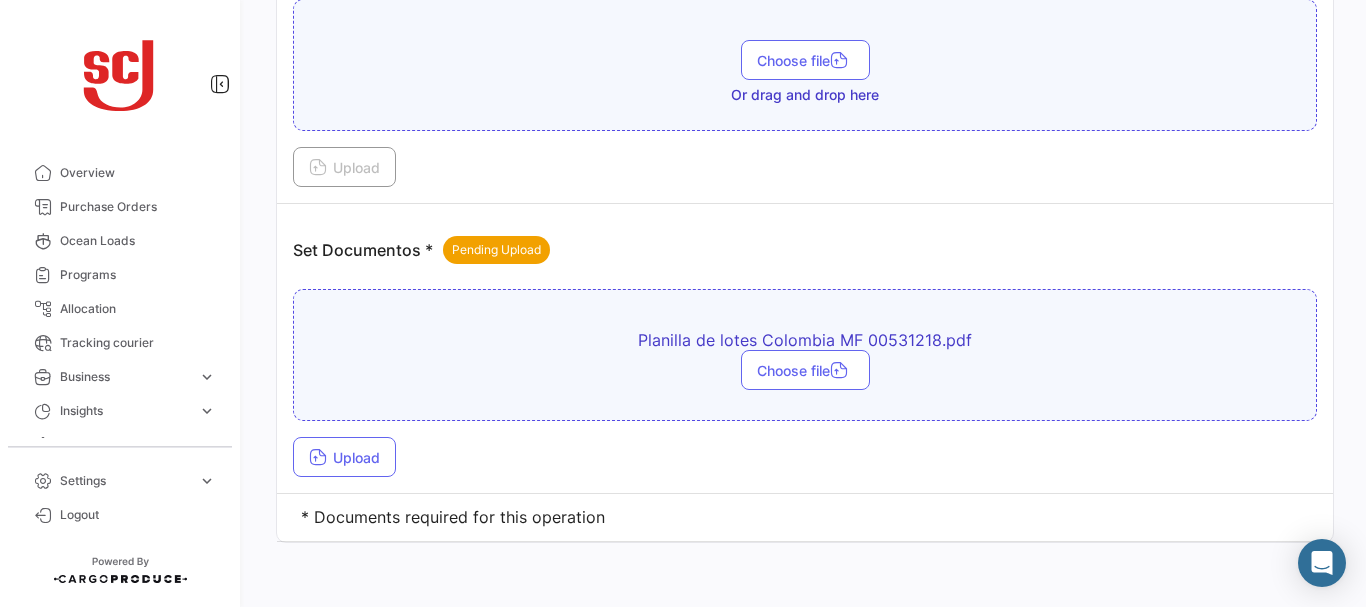 click on "Set Documentos *   Pending Upload" at bounding box center (805, 250) 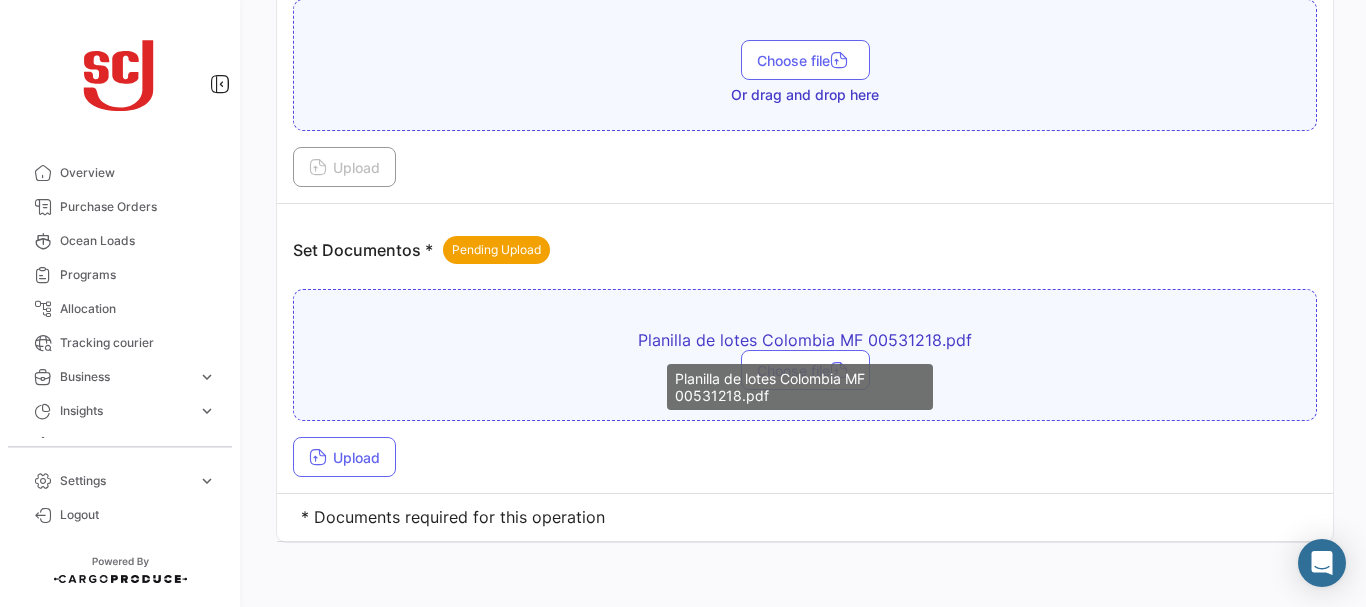 click on "Planilla de lotes Colombia MF 00531218.pdf" at bounding box center (800, 387) 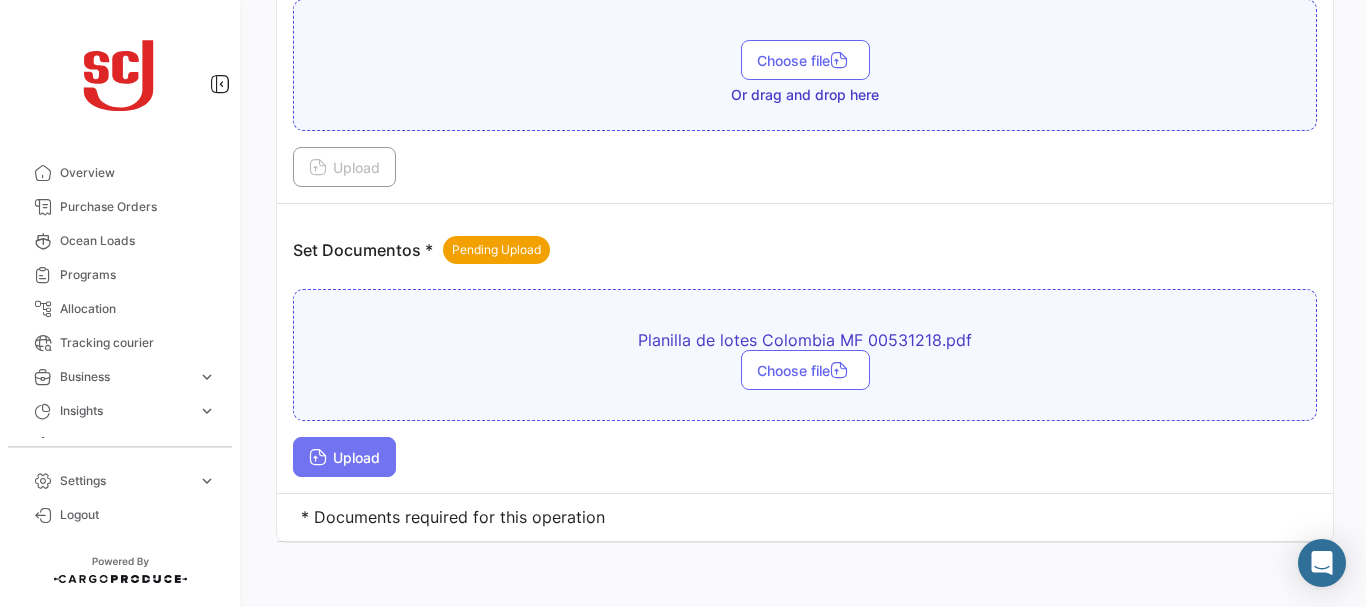 click on "Upload" at bounding box center [344, 457] 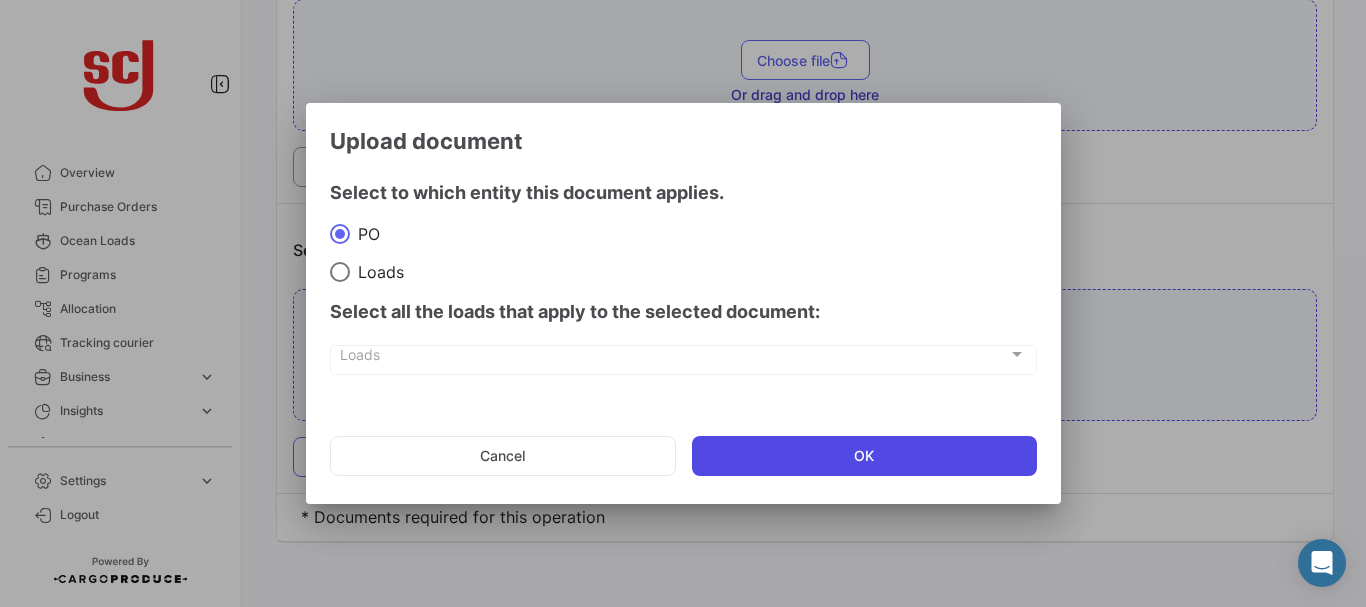 click on "OK" 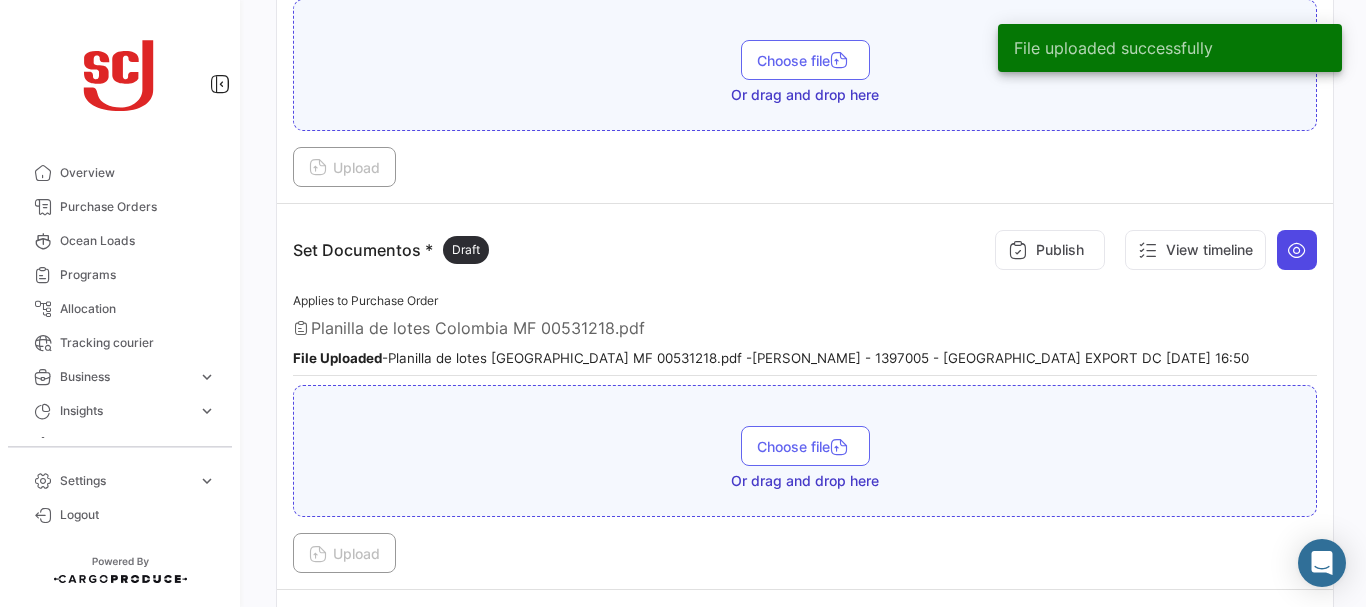 click at bounding box center (1297, 250) 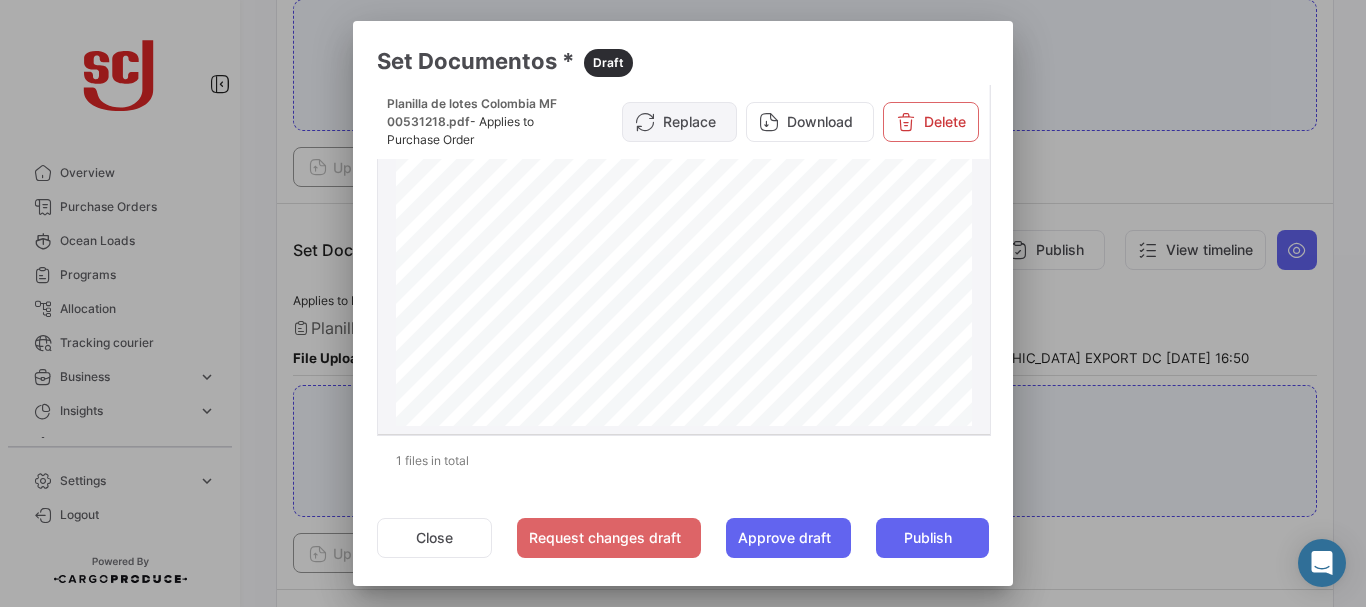 click on "Replace" at bounding box center [679, 122] 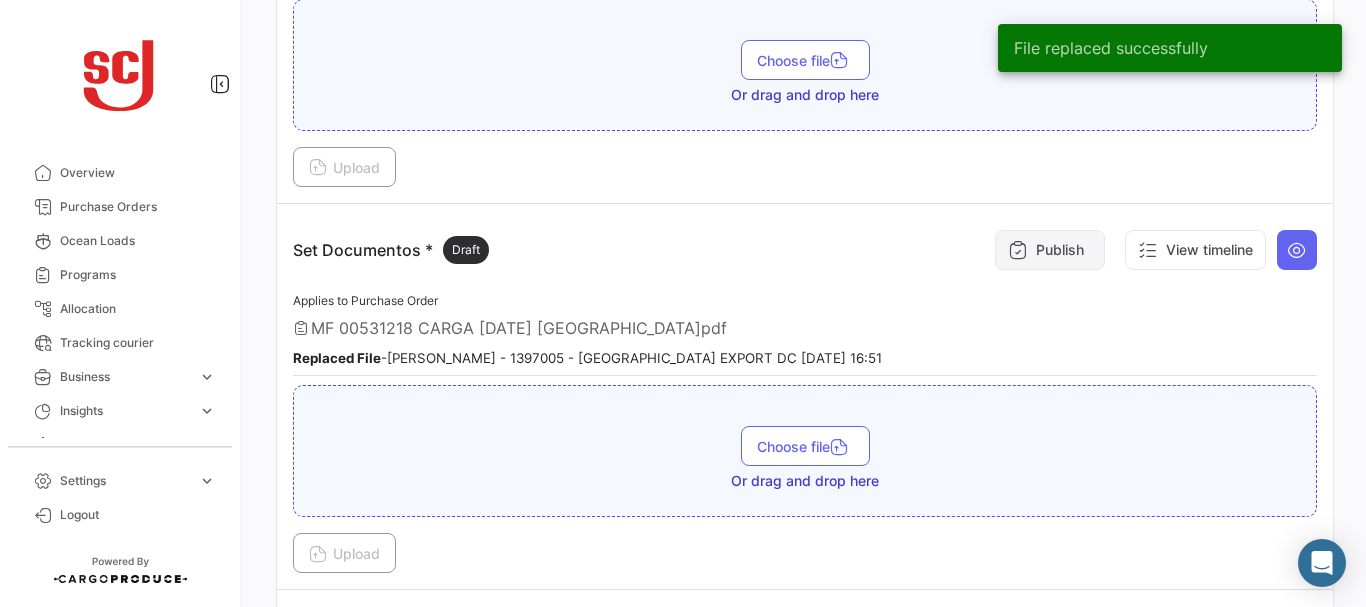 drag, startPoint x: 1060, startPoint y: 256, endPoint x: 1023, endPoint y: 254, distance: 37.054016 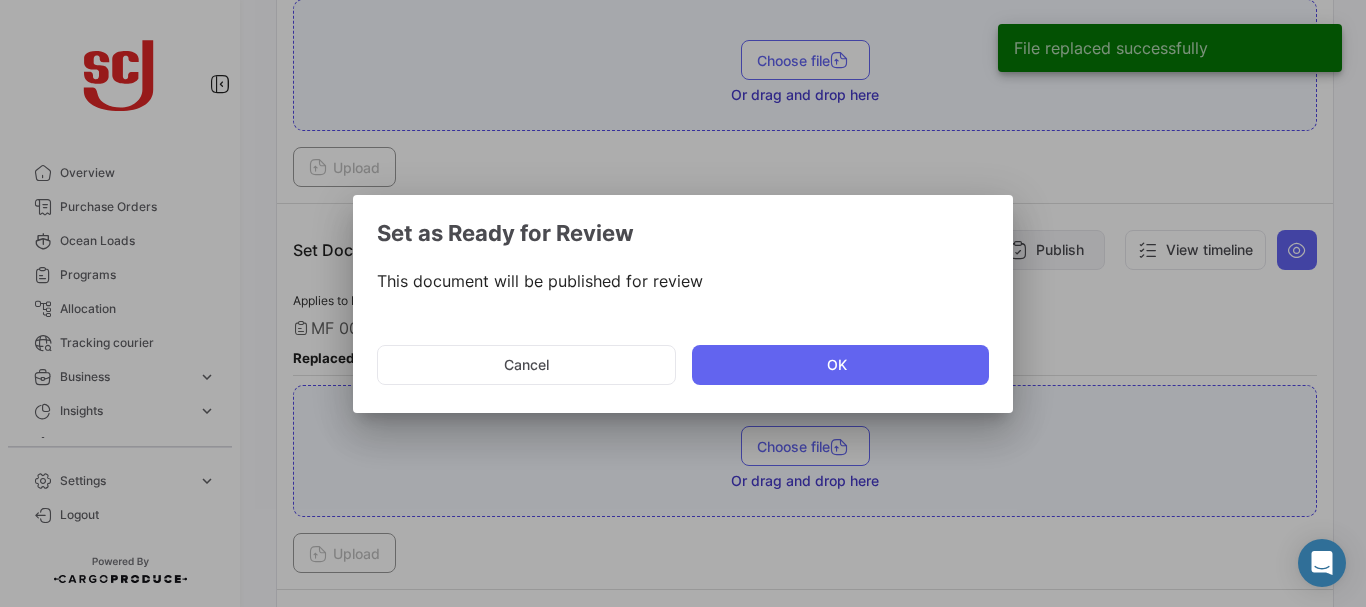 click at bounding box center (683, 303) 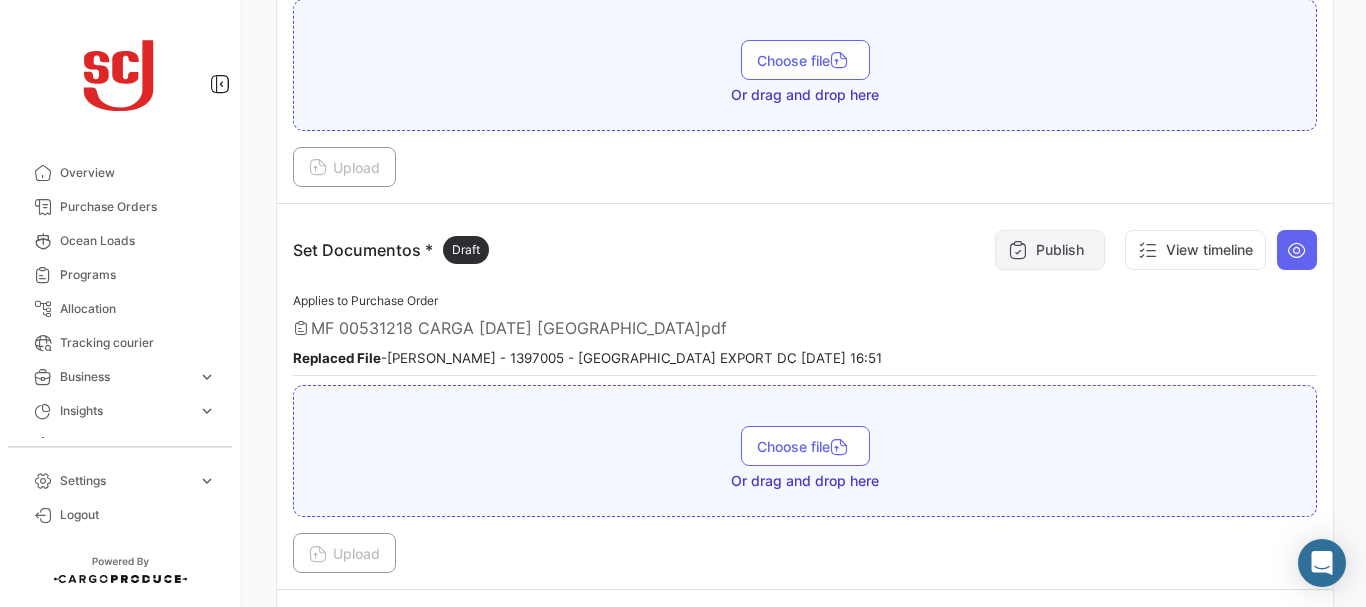 click at bounding box center [1018, 250] 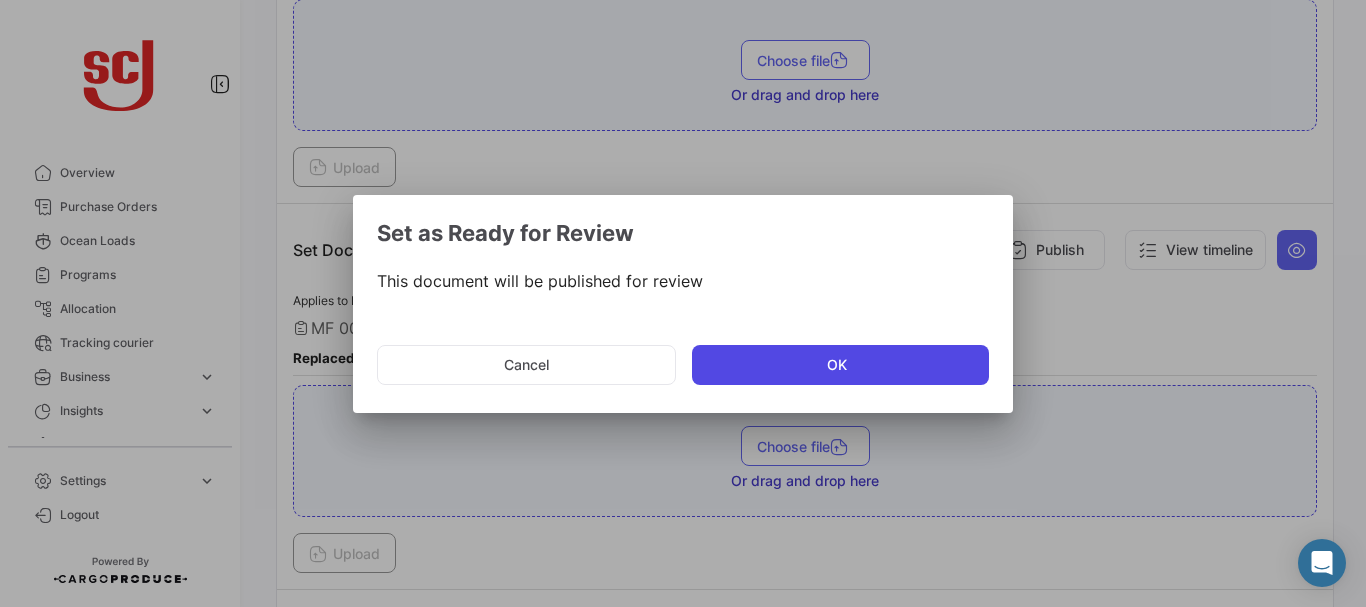 click on "OK" 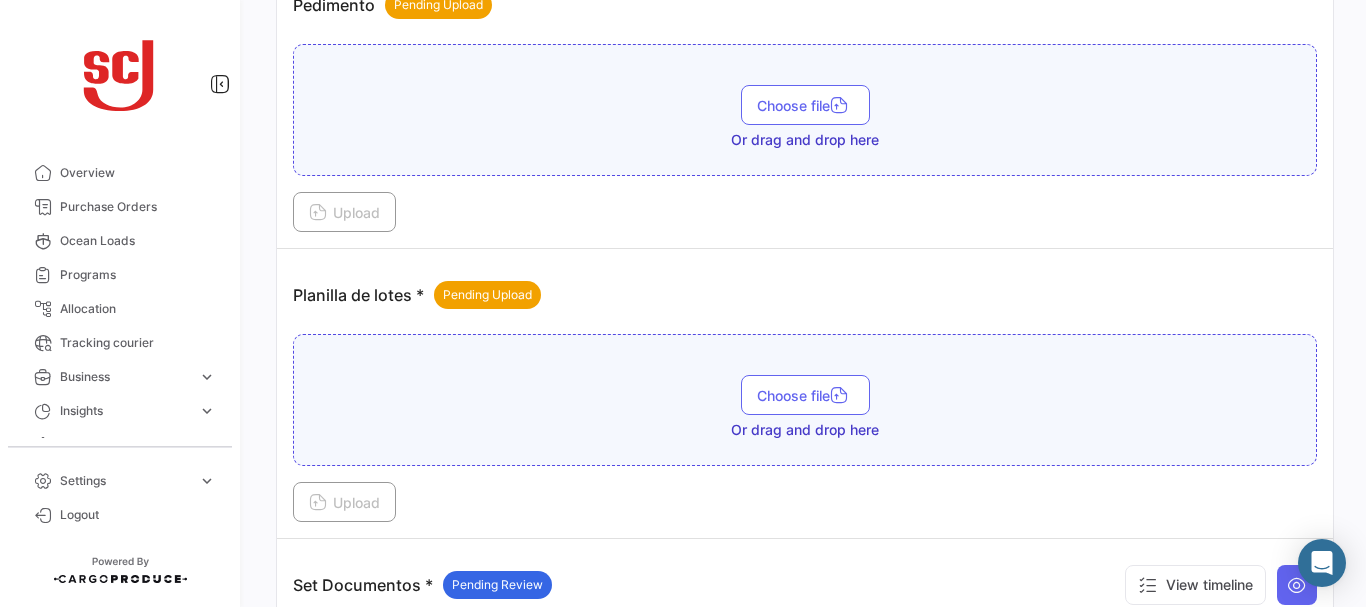 scroll, scrollTop: 2128, scrollLeft: 0, axis: vertical 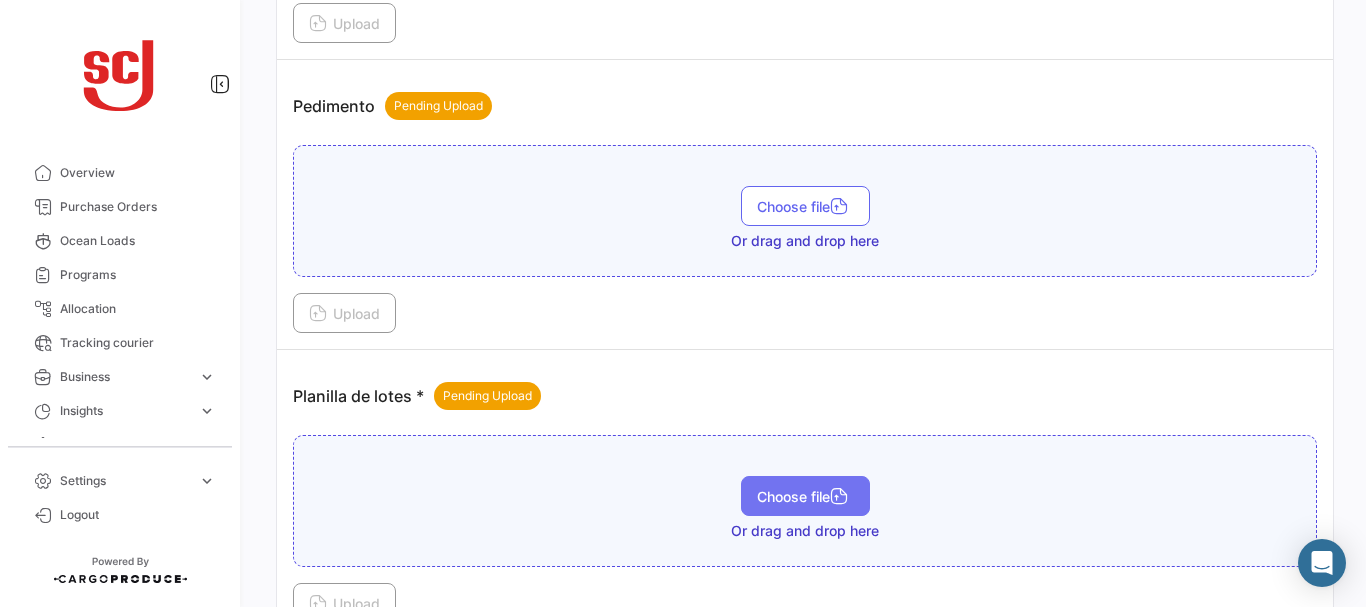 click on "Choose file" at bounding box center [805, 496] 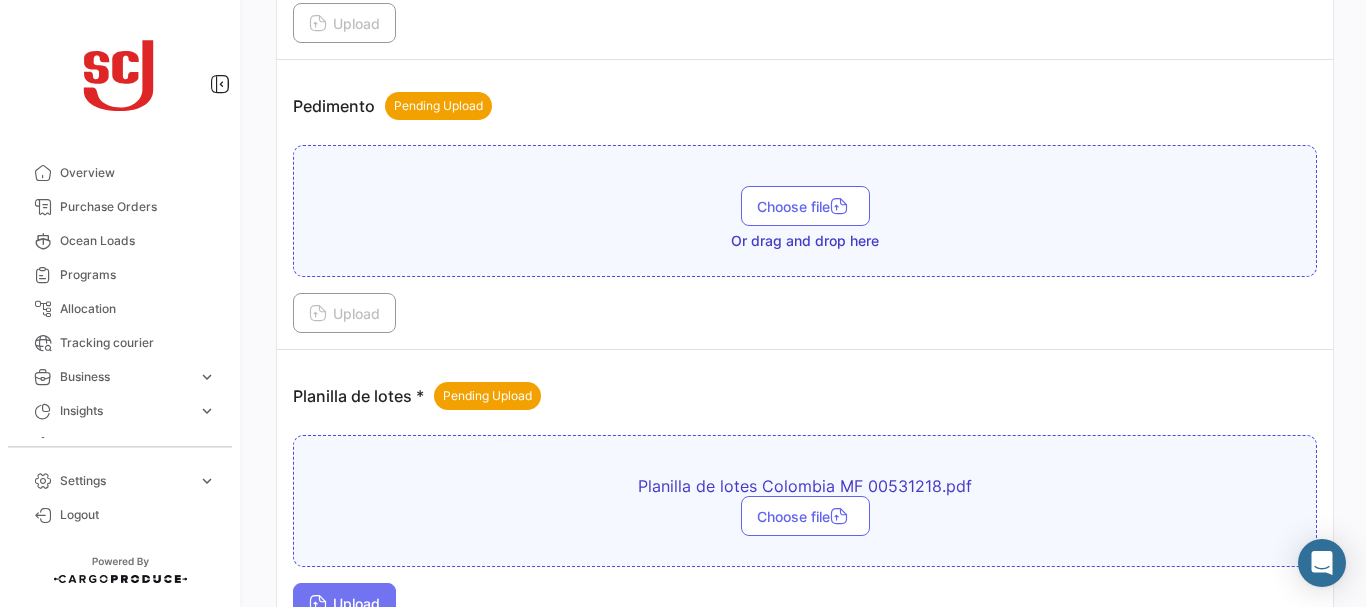 click on "Upload" at bounding box center [344, 603] 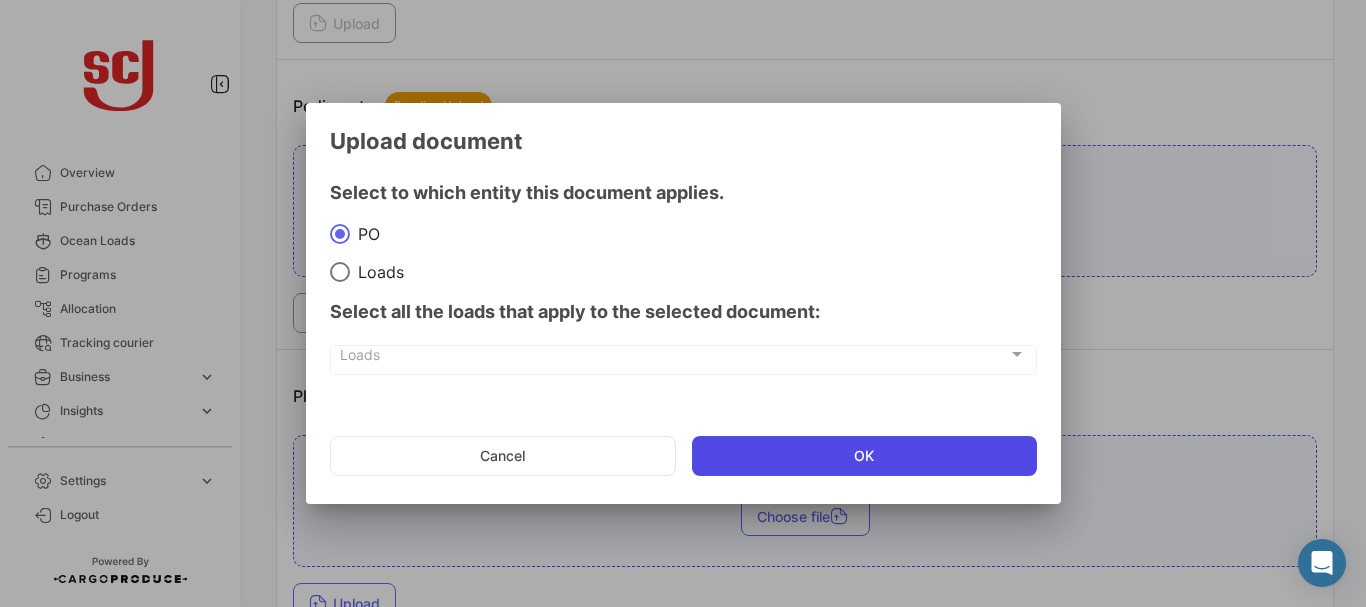 click on "OK" 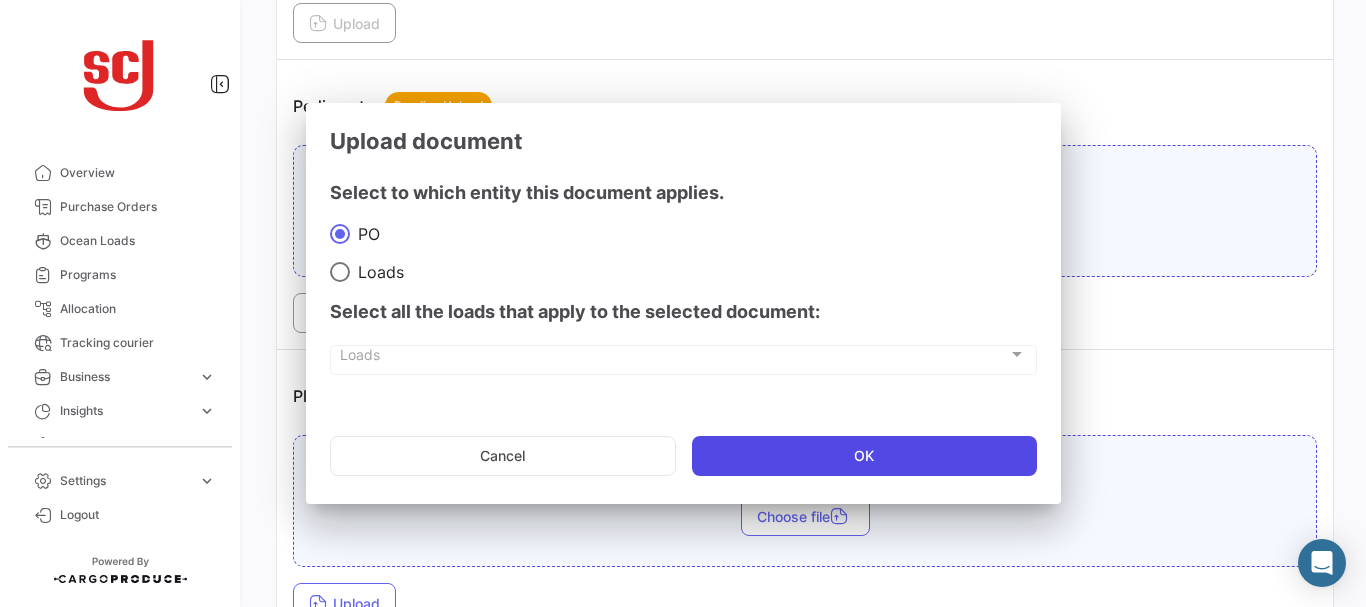 scroll, scrollTop: 2144, scrollLeft: 0, axis: vertical 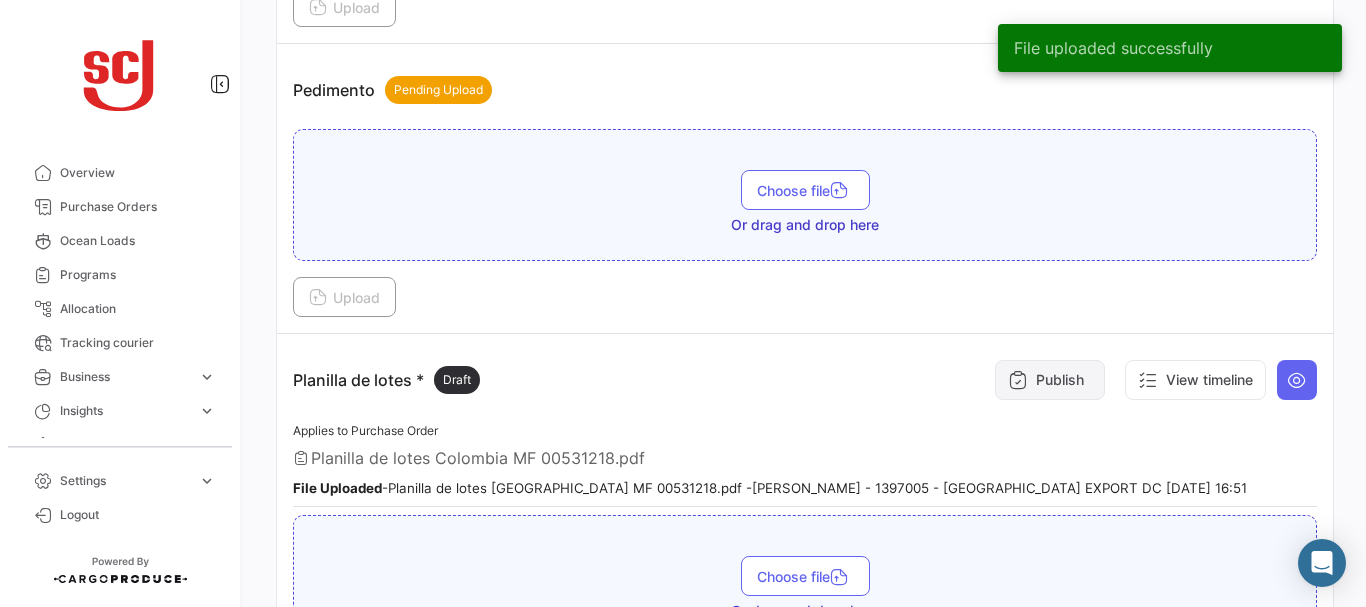 click on "Publish" at bounding box center (1050, 380) 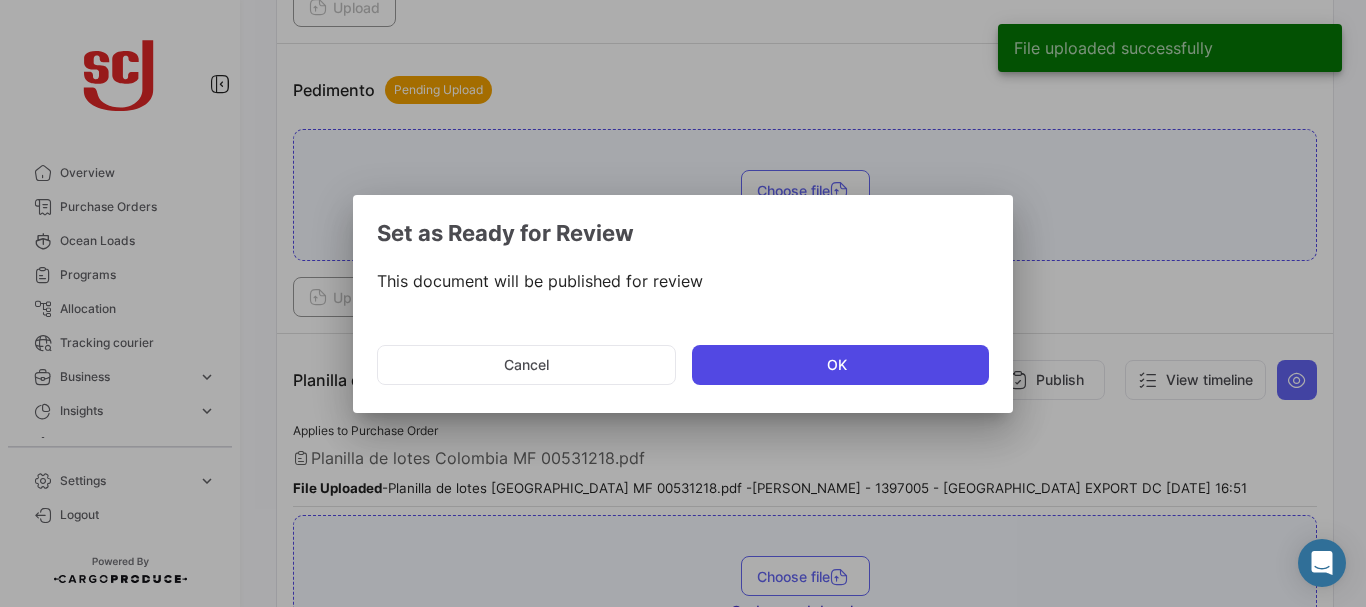 click on "OK" 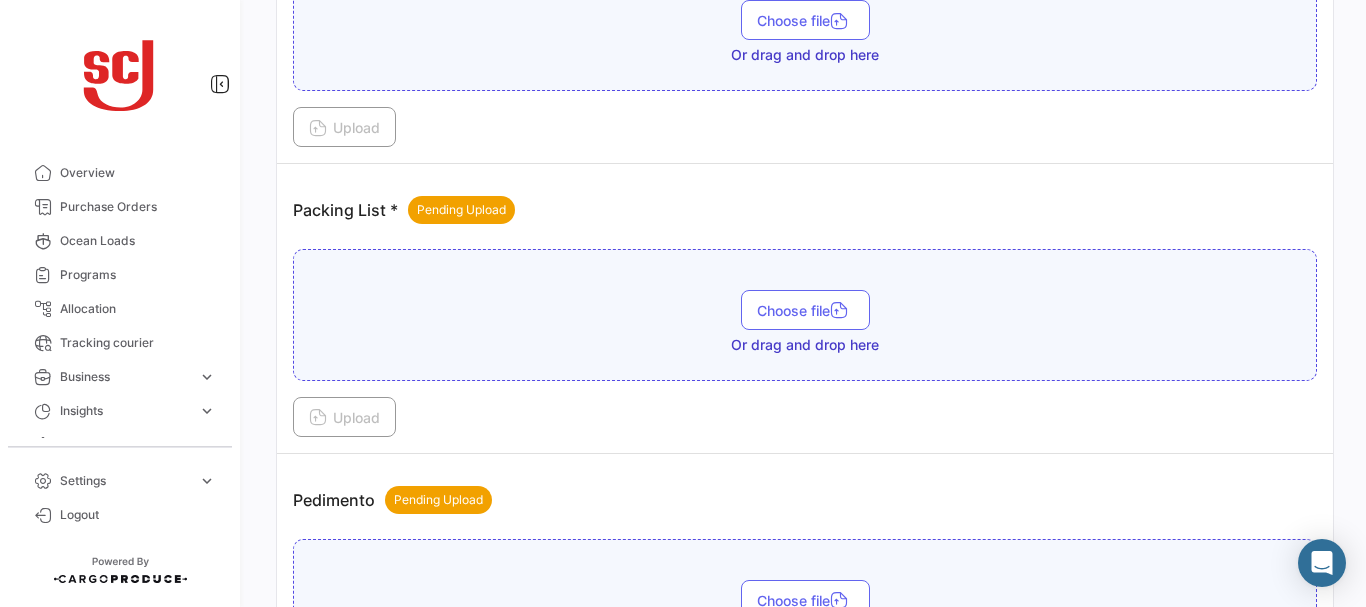scroll, scrollTop: 1706, scrollLeft: 0, axis: vertical 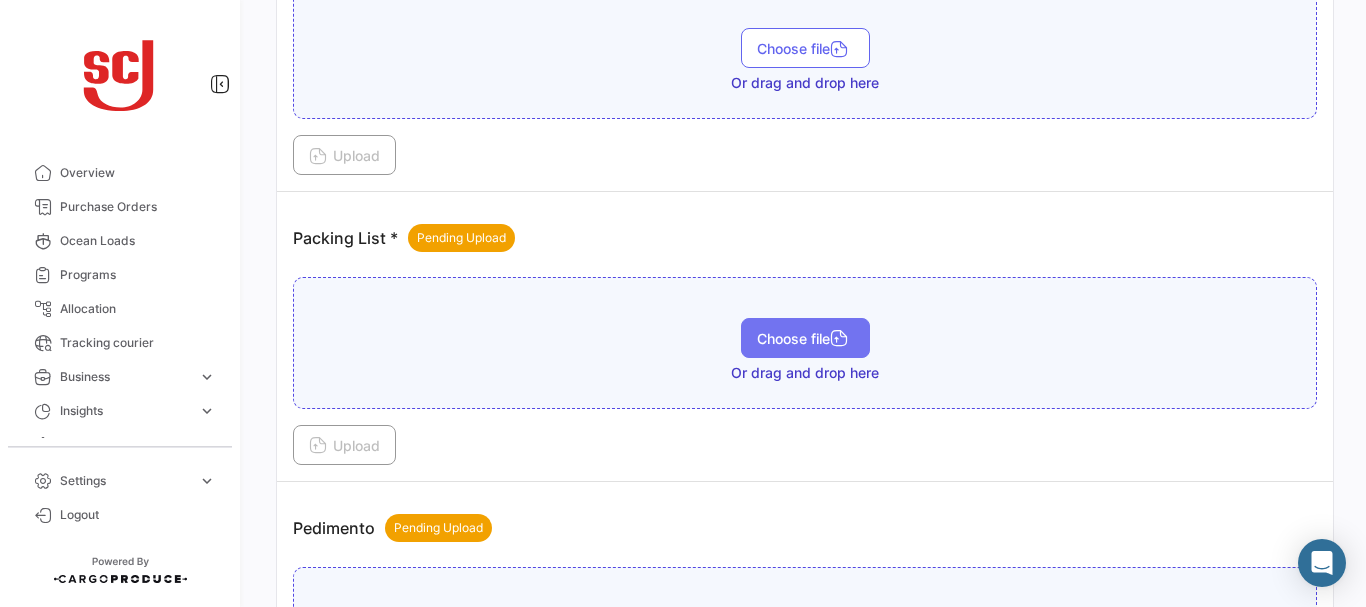 click on "Choose file" at bounding box center (805, 338) 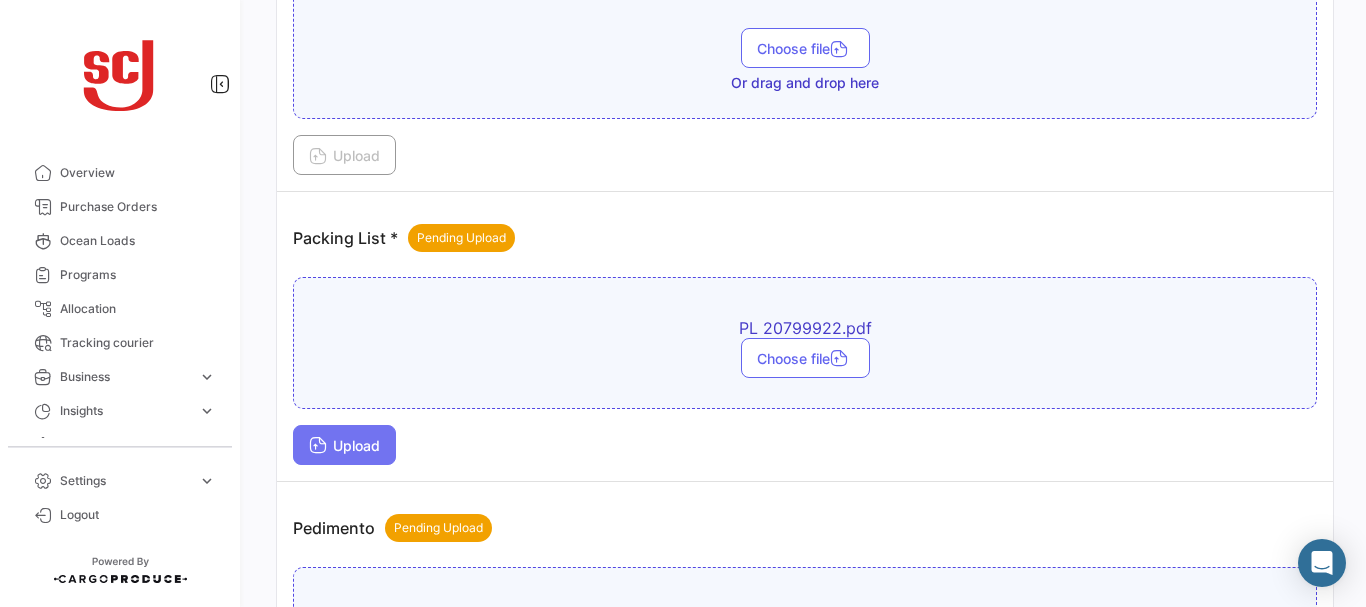 click on "Upload" at bounding box center [344, 445] 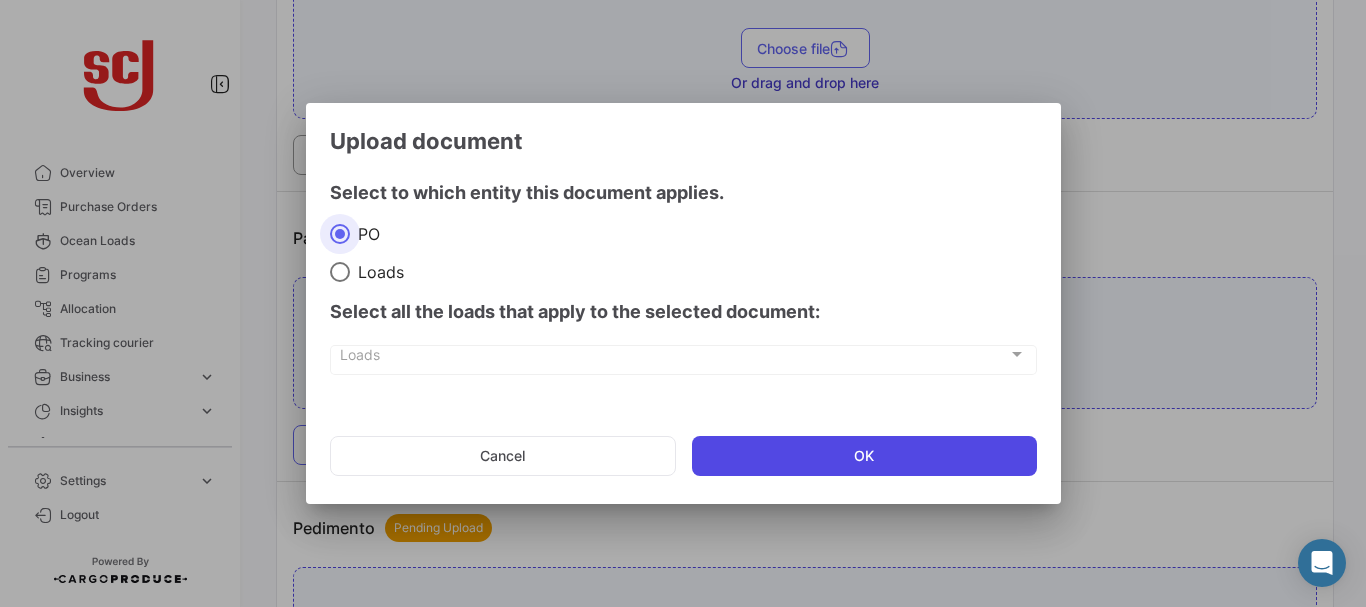 click on "OK" 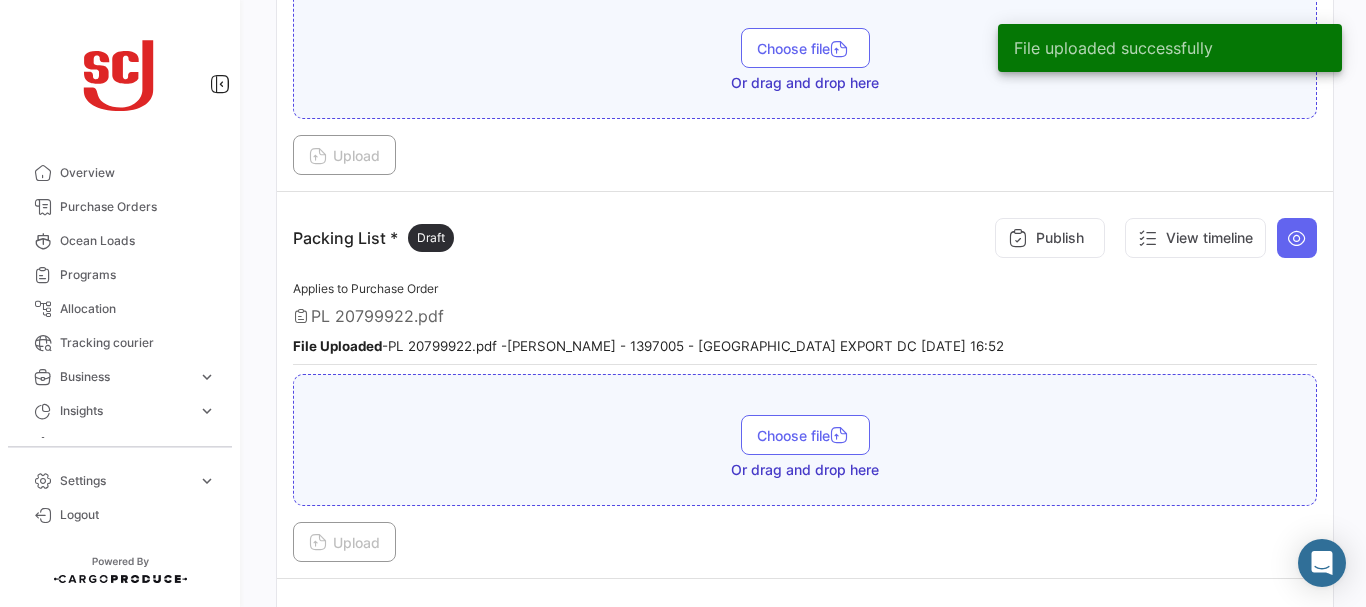 click on "Publish" at bounding box center (1050, 238) 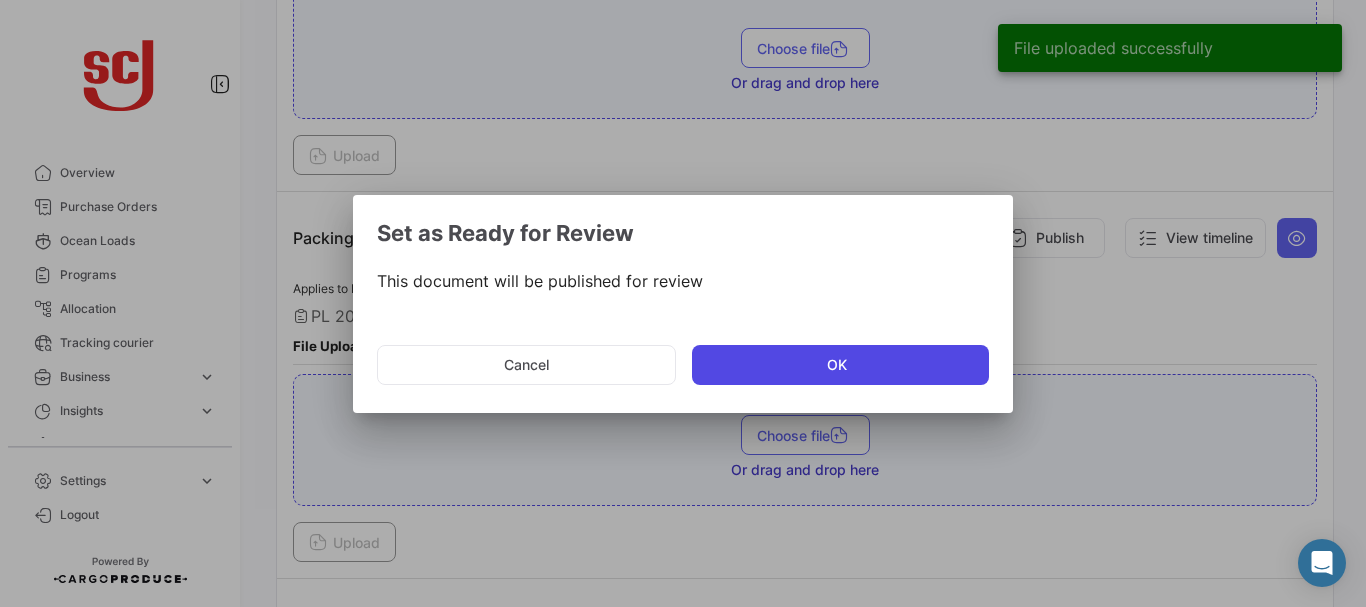 click on "OK" 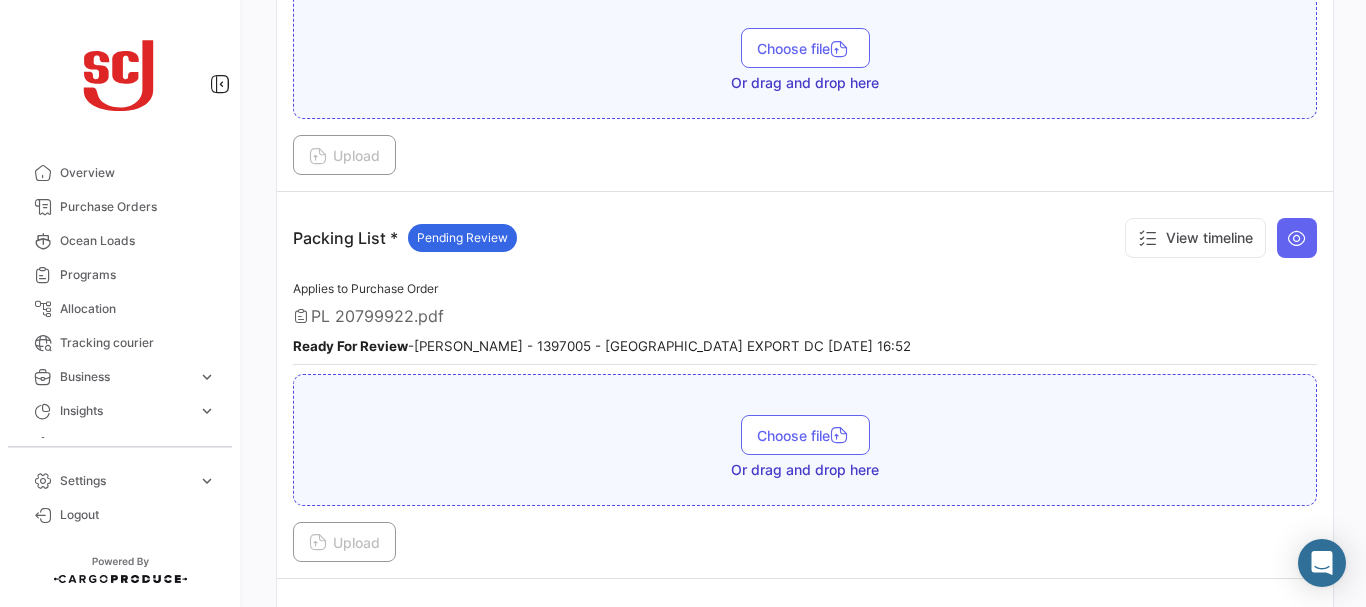 click at bounding box center (1297, 238) 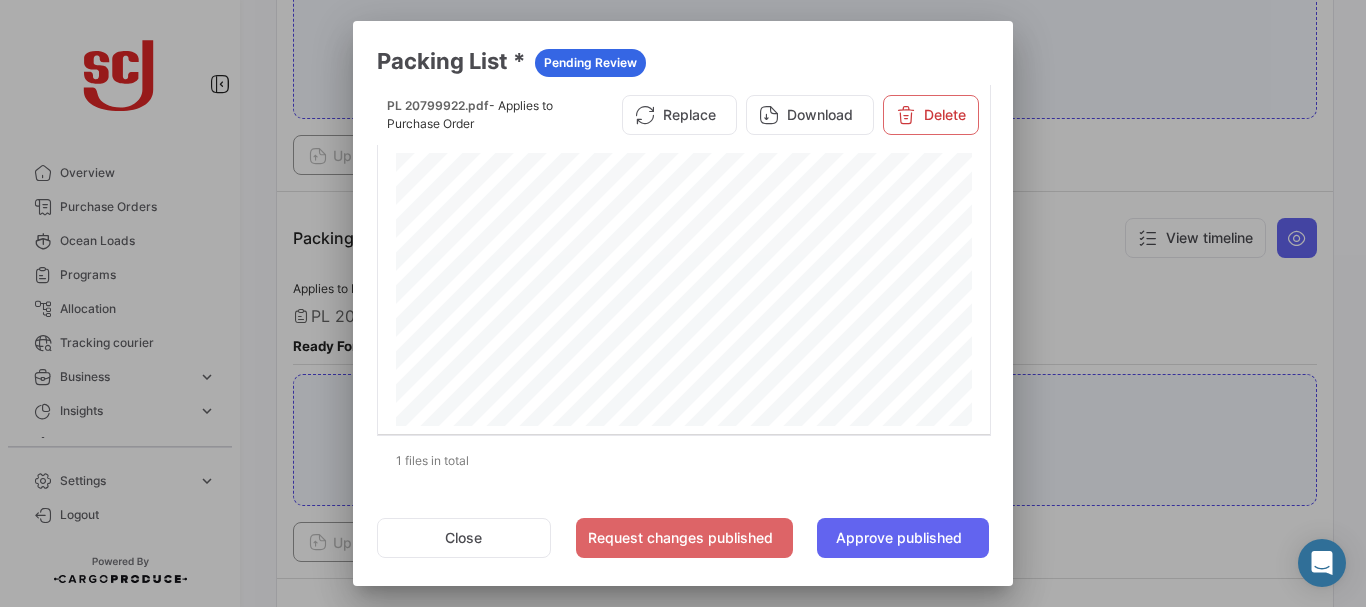 click at bounding box center [683, 303] 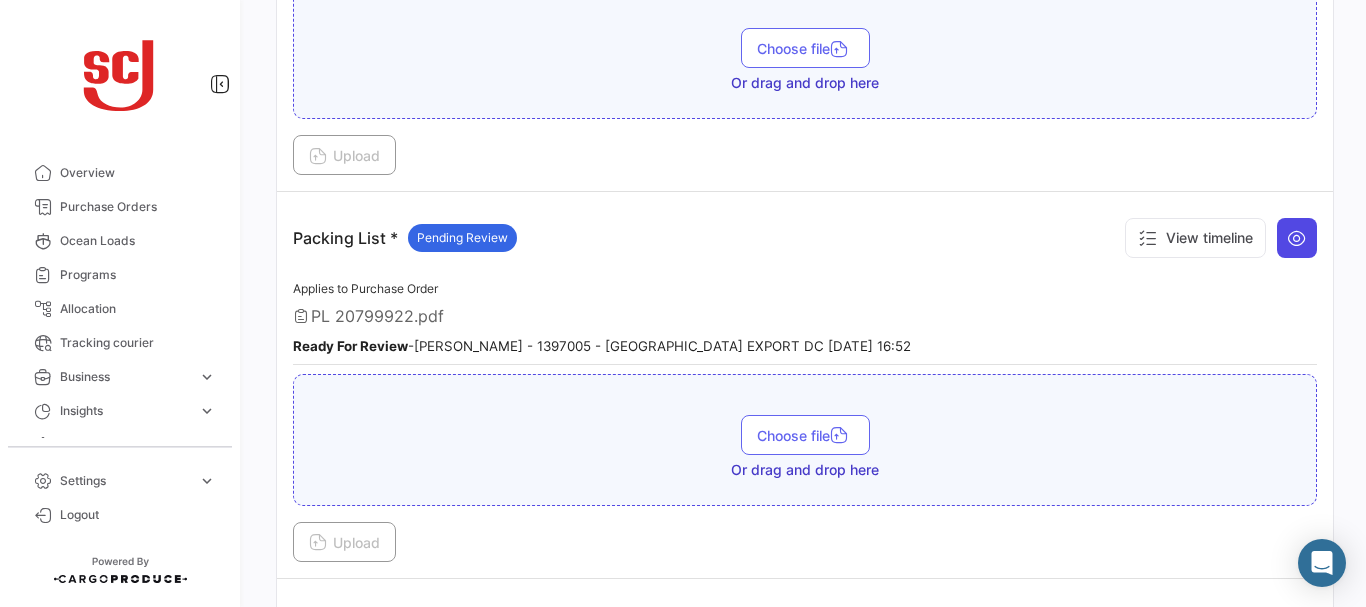 click at bounding box center [1297, 238] 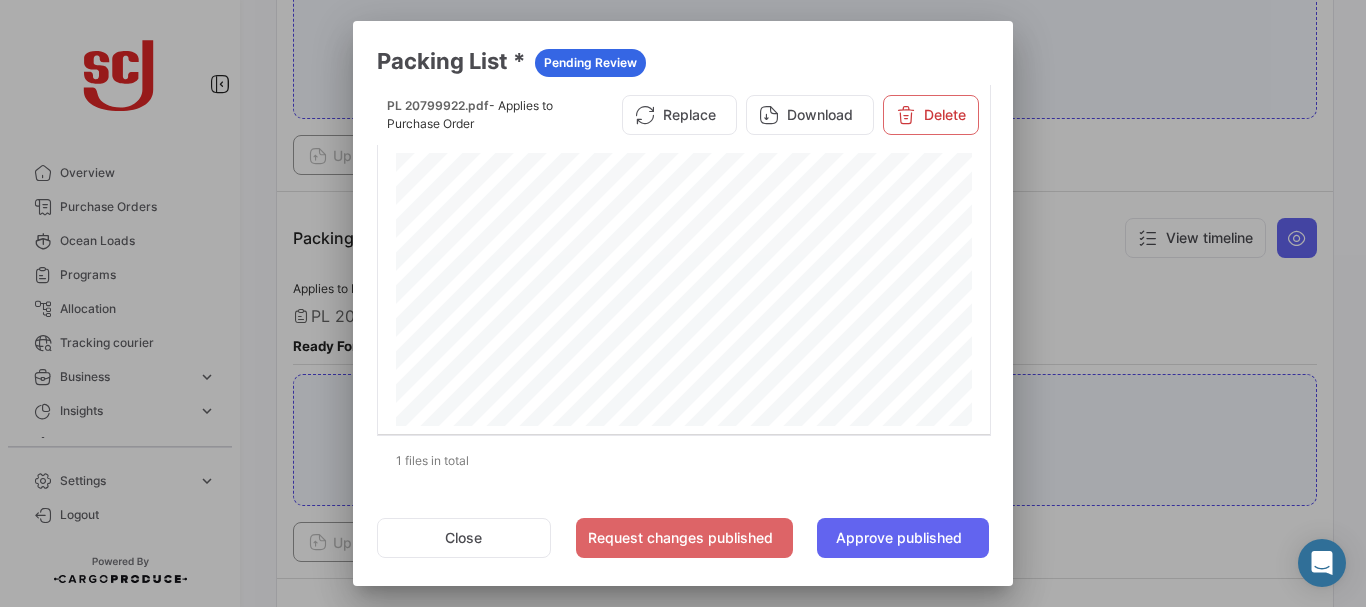 click at bounding box center (683, 303) 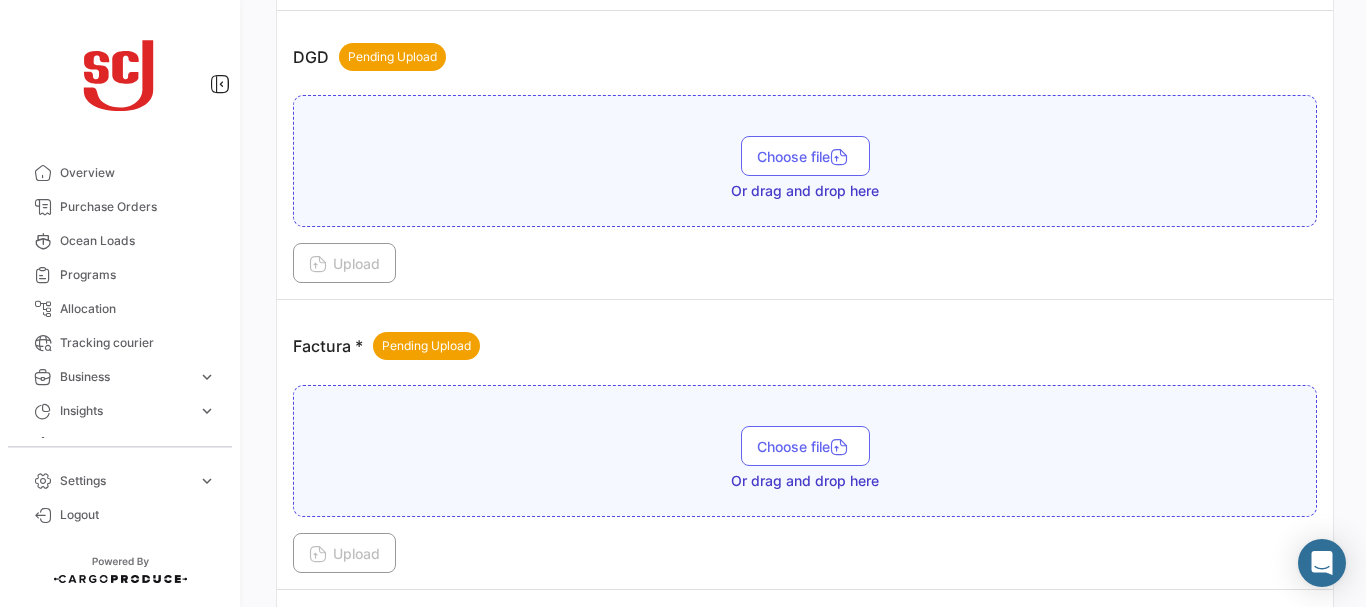 scroll, scrollTop: 1302, scrollLeft: 0, axis: vertical 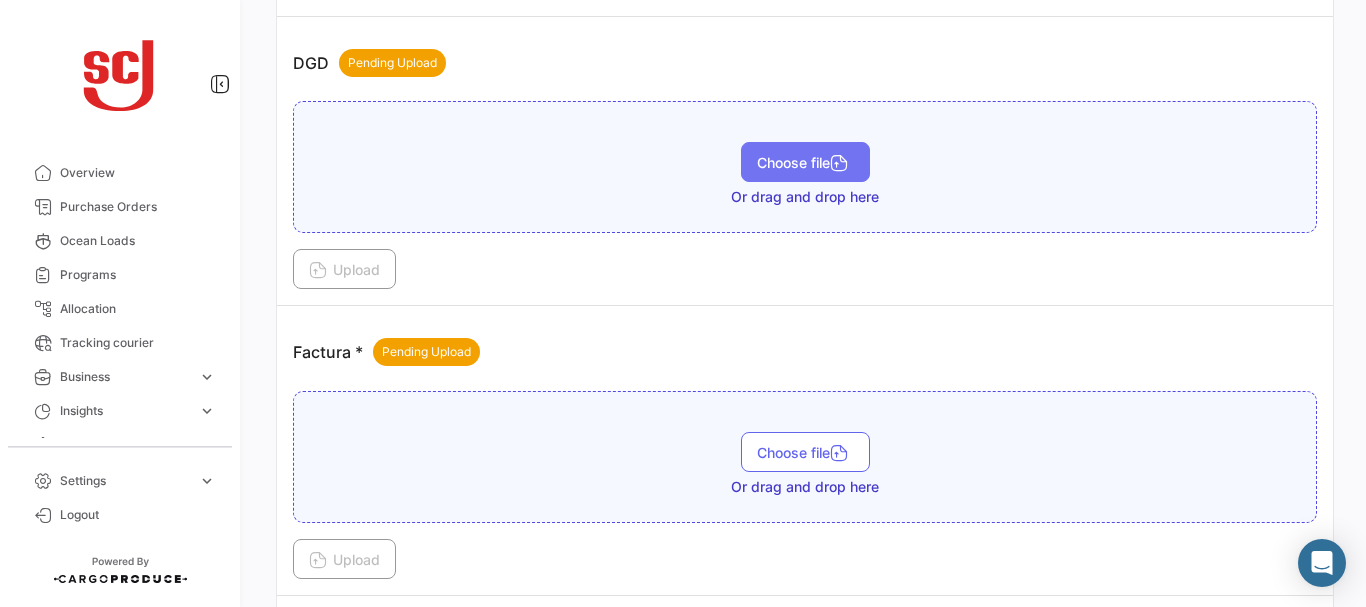 click on "Choose file" at bounding box center (805, 162) 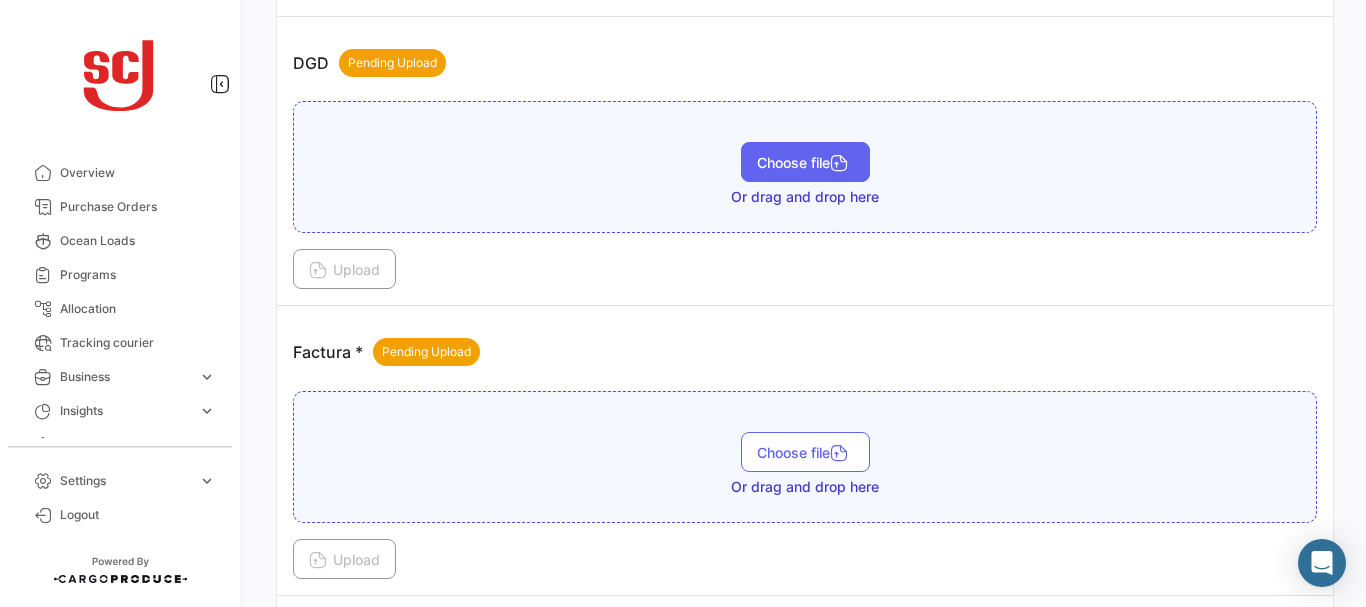 type 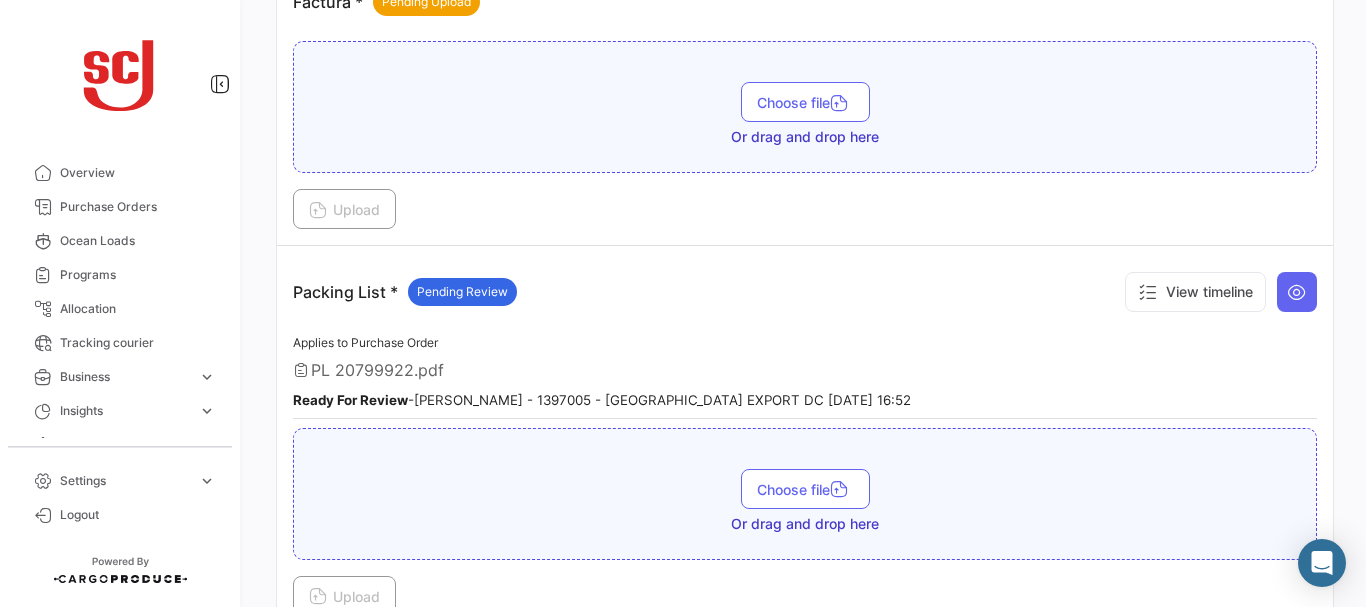 scroll, scrollTop: 1706, scrollLeft: 0, axis: vertical 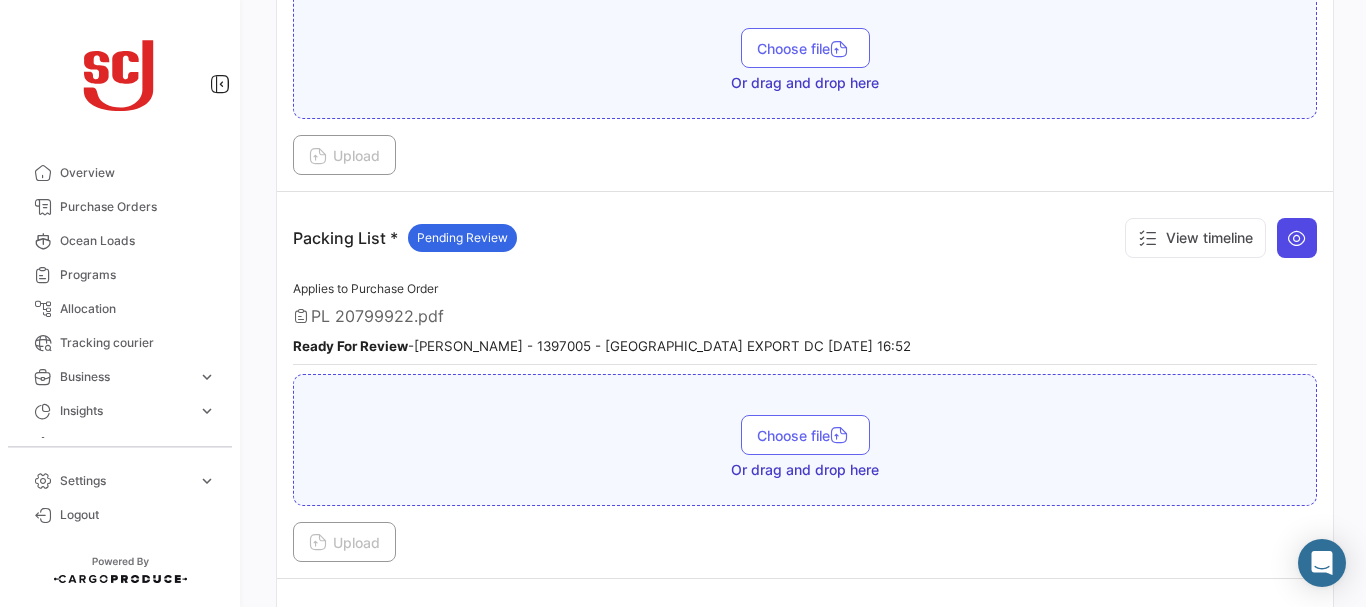 click at bounding box center (1297, 238) 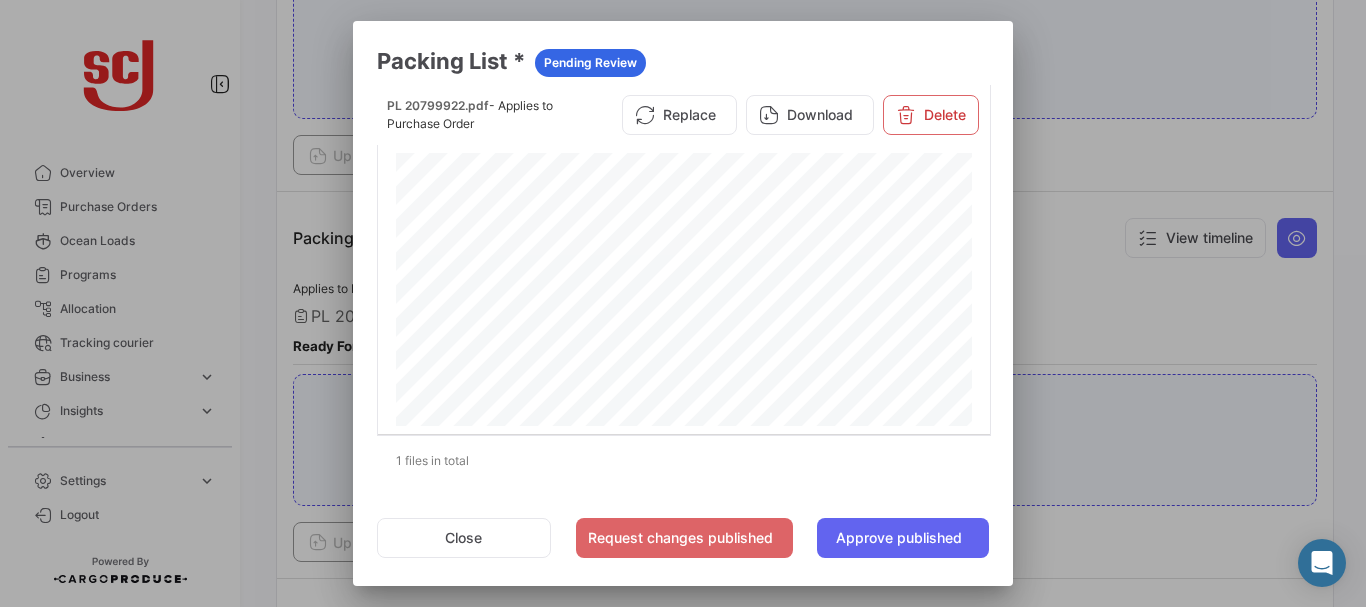 click at bounding box center (683, 303) 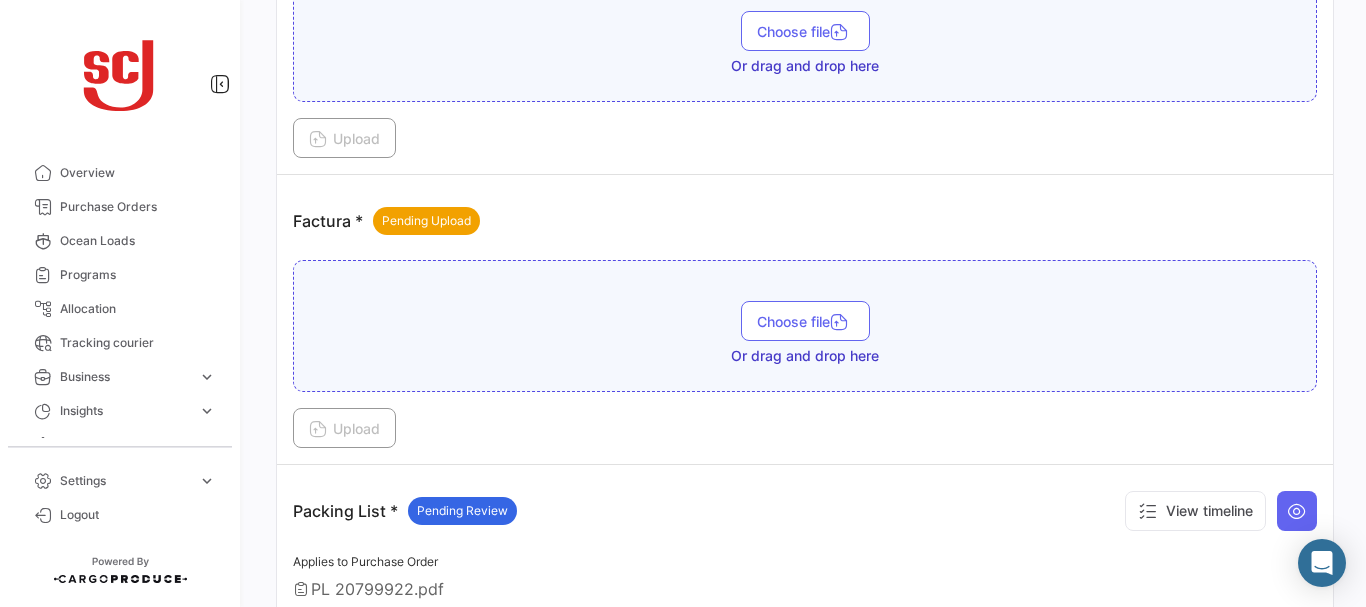scroll, scrollTop: 1356, scrollLeft: 0, axis: vertical 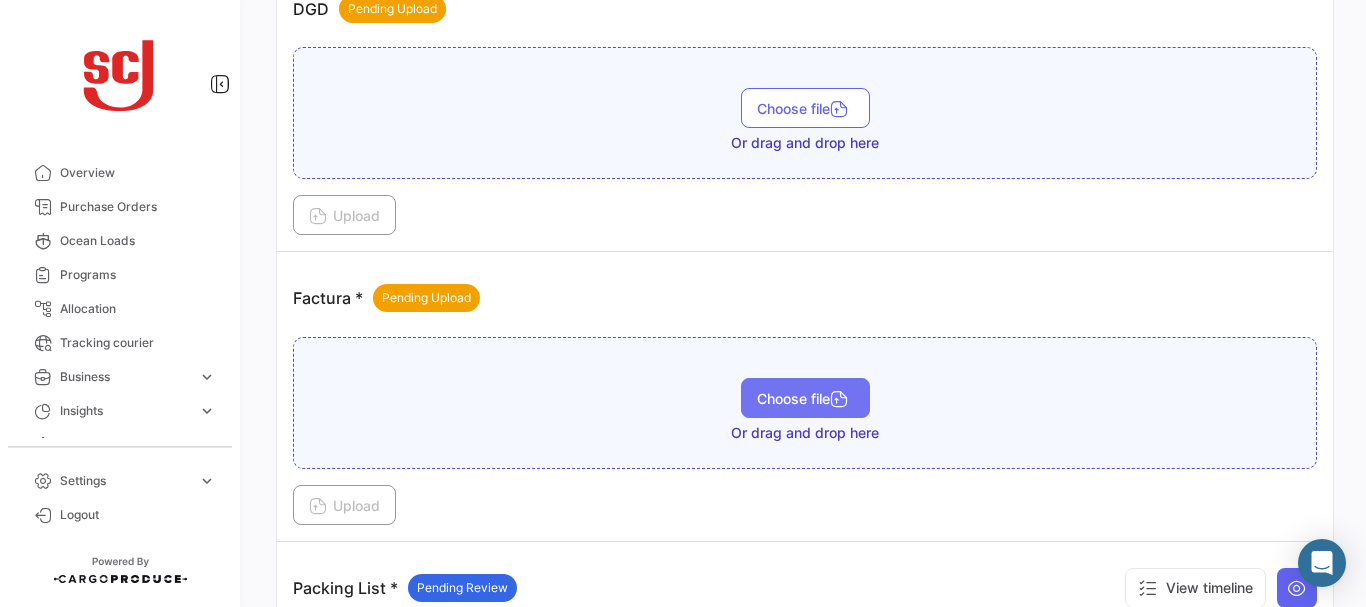 click on "Choose file" at bounding box center [805, 398] 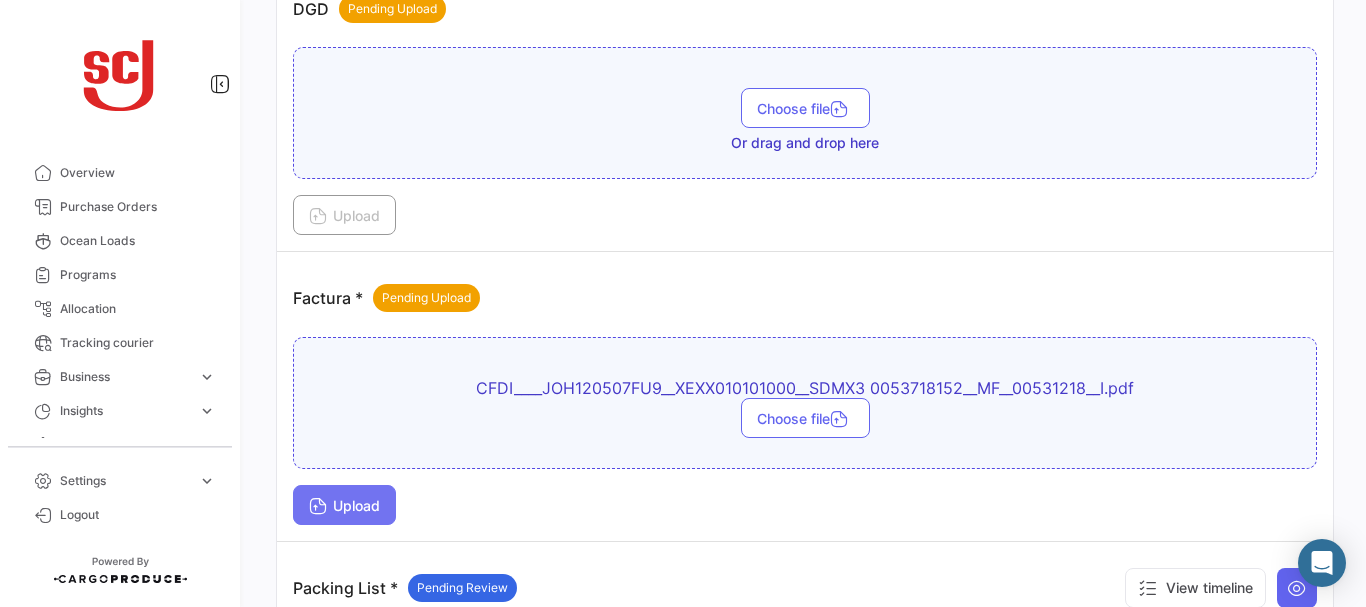 click on "Upload" at bounding box center (344, 505) 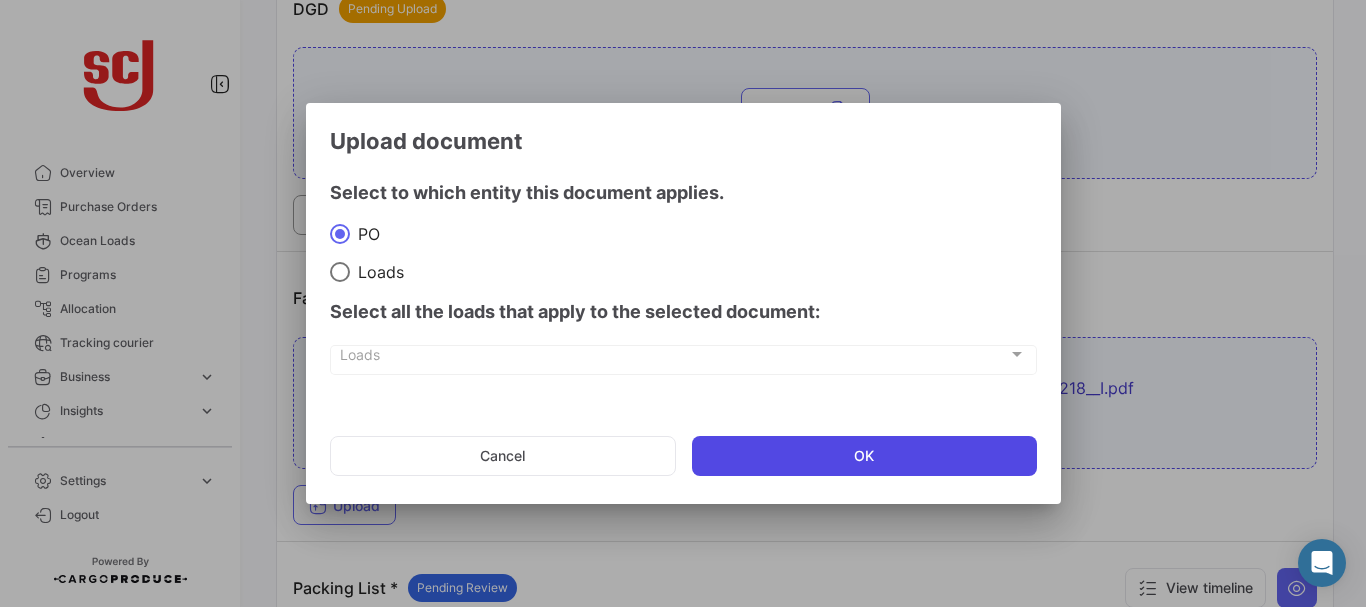 click on "OK" 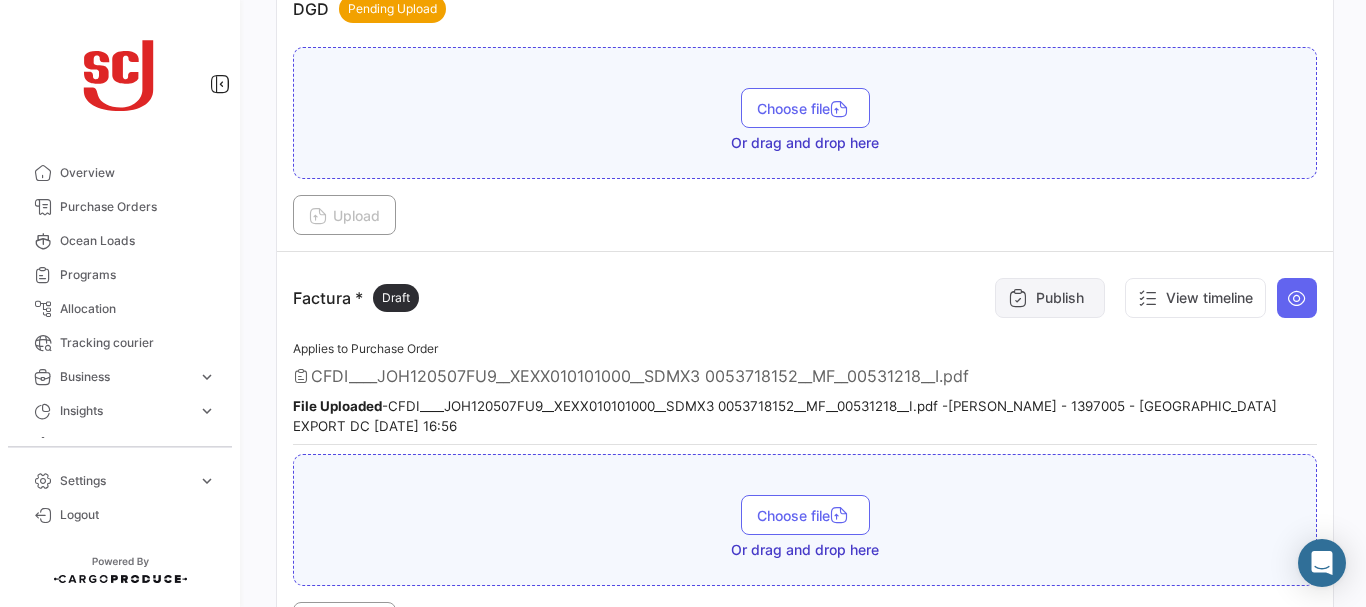 click on "Publish" at bounding box center (1050, 298) 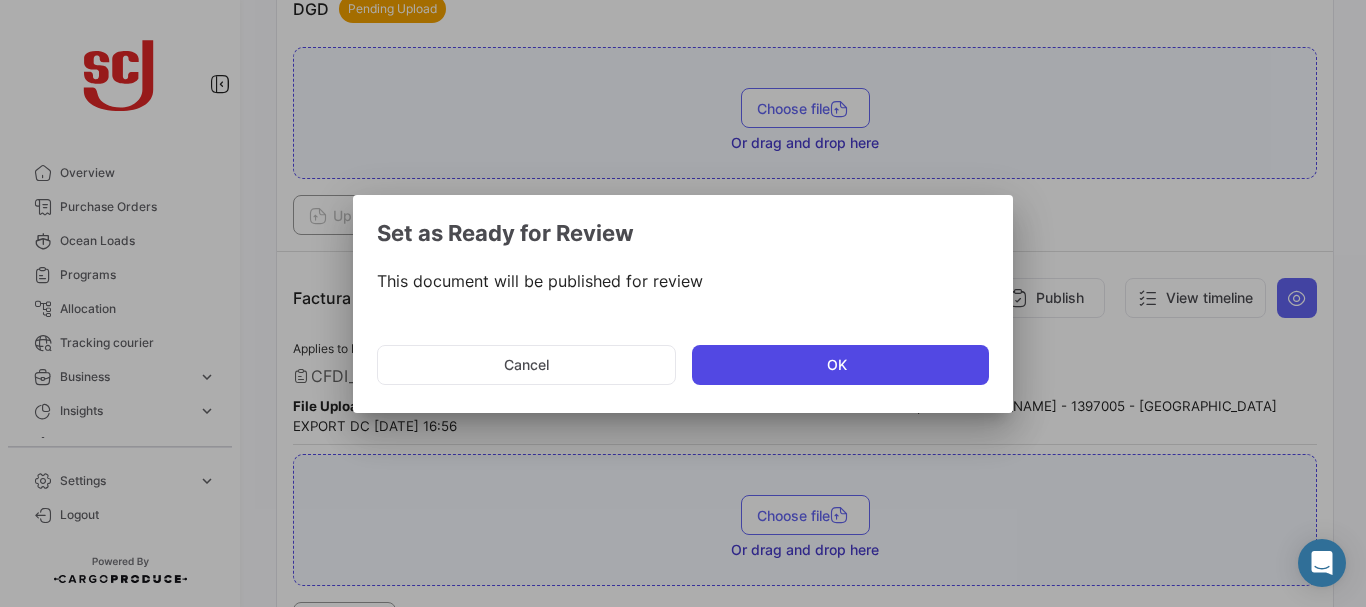click on "OK" 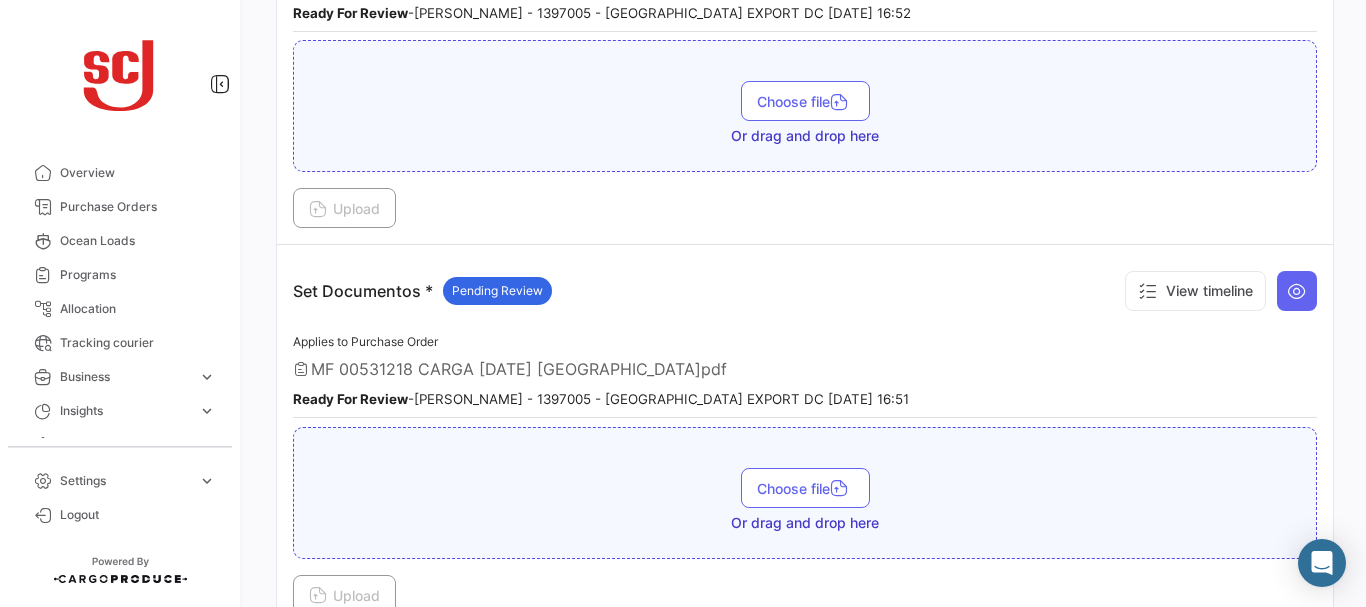 scroll, scrollTop: 2950, scrollLeft: 0, axis: vertical 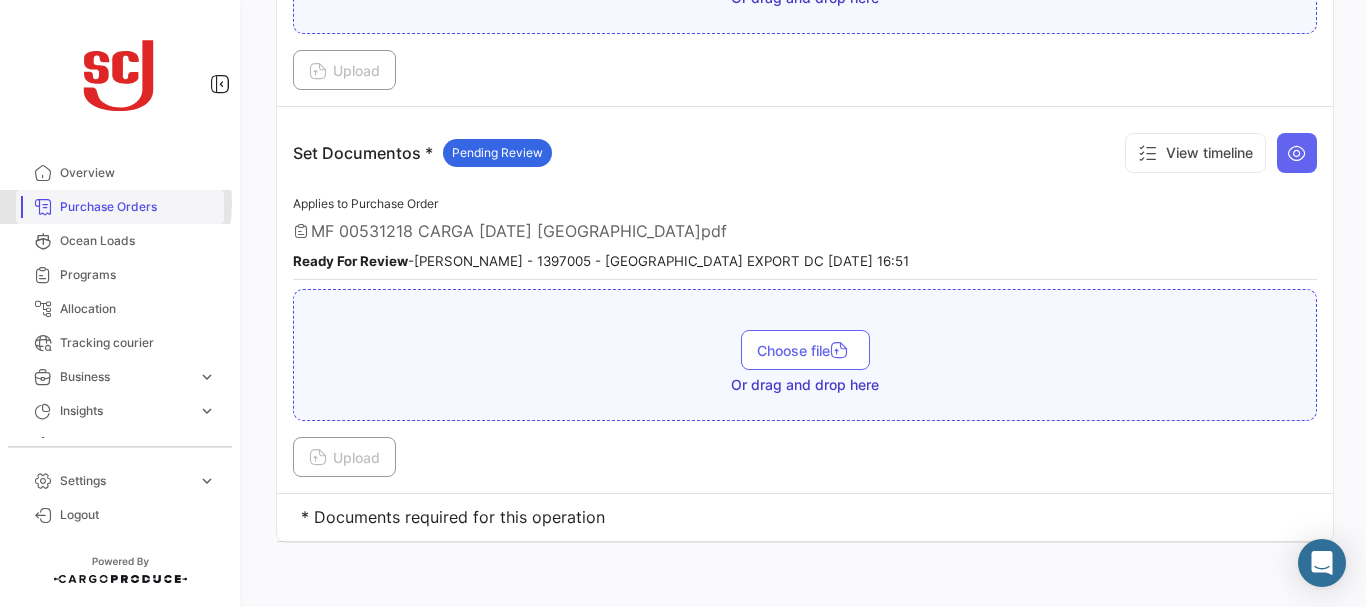 click on "Purchase Orders" at bounding box center (138, 207) 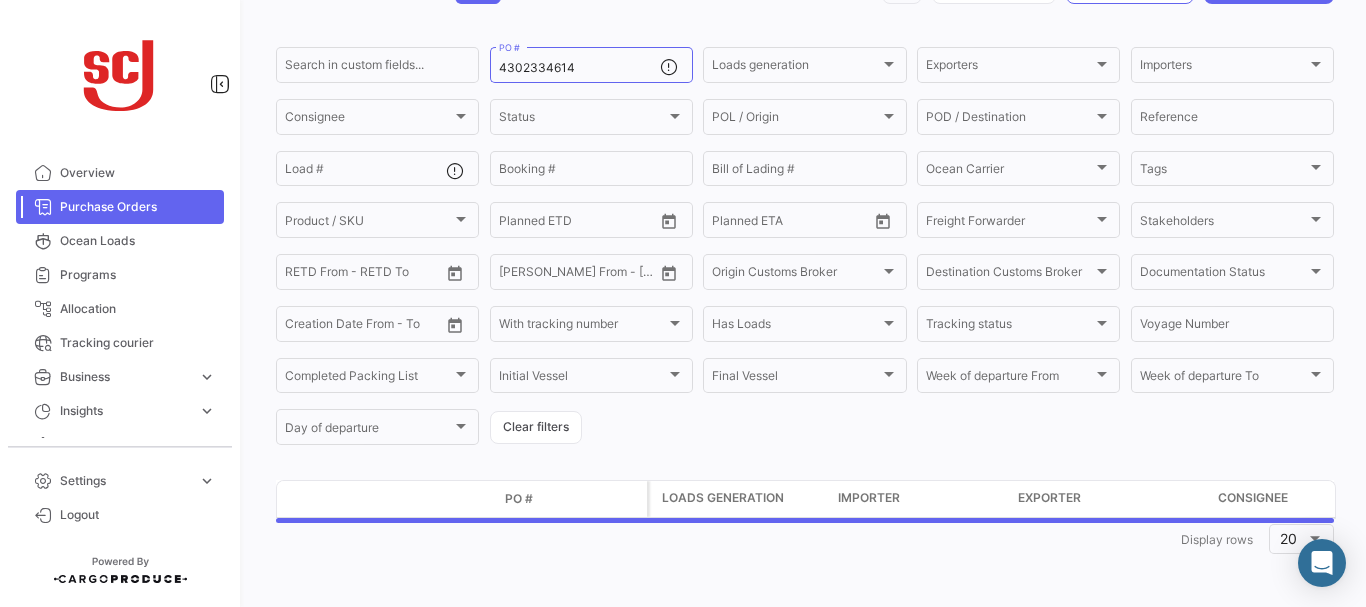 scroll, scrollTop: 0, scrollLeft: 0, axis: both 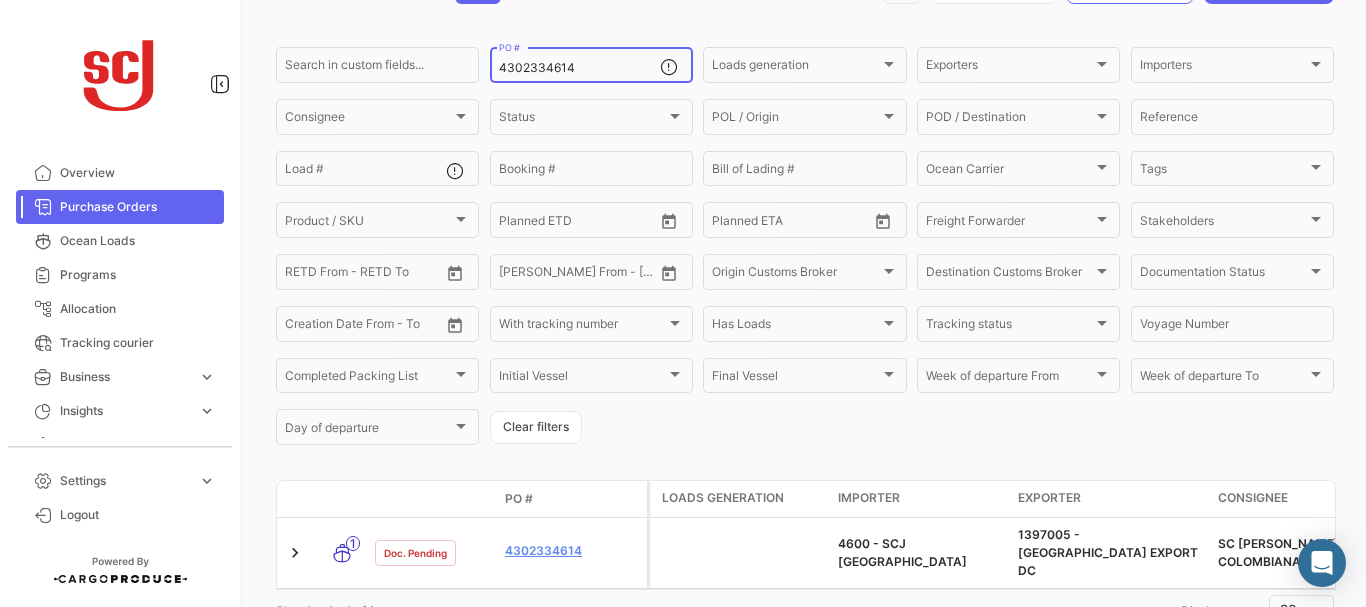 click on "4302334614" at bounding box center (579, 68) 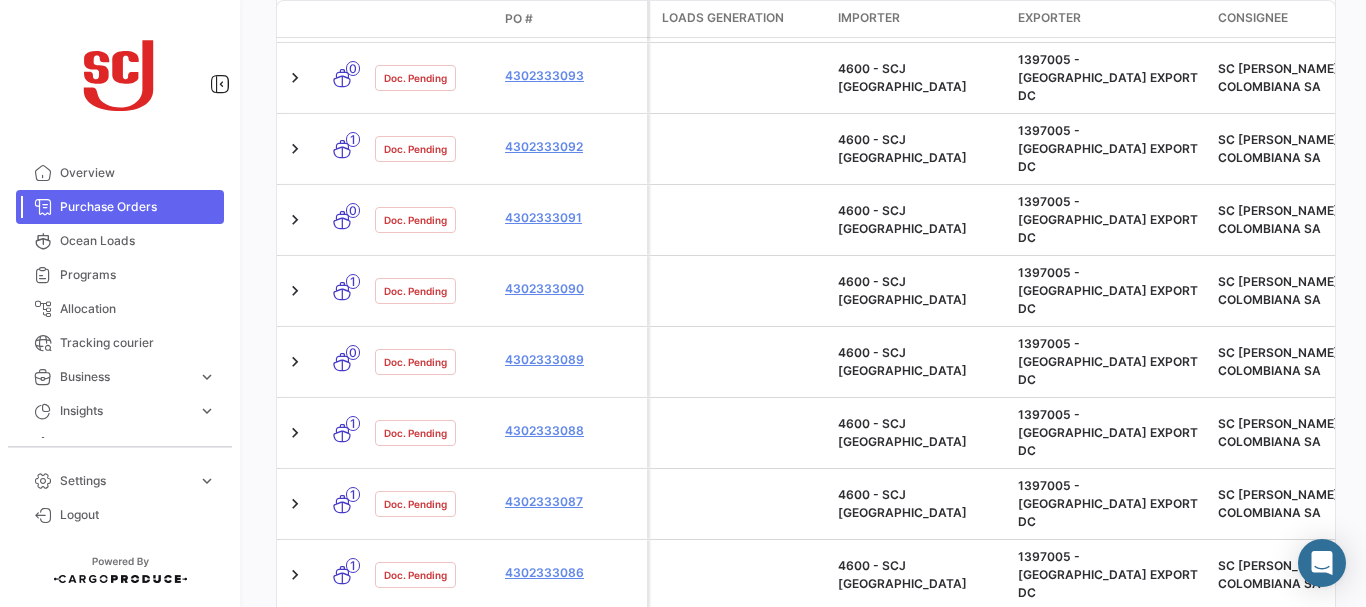 scroll, scrollTop: 184, scrollLeft: 0, axis: vertical 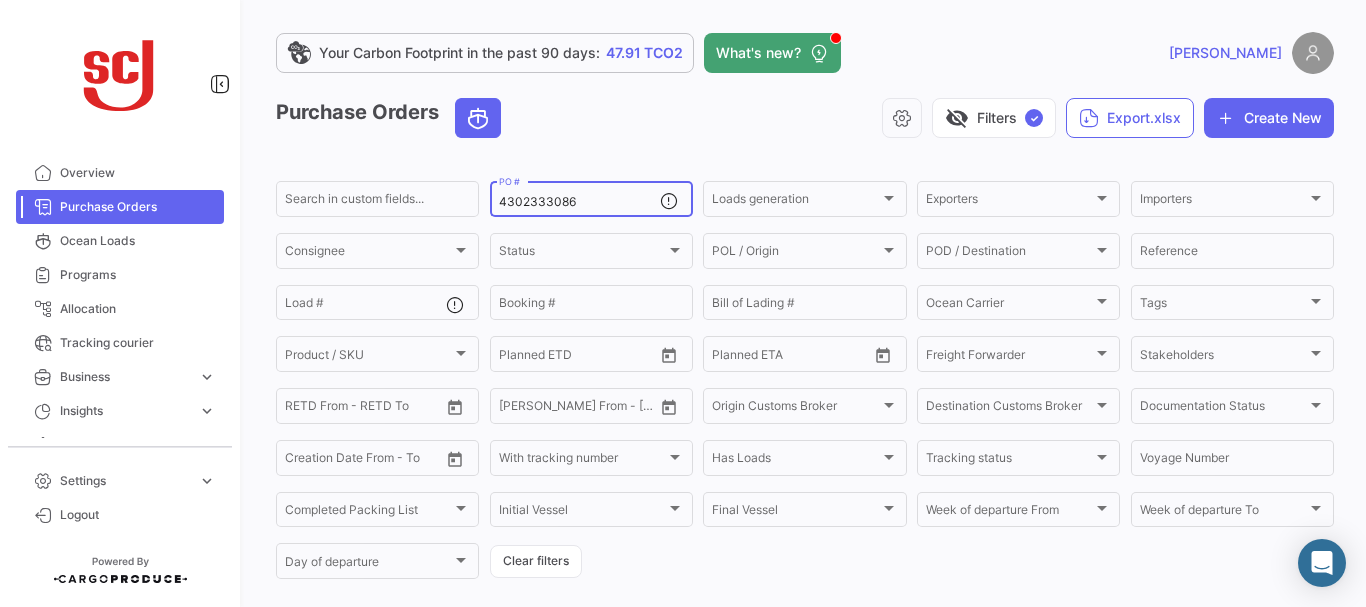 type on "4302333086" 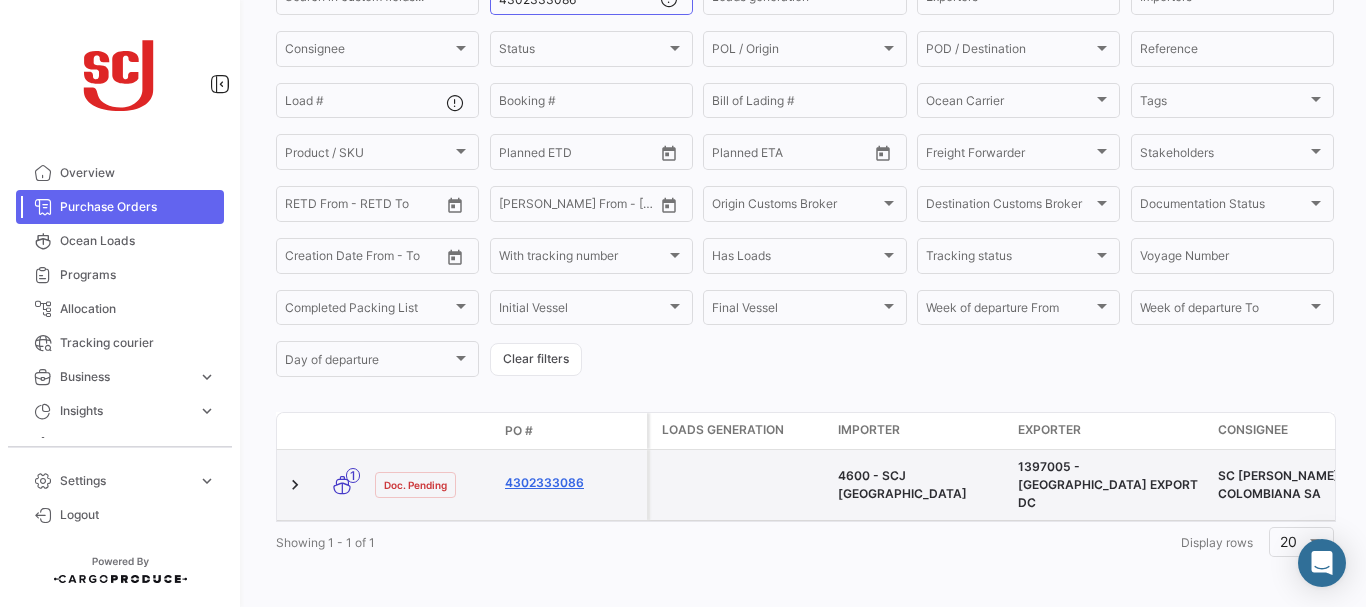 click on "4302333086" 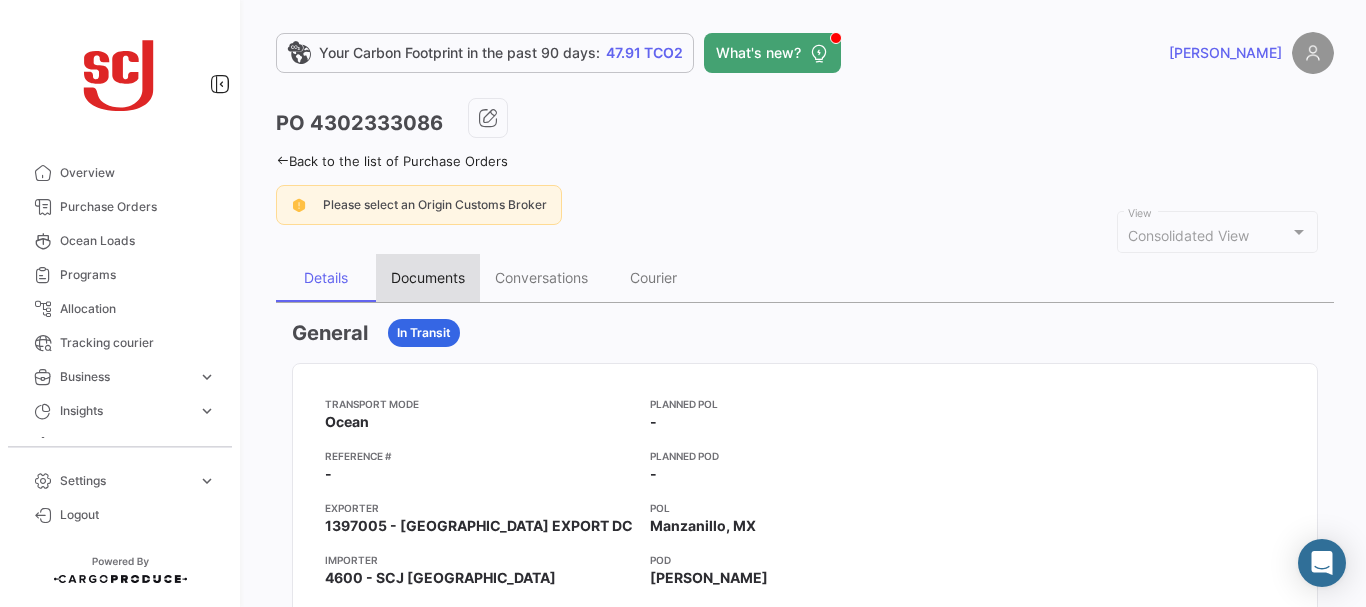 click on "Documents" at bounding box center (428, 277) 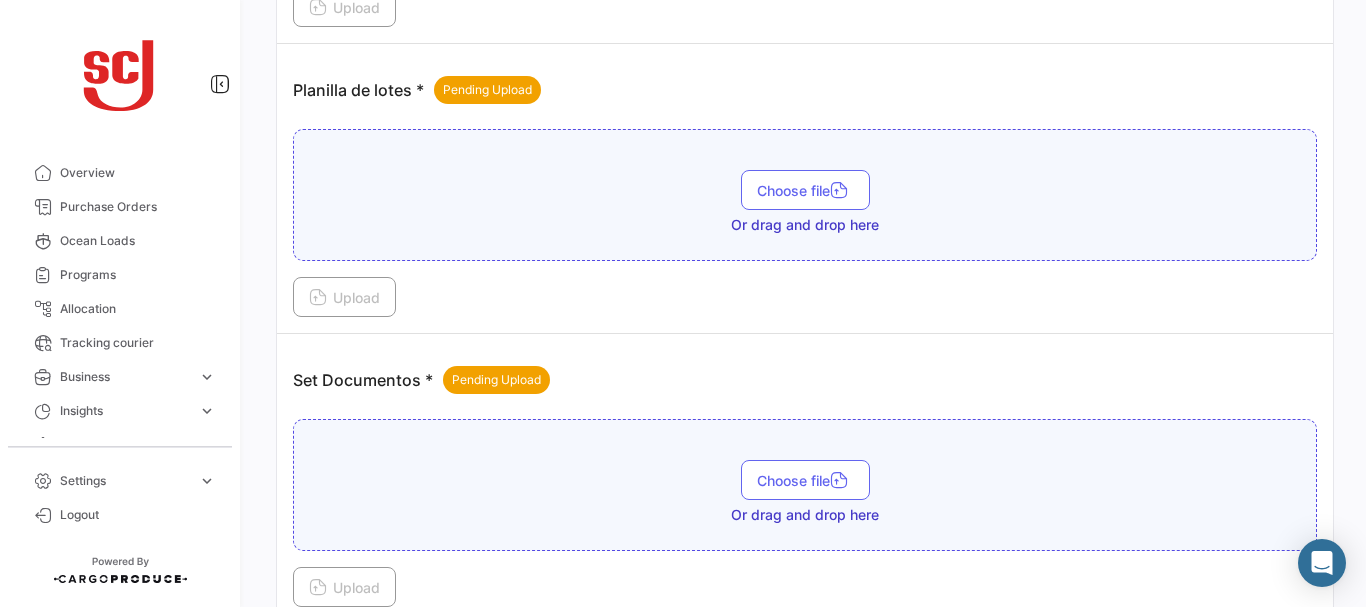 scroll, scrollTop: 2548, scrollLeft: 0, axis: vertical 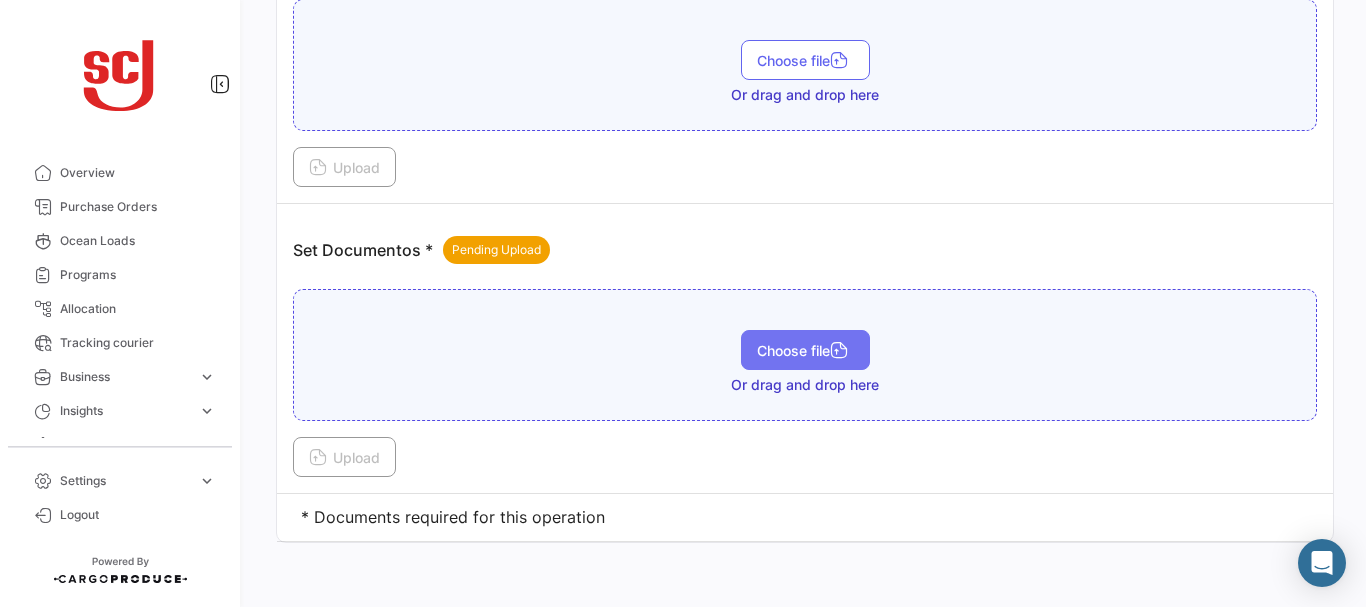 click on "Choose file" at bounding box center (805, 350) 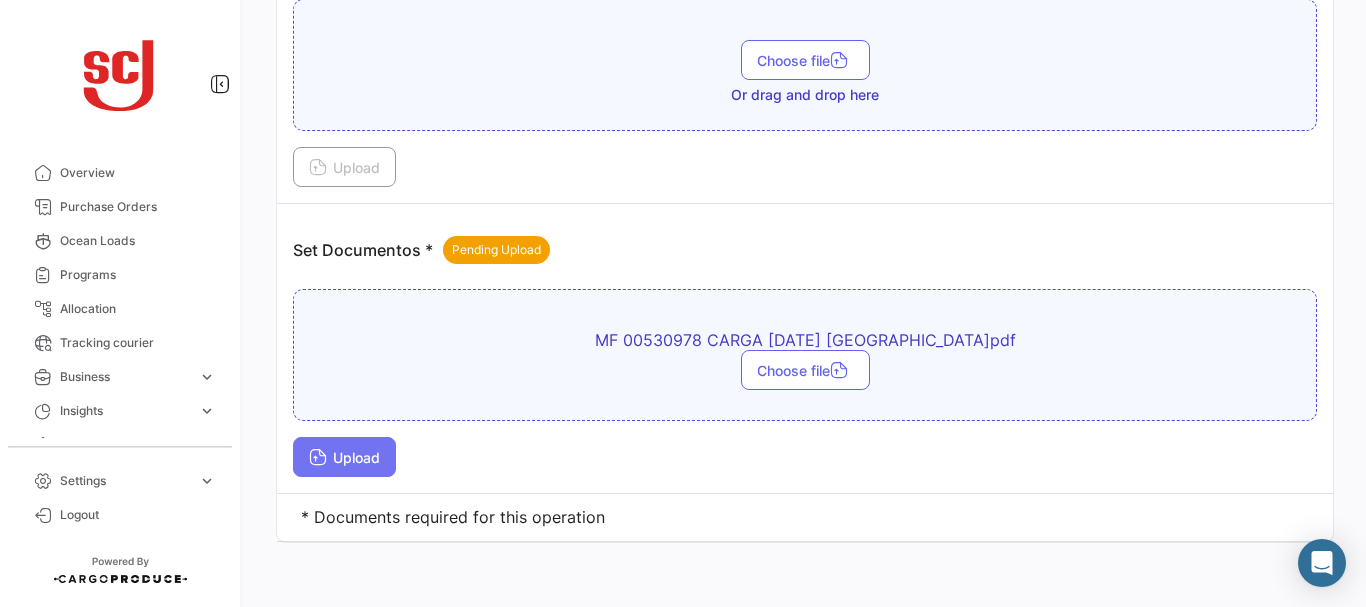 click on "Upload" at bounding box center (344, 457) 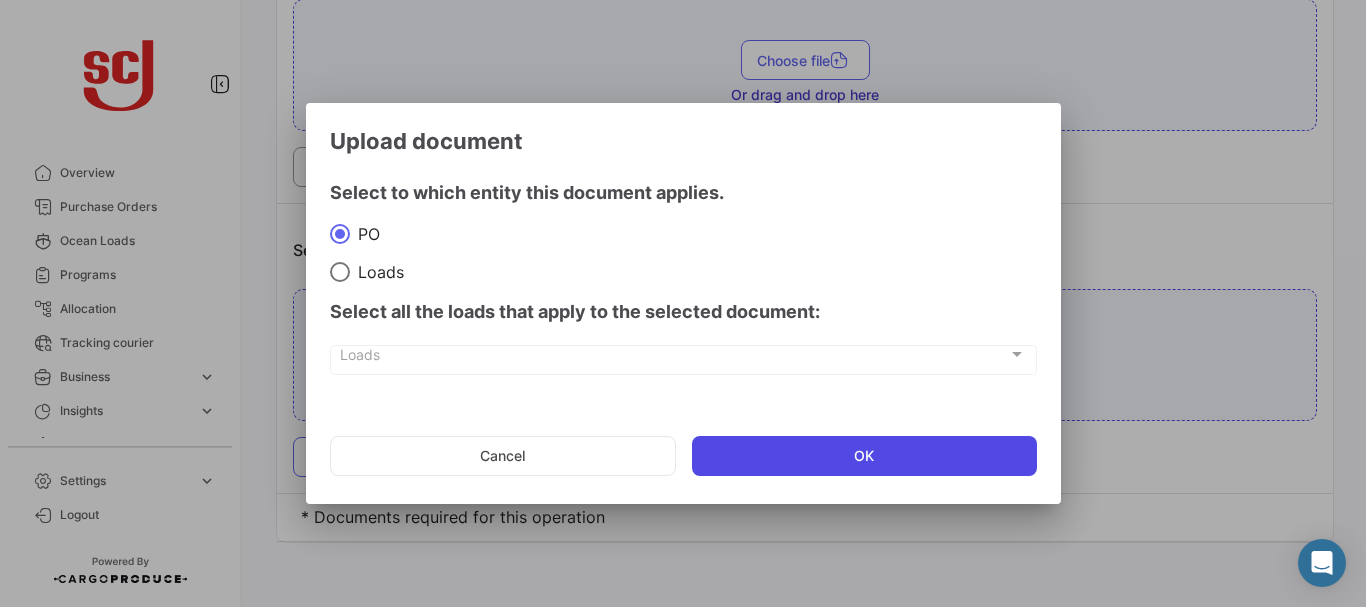 click on "OK" 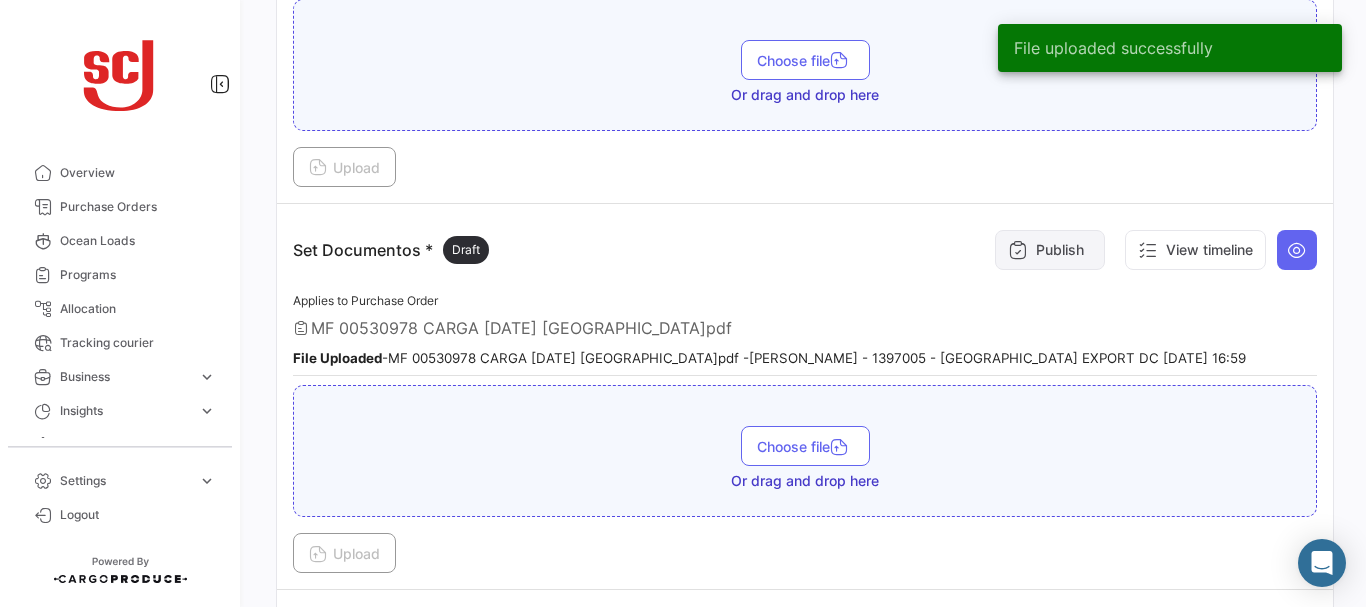 click on "Publish" at bounding box center (1050, 250) 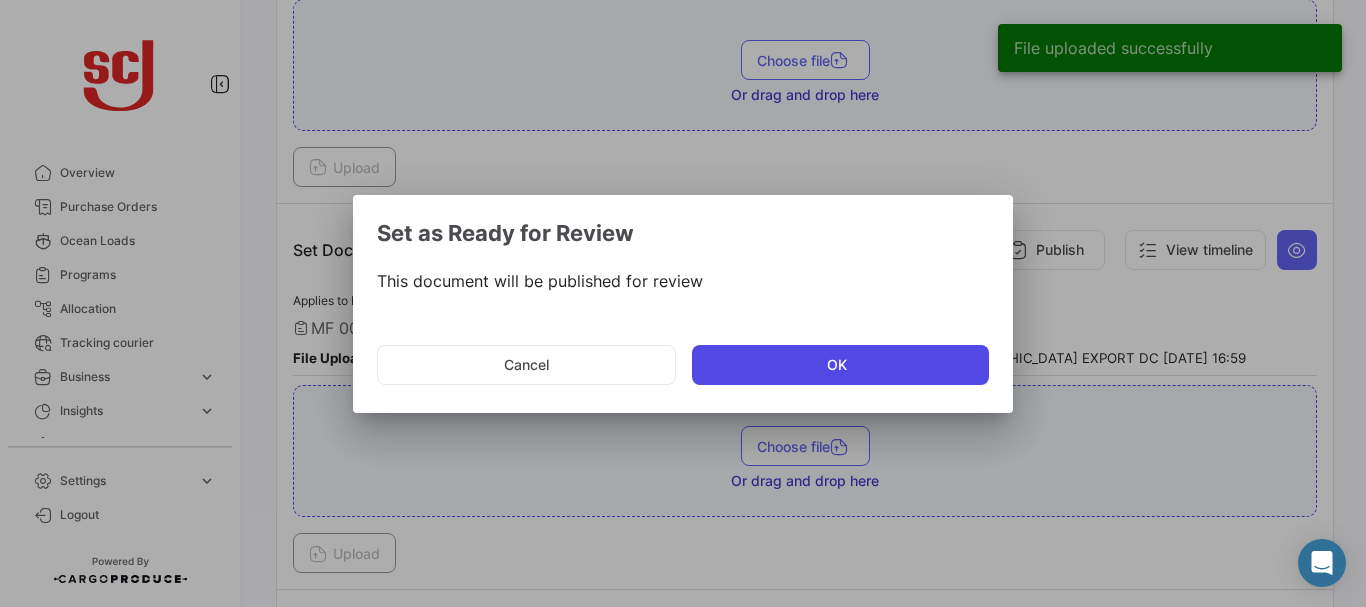 click on "OK" 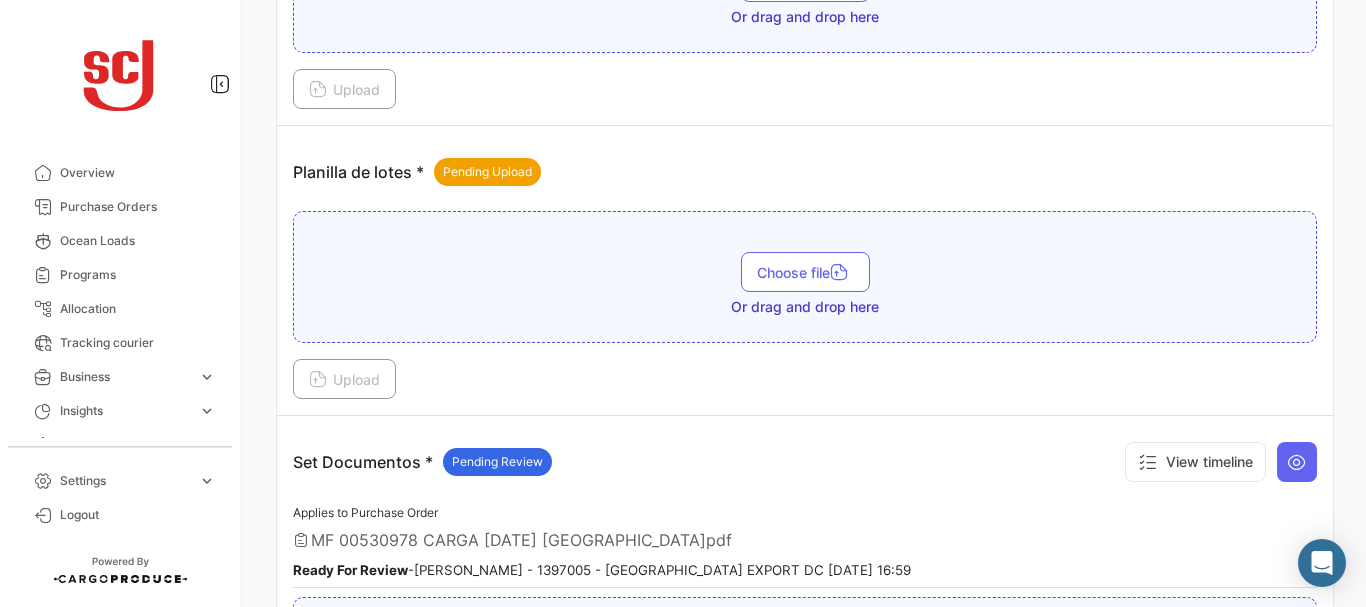 scroll, scrollTop: 2324, scrollLeft: 0, axis: vertical 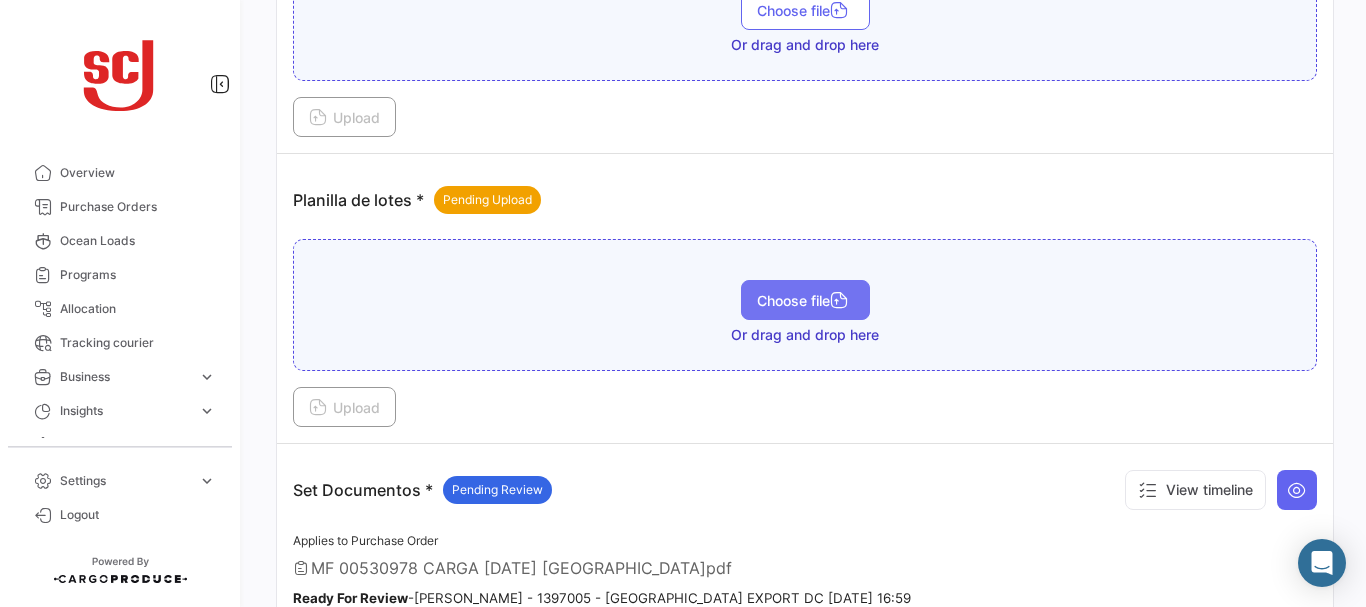 click on "Choose file" at bounding box center (805, 300) 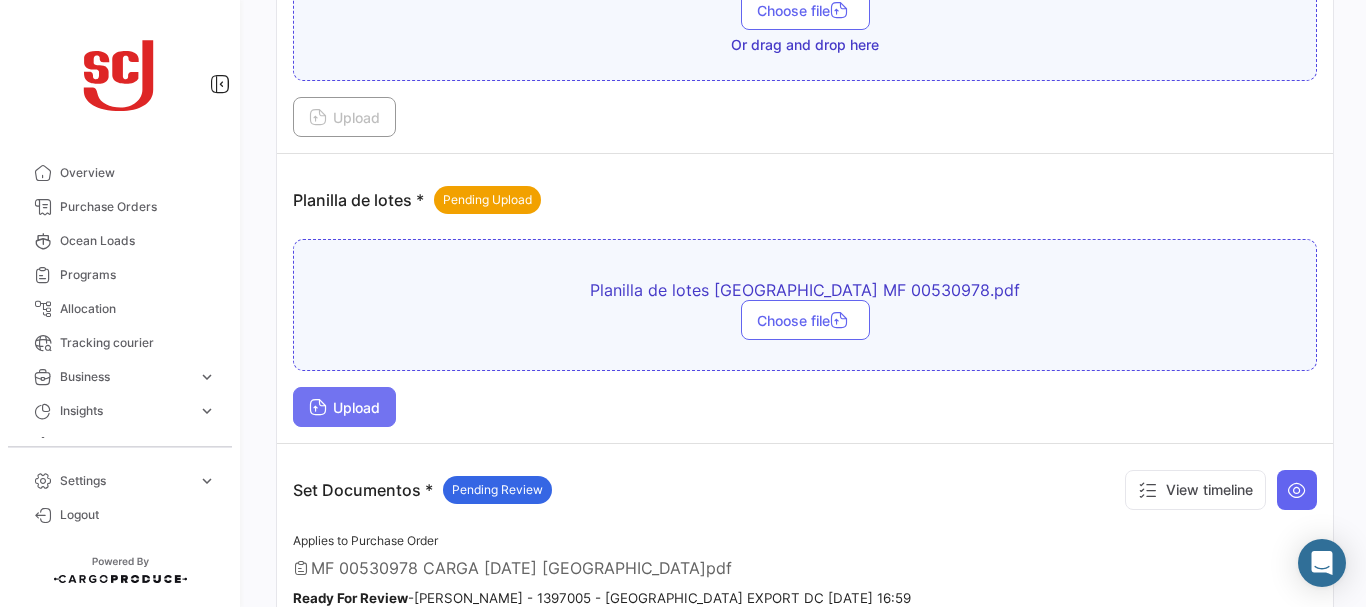 click on "Upload" at bounding box center (344, 407) 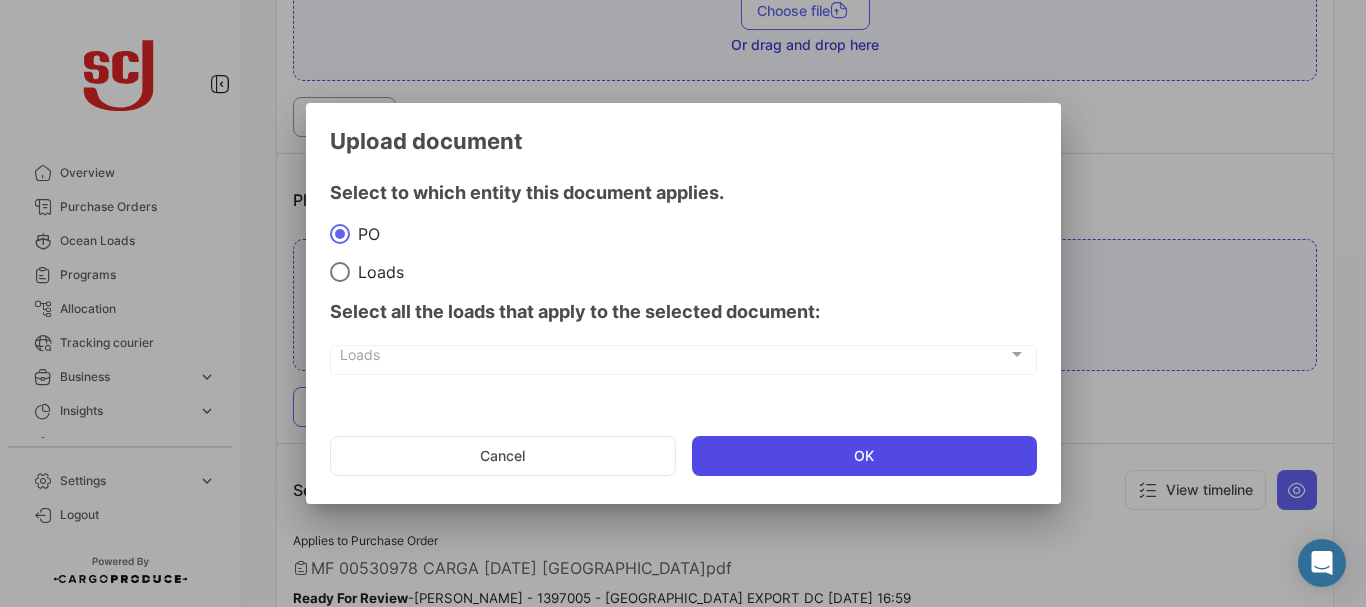 click on "OK" 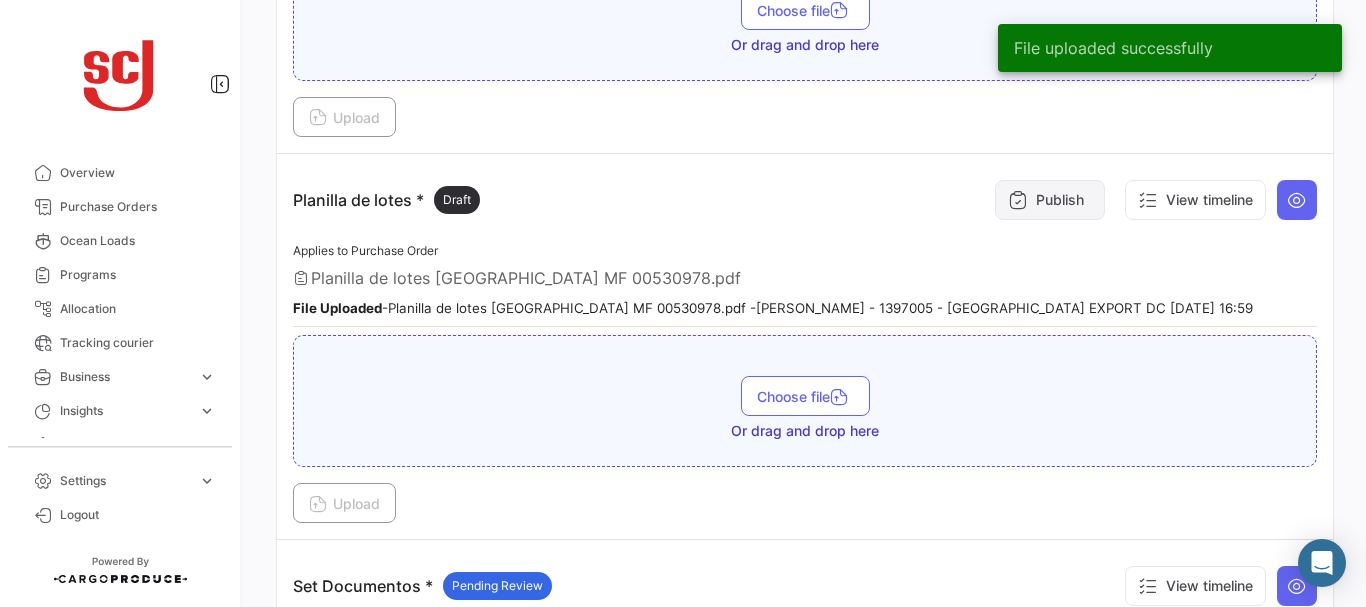 click on "Publish" at bounding box center (1050, 200) 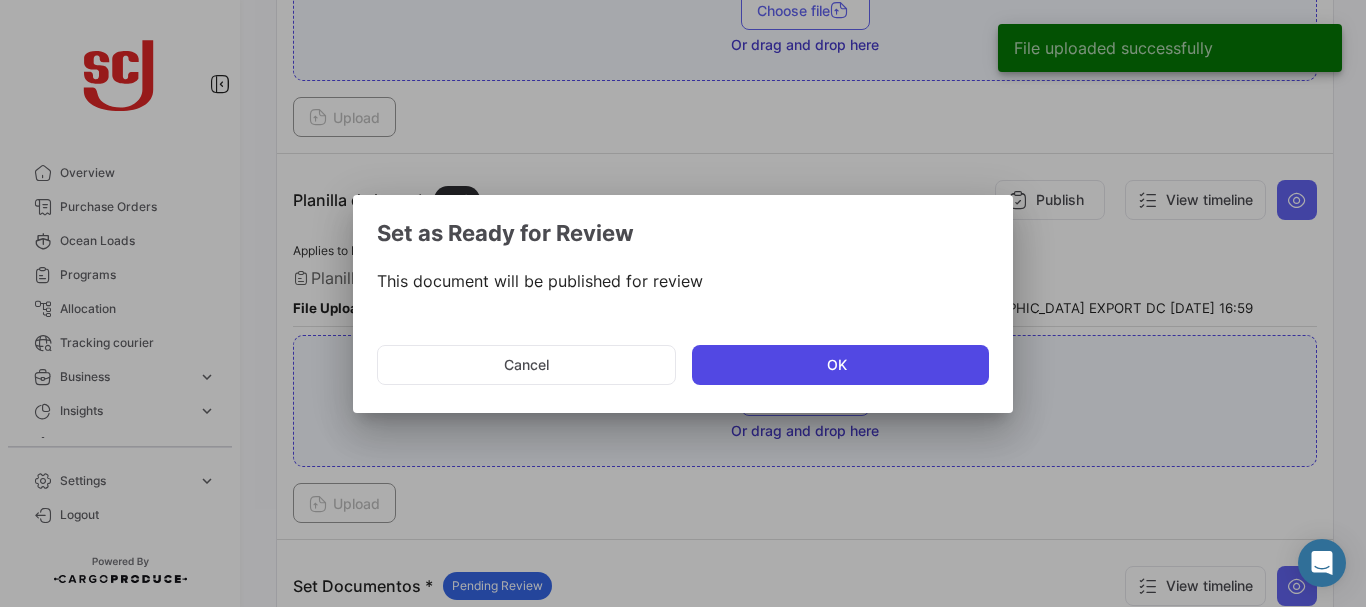 click on "OK" 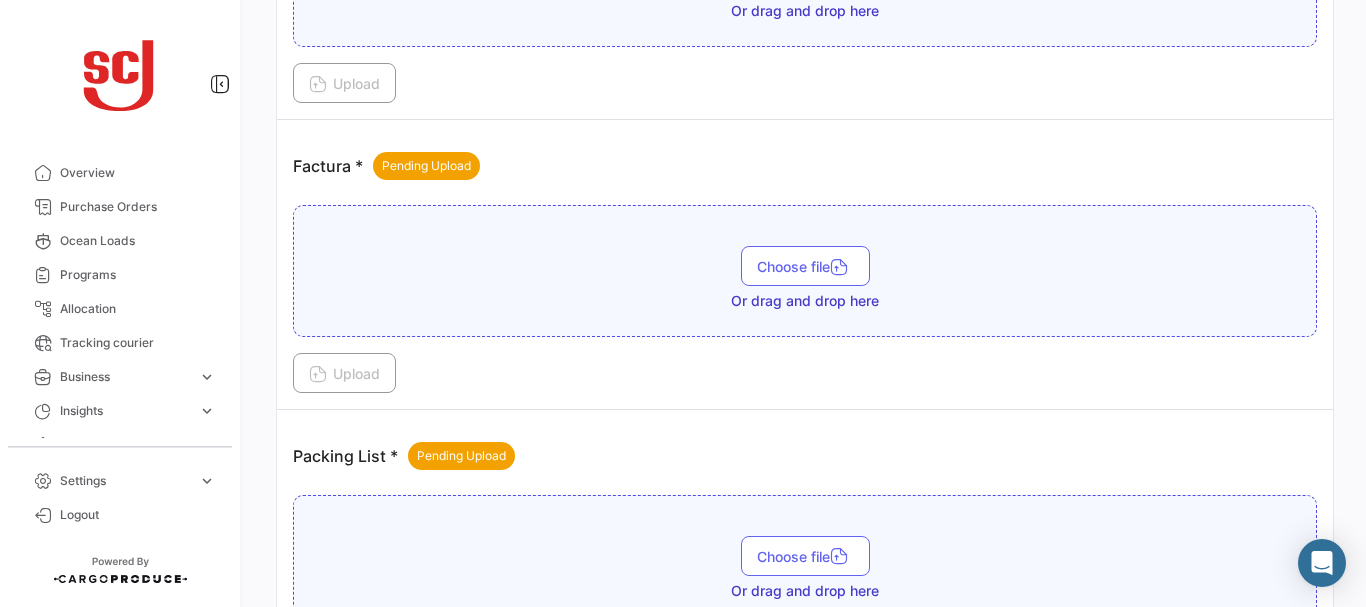 scroll, scrollTop: 1482, scrollLeft: 0, axis: vertical 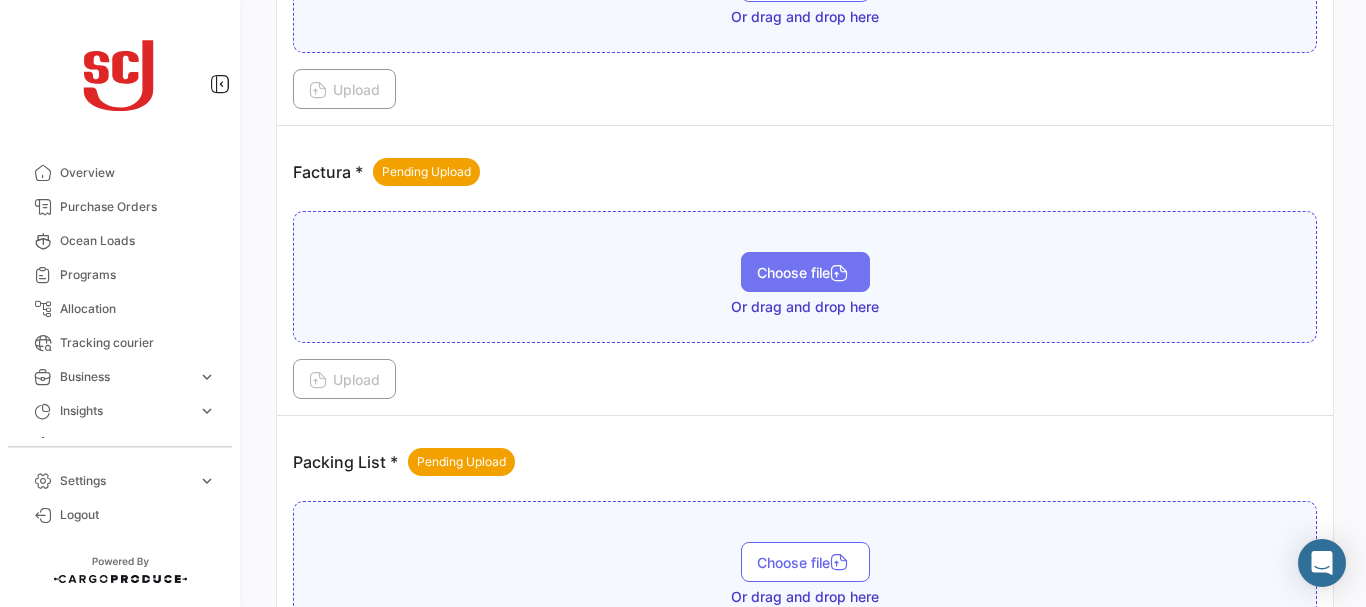 click on "Choose file" at bounding box center [805, 272] 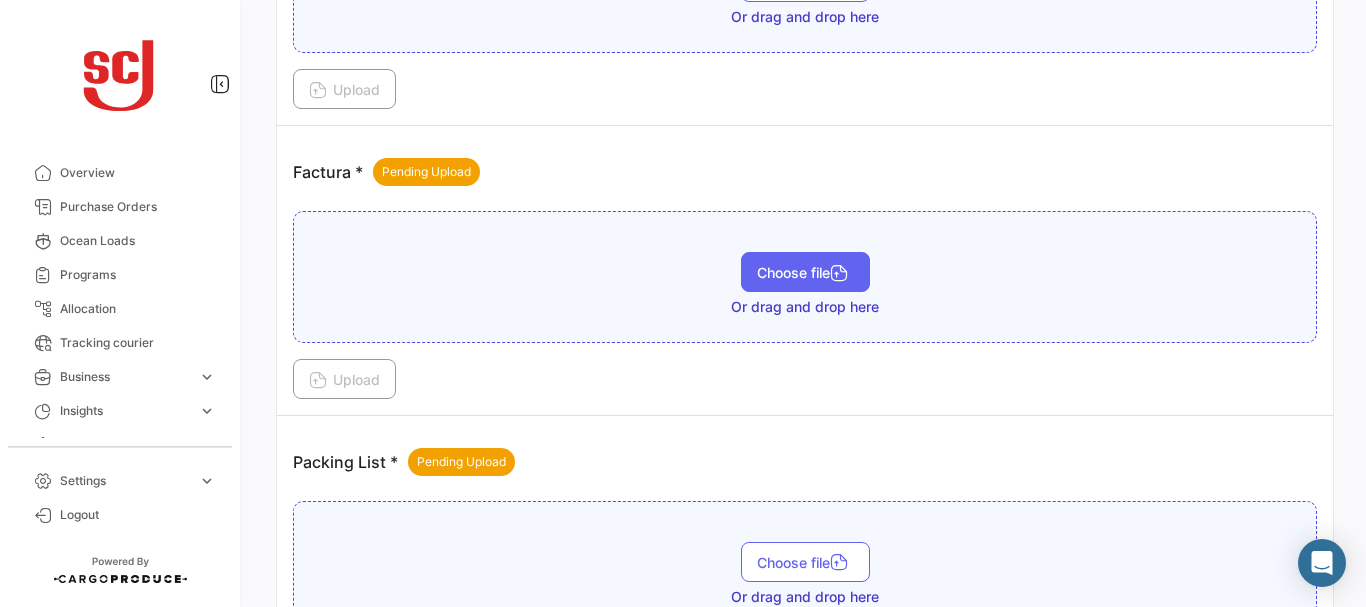 type 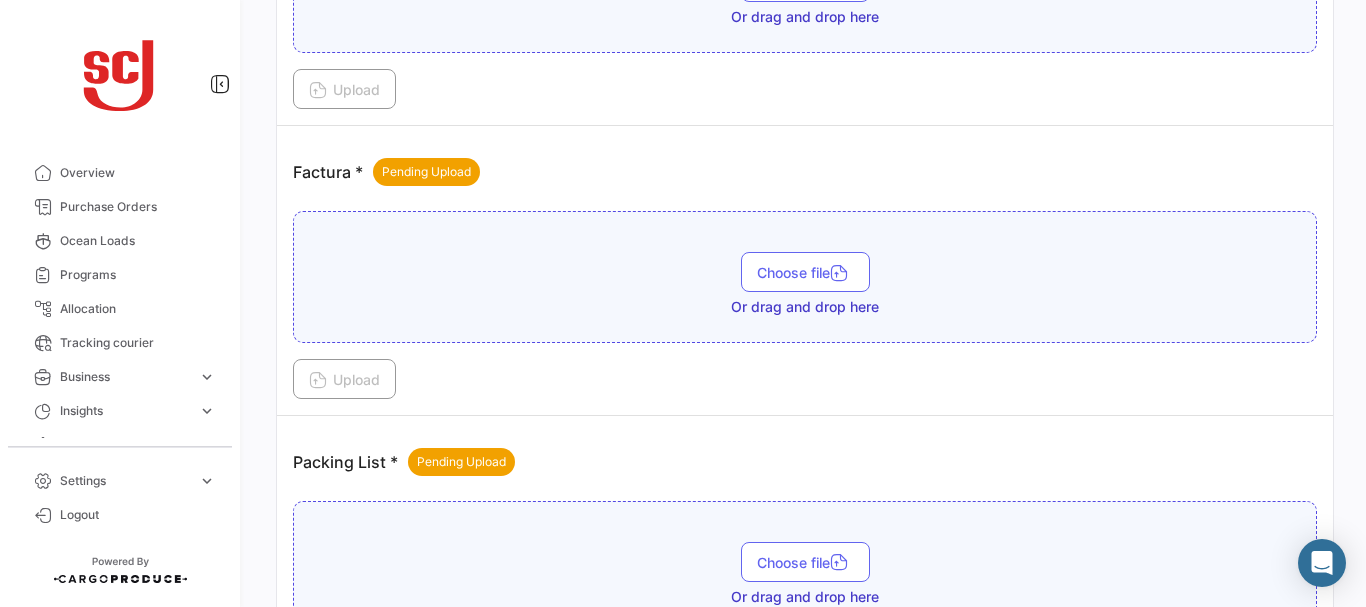 click on "Factura *   Pending Upload" at bounding box center (805, 172) 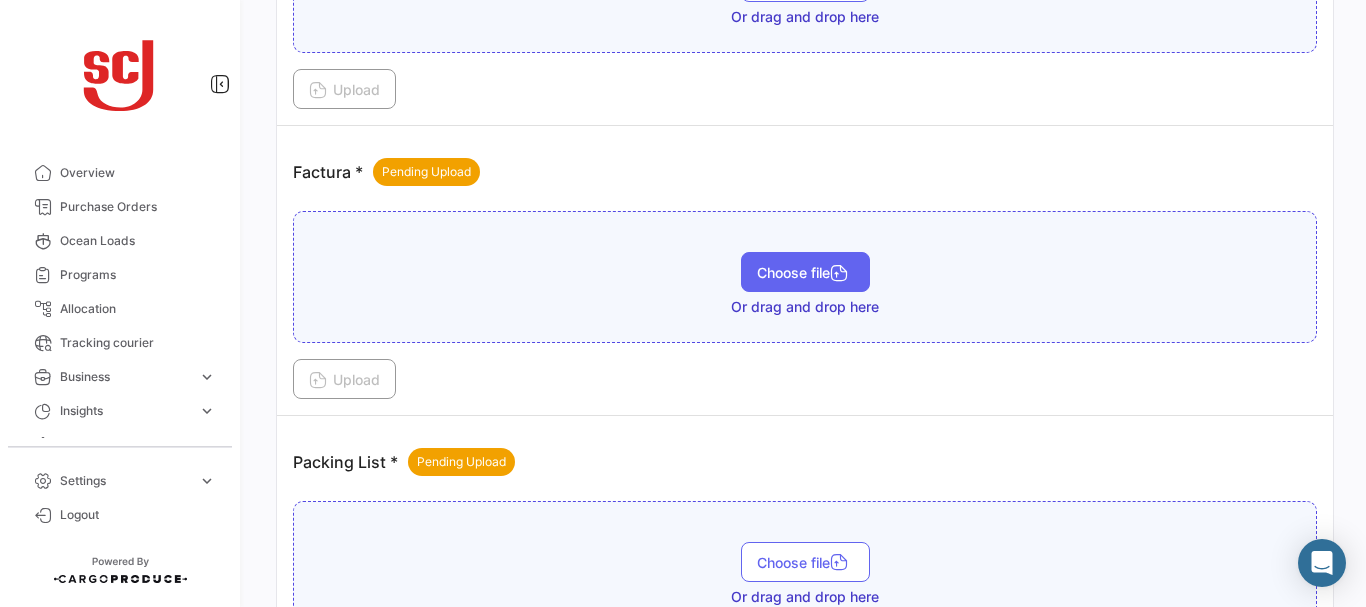 click on "Choose file" at bounding box center [805, 272] 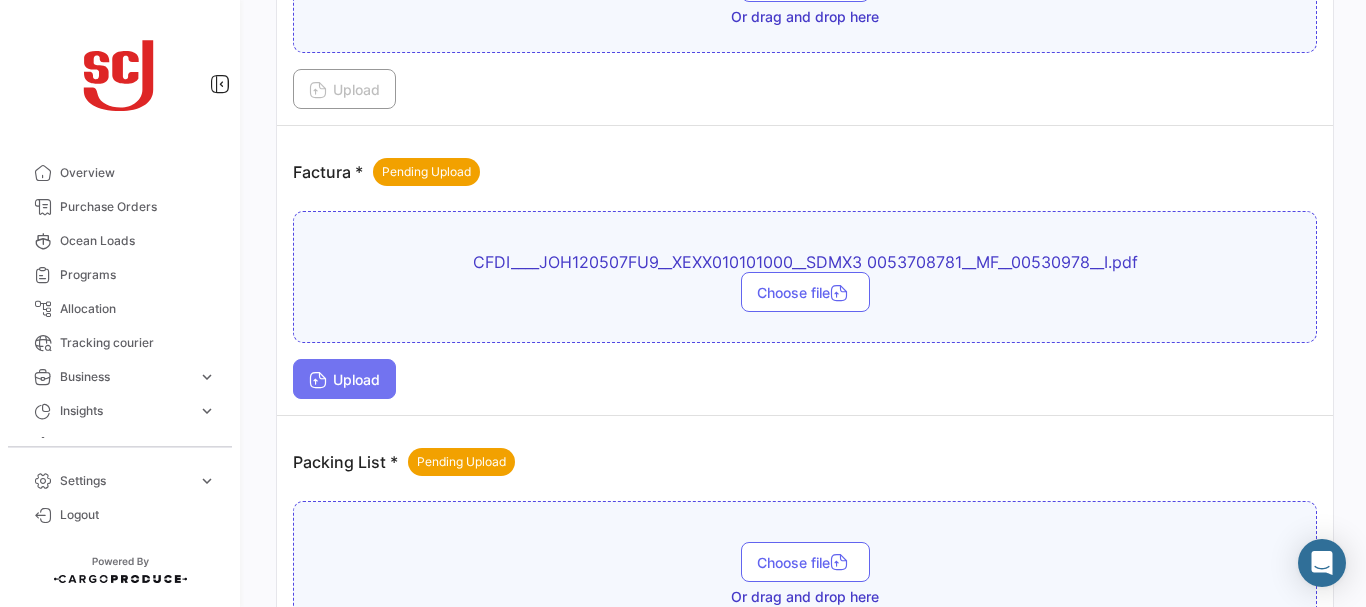 click on "Upload" at bounding box center (344, 379) 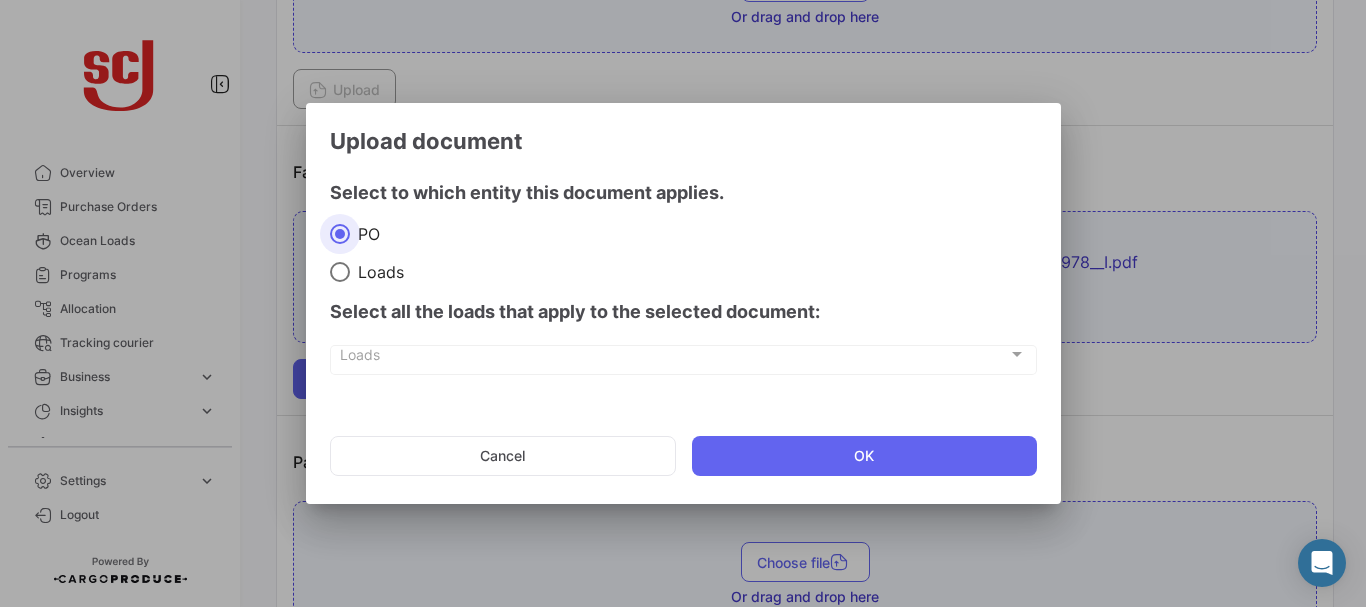 click on "Upload document Select to which entity this document applies.    PO     Loads  Select all the loads that apply to the selected document: Loads Loads  Cancel   OK" at bounding box center (683, 304) 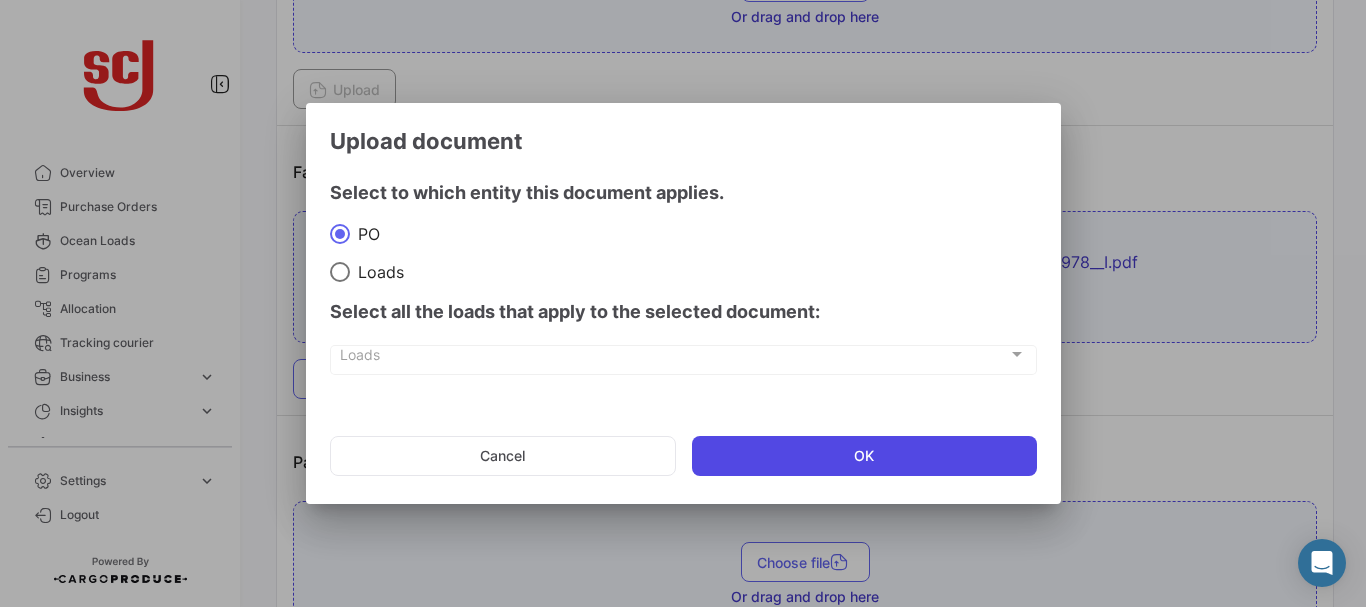 click on "OK" 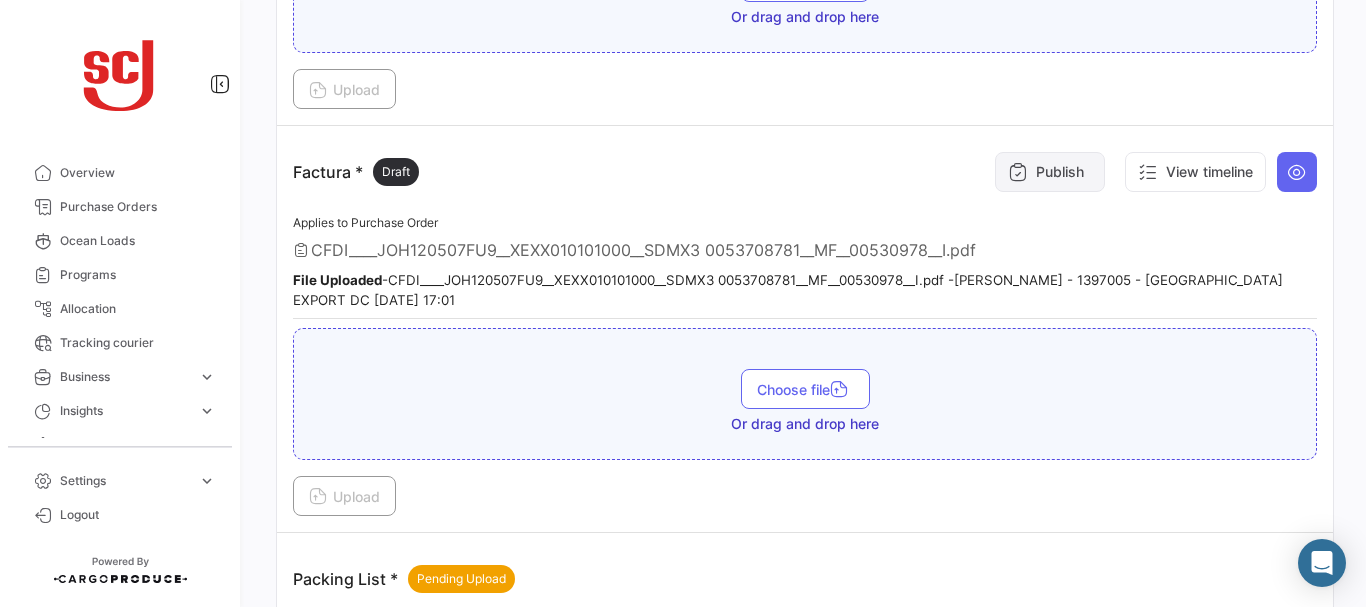 click on "Publish" at bounding box center [1050, 172] 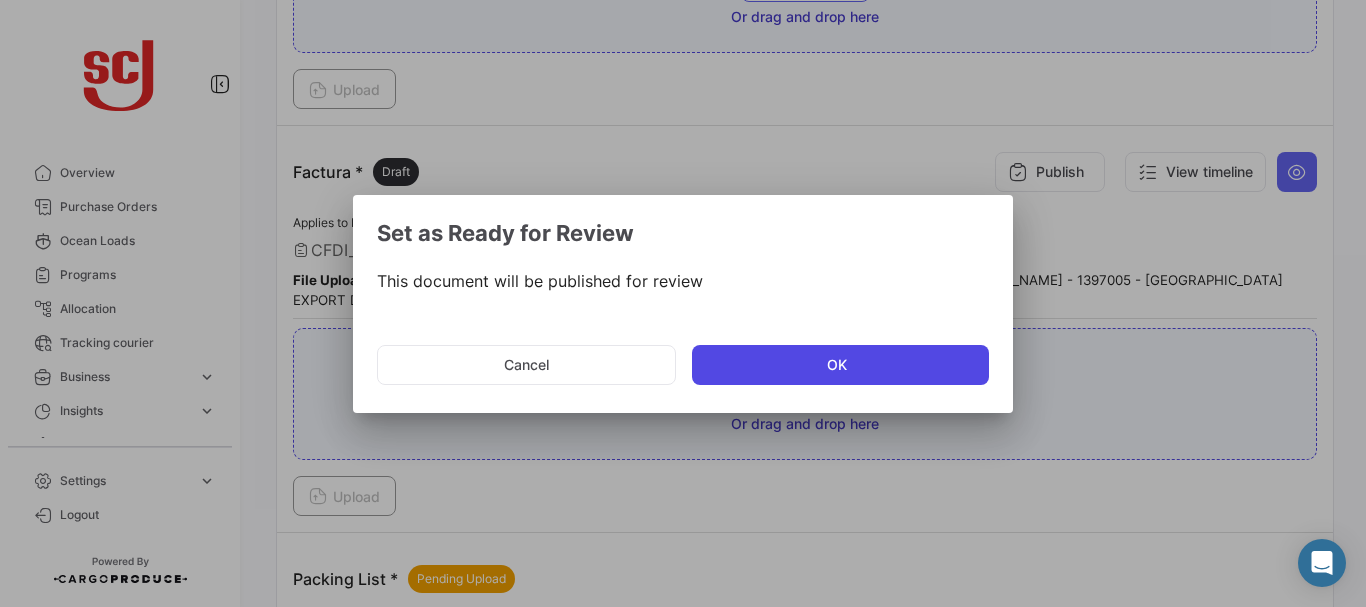 click on "OK" 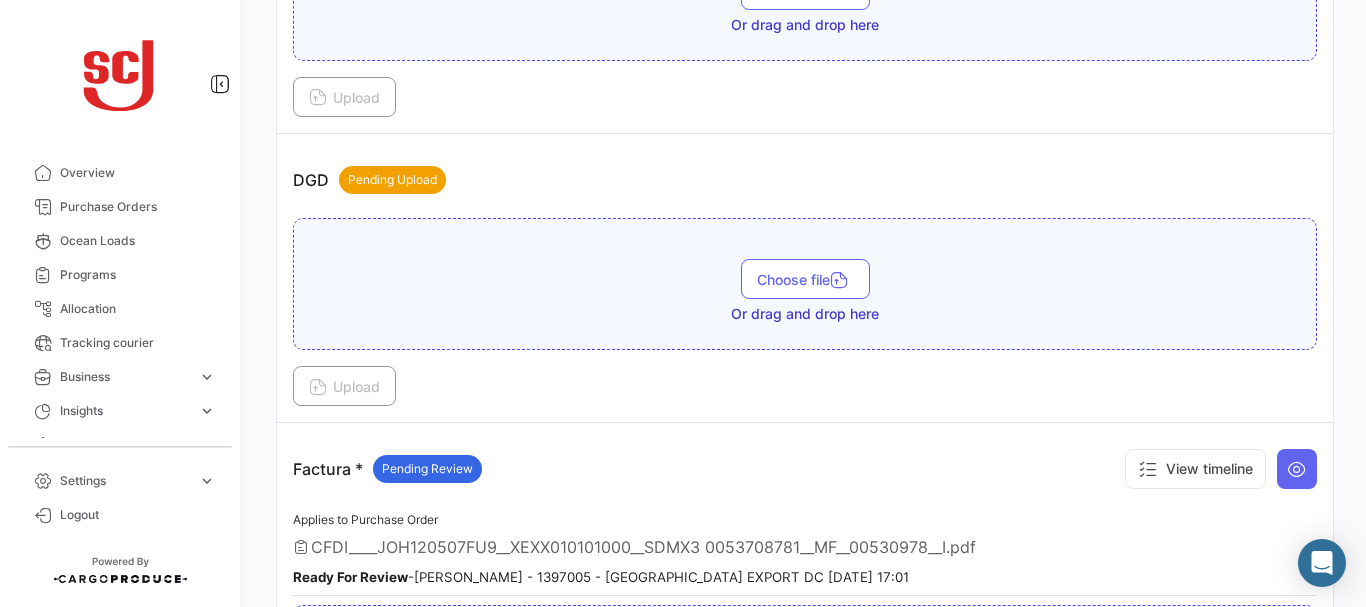 scroll, scrollTop: 1150, scrollLeft: 0, axis: vertical 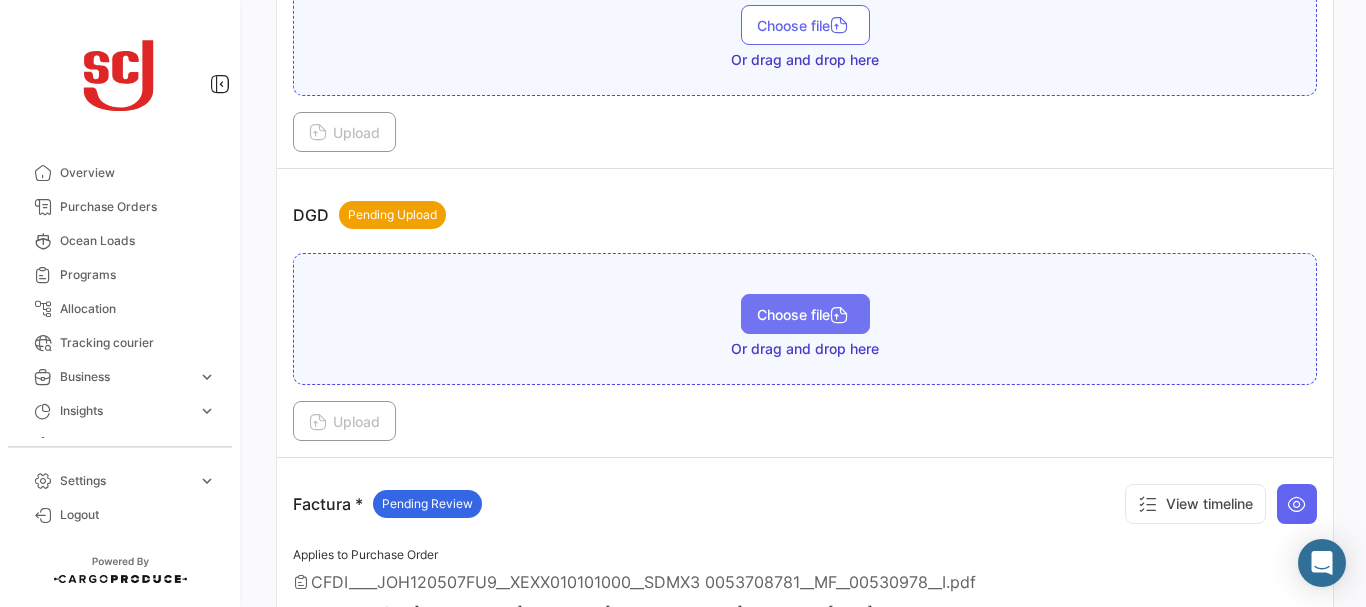 click on "Choose file" at bounding box center (805, 314) 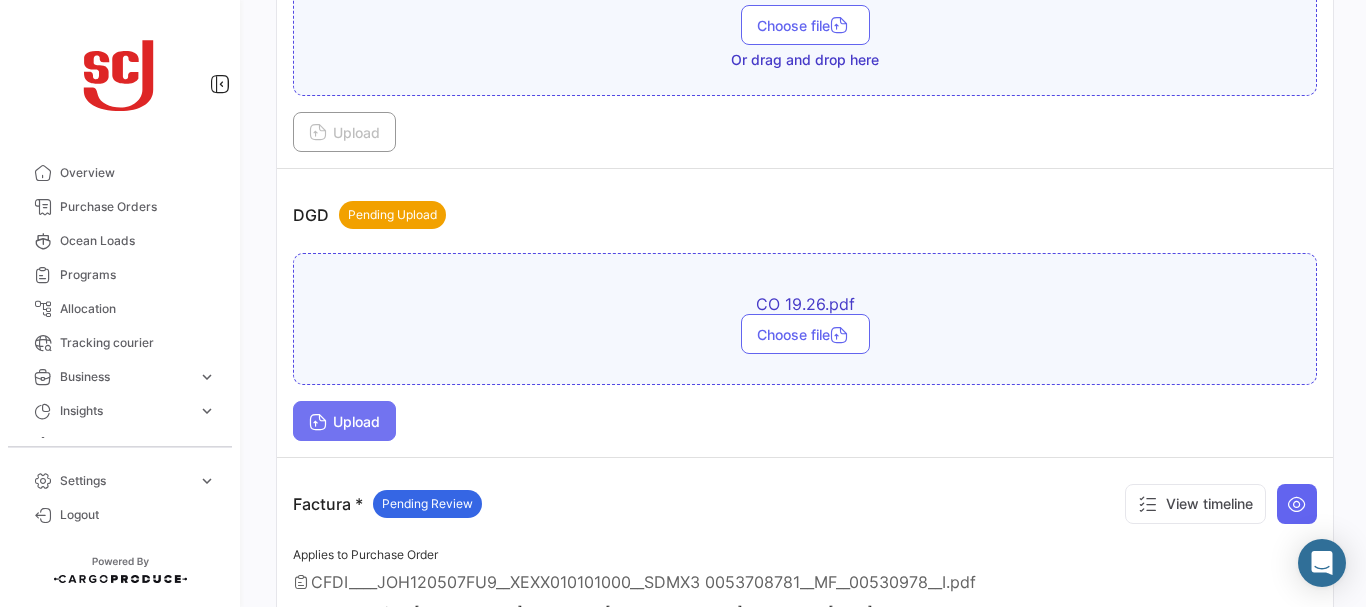 click at bounding box center (318, 424) 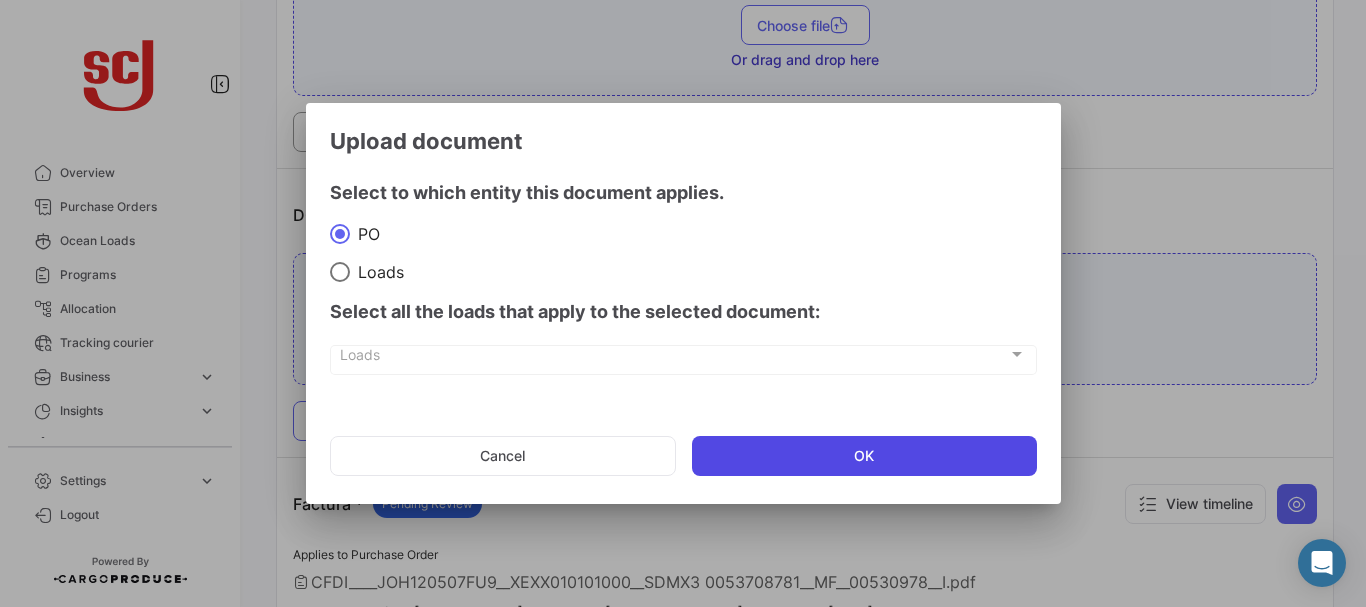 click on "OK" 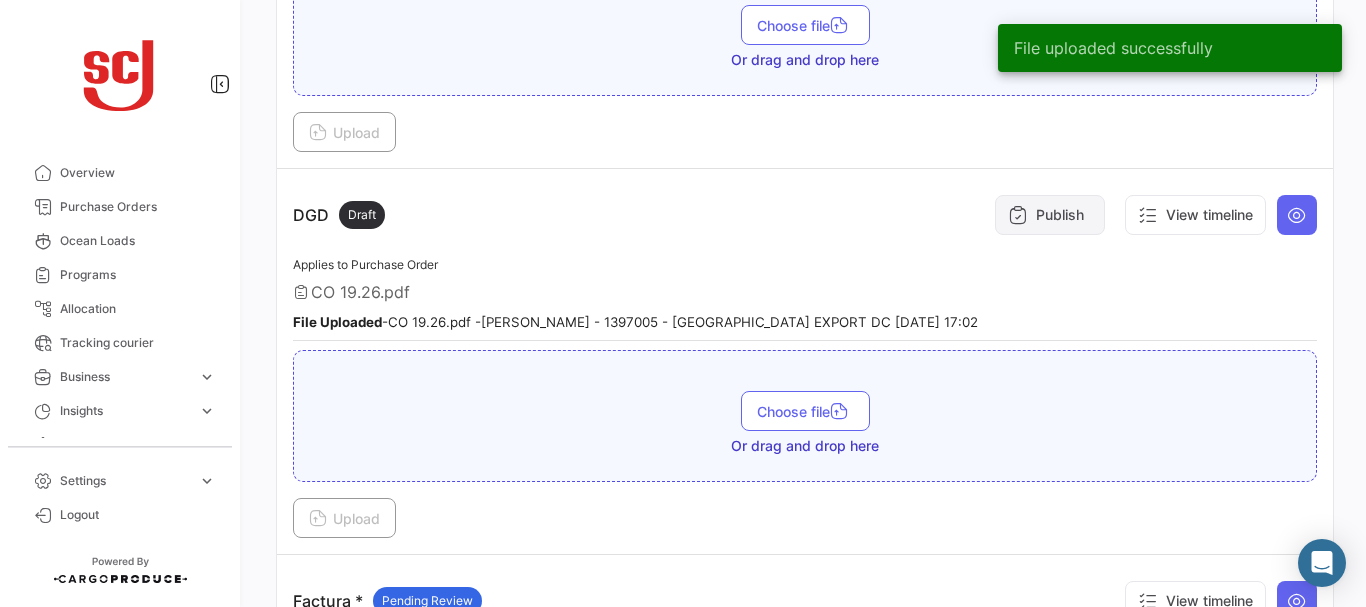 click on "Publish" at bounding box center [1050, 215] 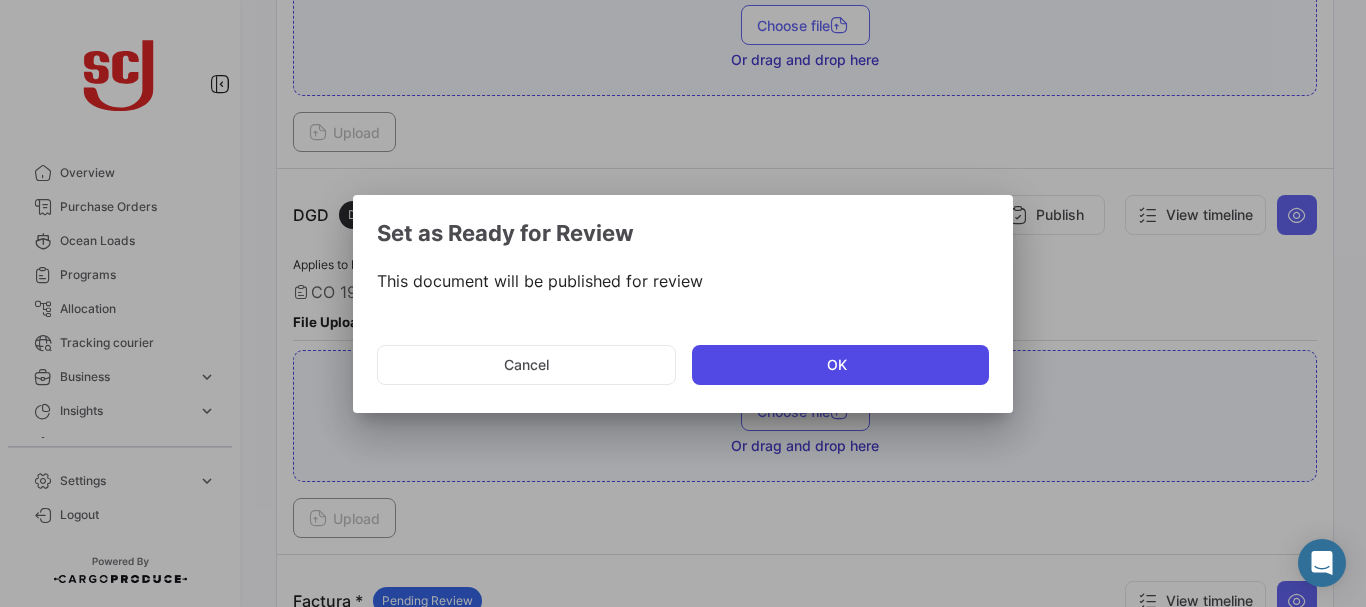 click on "OK" 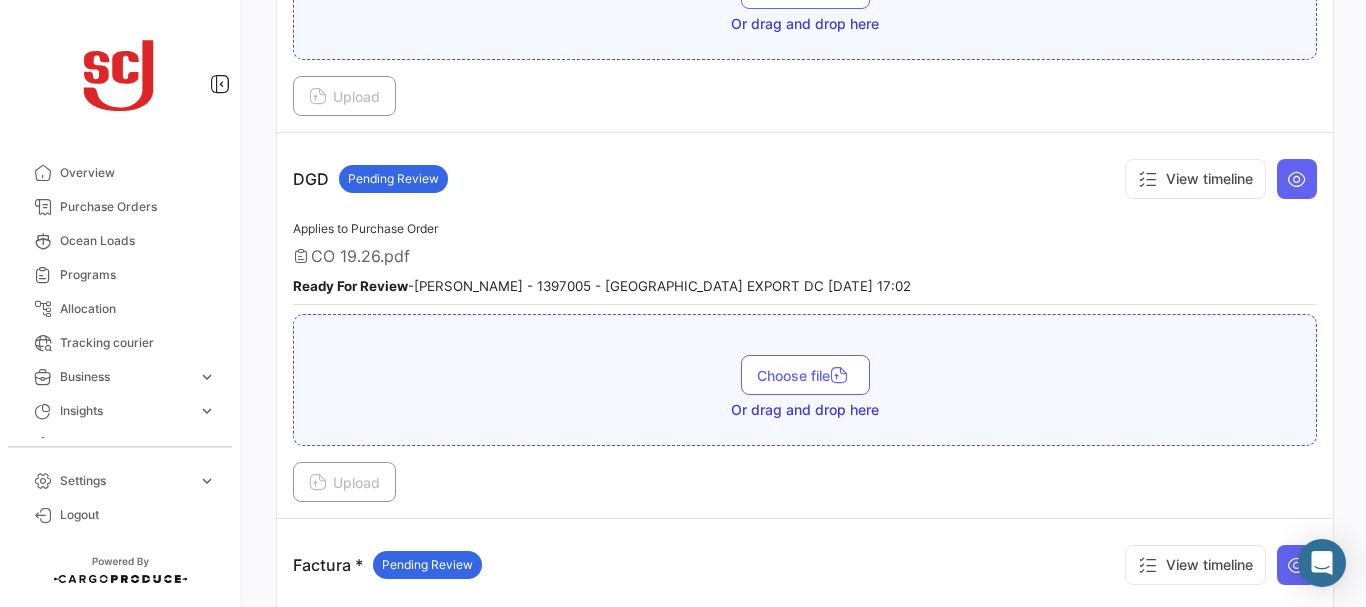 scroll, scrollTop: 1174, scrollLeft: 0, axis: vertical 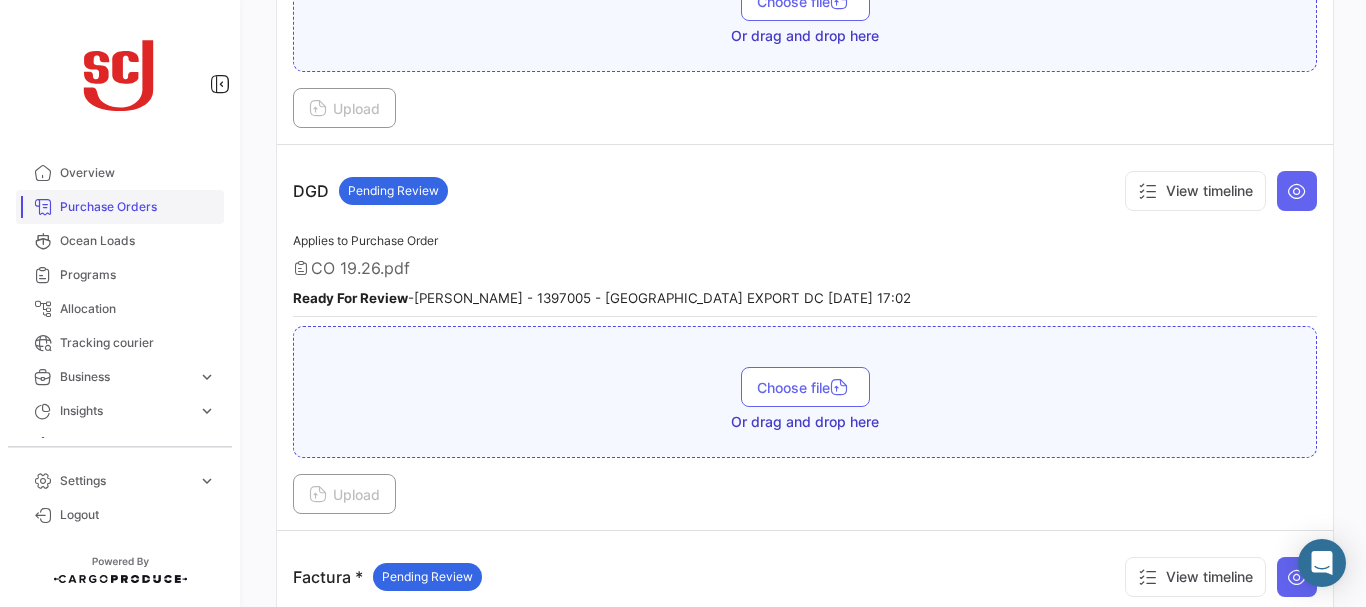 click on "Purchase Orders" at bounding box center (138, 207) 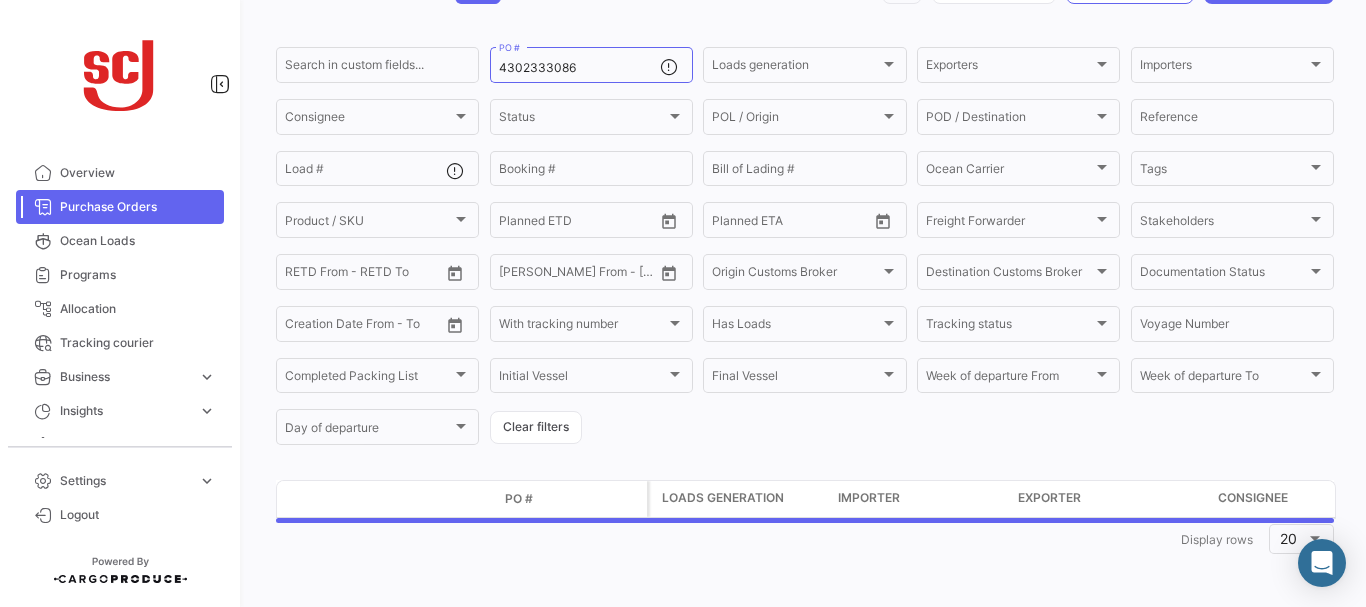 scroll, scrollTop: 0, scrollLeft: 0, axis: both 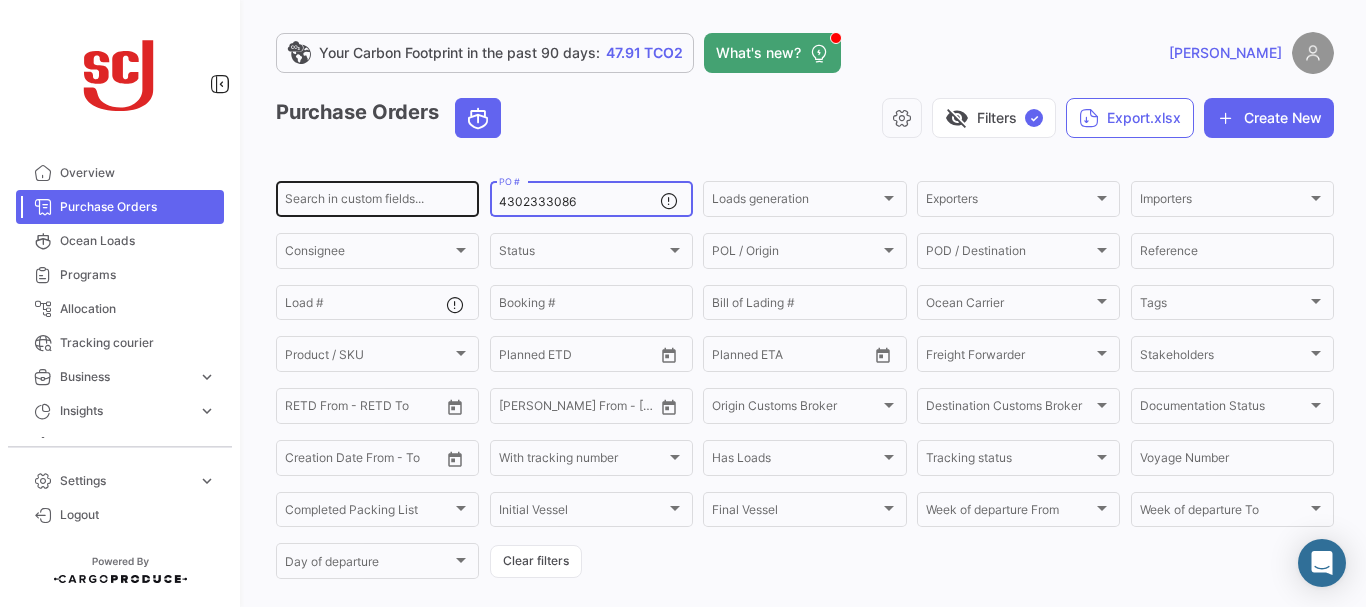 drag, startPoint x: 586, startPoint y: 199, endPoint x: 435, endPoint y: 212, distance: 151.55856 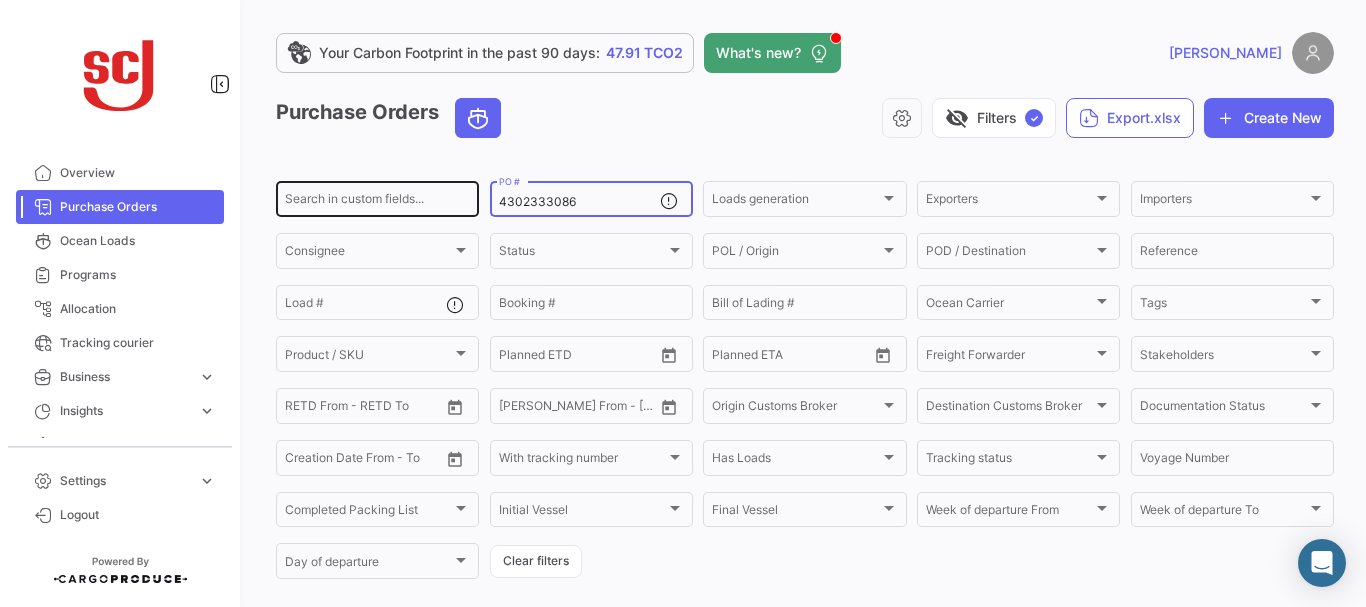 click on "Search in custom fields... 4302333086  PO #  Loads generation Loads generation Exporters Exporters Importers Importers Consignee Consignee Status Status POL / Origin  POL / Origin  POD / Destination POD / Destination  Reference  Load # Booking # Bill of Lading # Ocean Carrier Ocean Carrier Tags Tags Product / SKU Product / SKU From –  Planned ETD  From –  Planned ETA  Freight Forwarder Freight Forwarder Stakeholders Stakeholders From –  RETD From - RETD To  From –  [PERSON_NAME] From - [PERSON_NAME] To  Origin Customs Broker Origin Customs Broker Destination Customs Broker Destination Customs Broker Documentation Status Documentation Status From –  Creation Date From - To  With tracking number With tracking number Has Loads Has Loads Tracking status Tracking status Voyage Number Completed Packing List Completed Packing List Initial Vessel Initial Vessel Final Vessel Final Vessel Week of departure
From Week of departure
From Week of departure
To Day of departure" 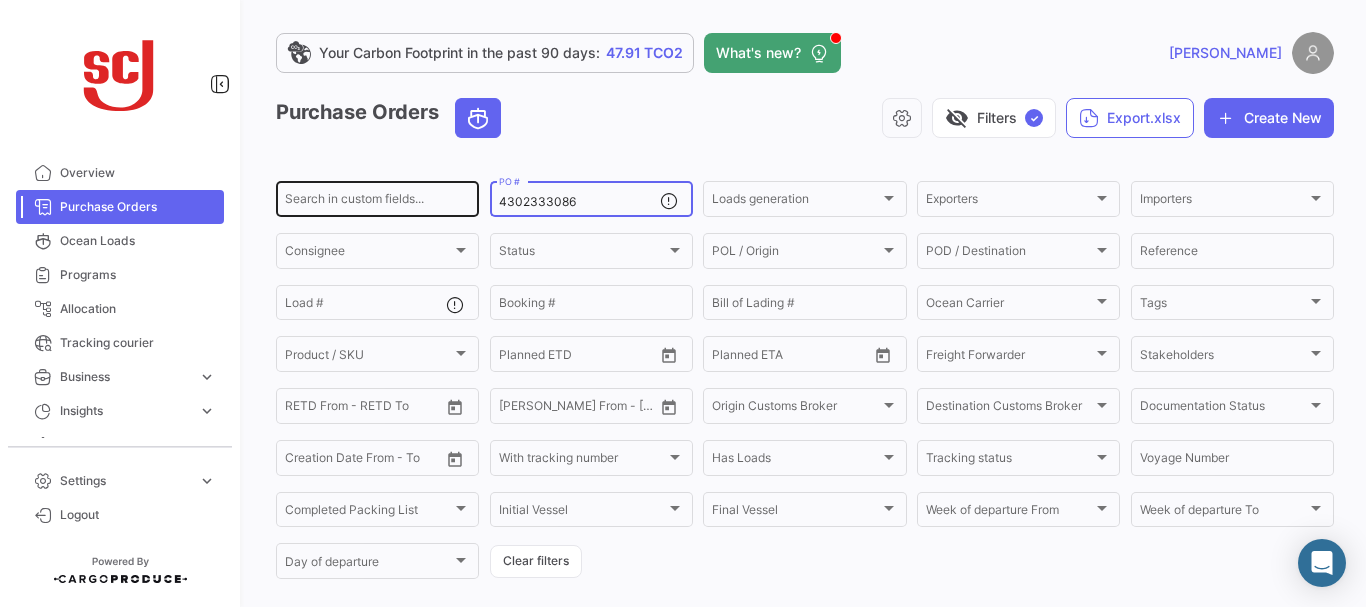 paste on "0443" 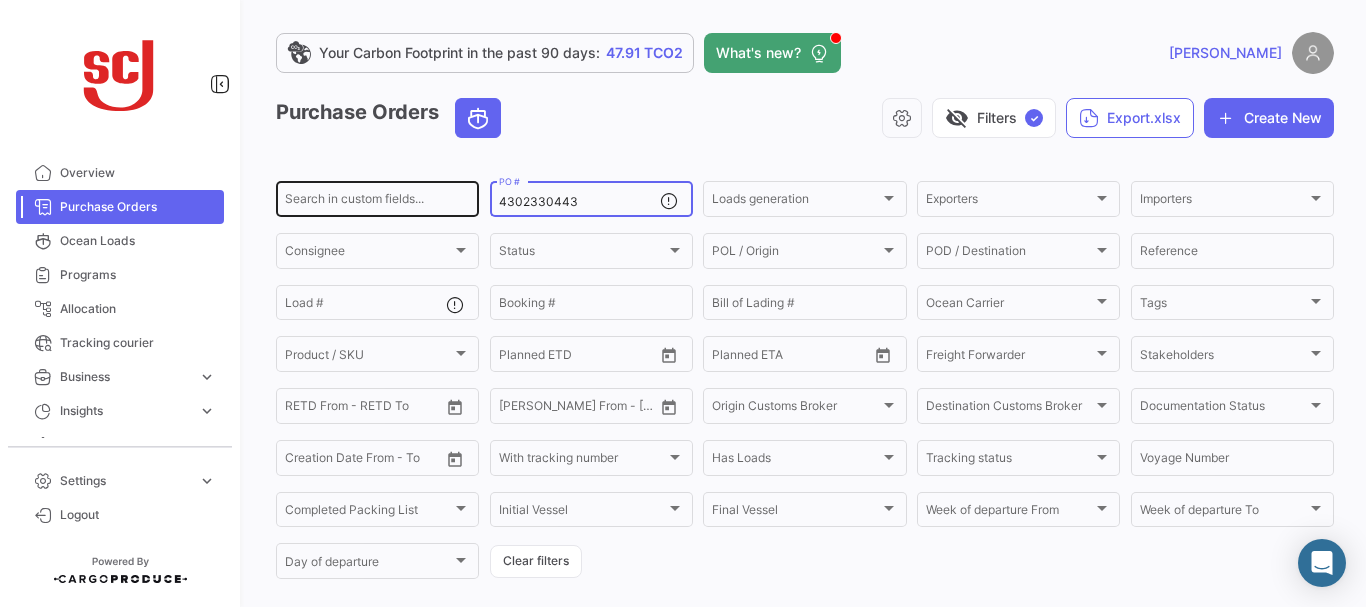 type on "4302330443" 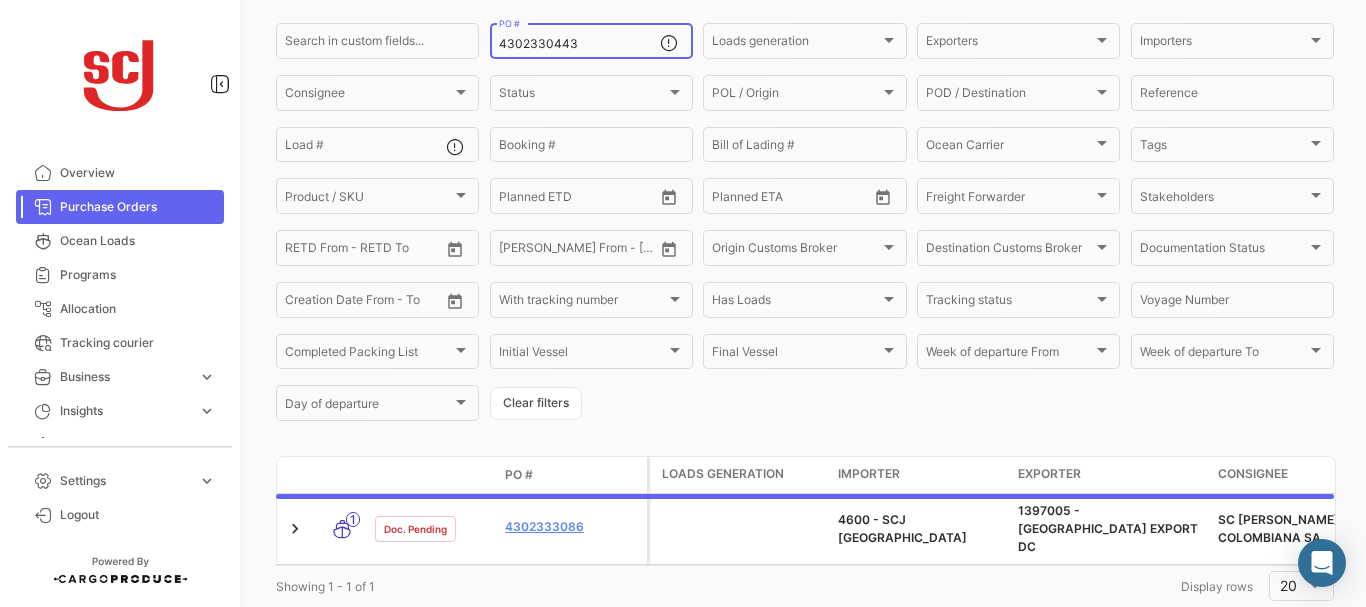 scroll, scrollTop: 202, scrollLeft: 0, axis: vertical 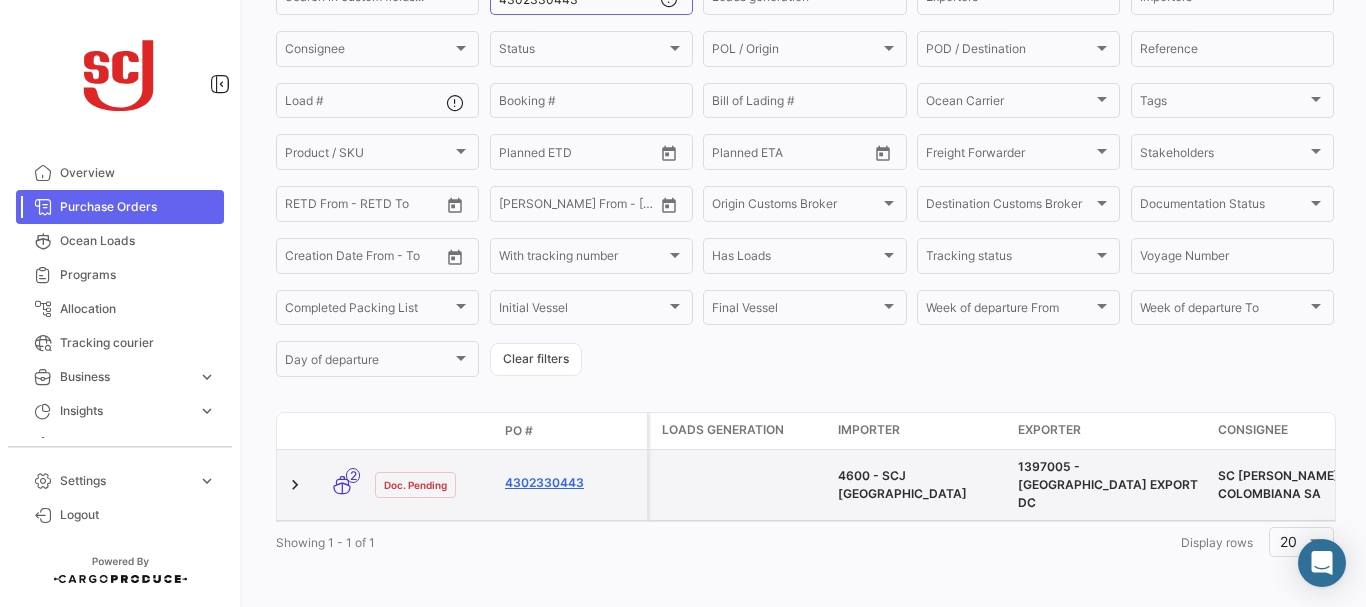 click on "4302330443" 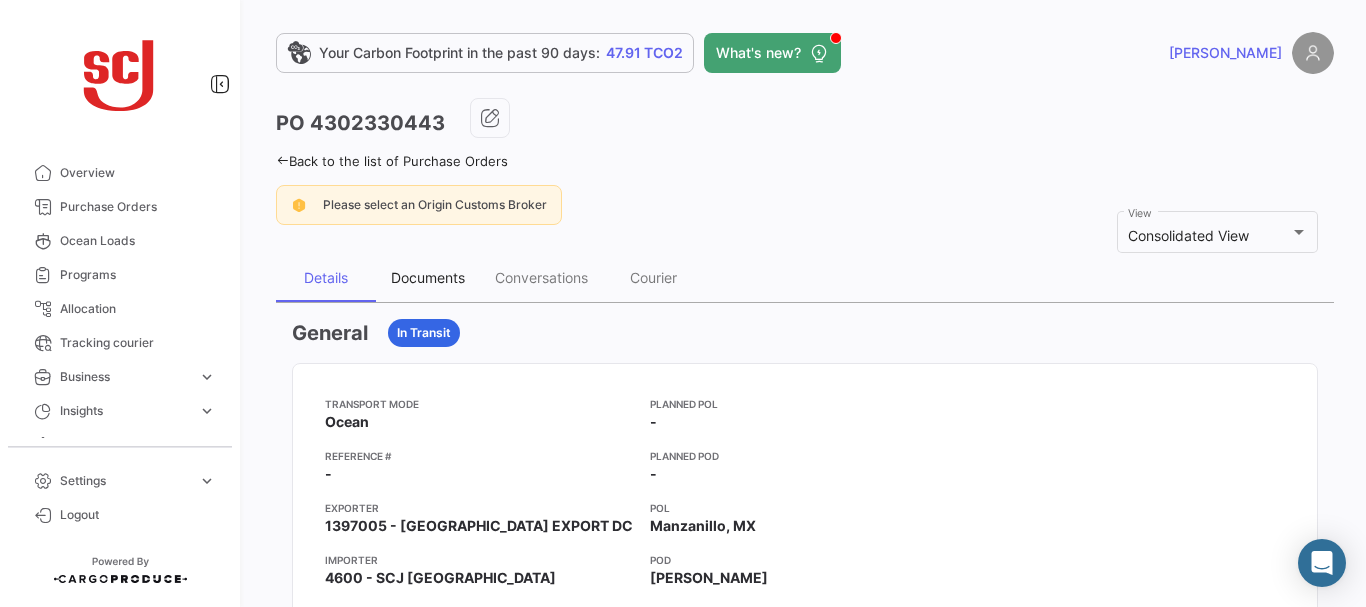 click on "Documents" at bounding box center (428, 277) 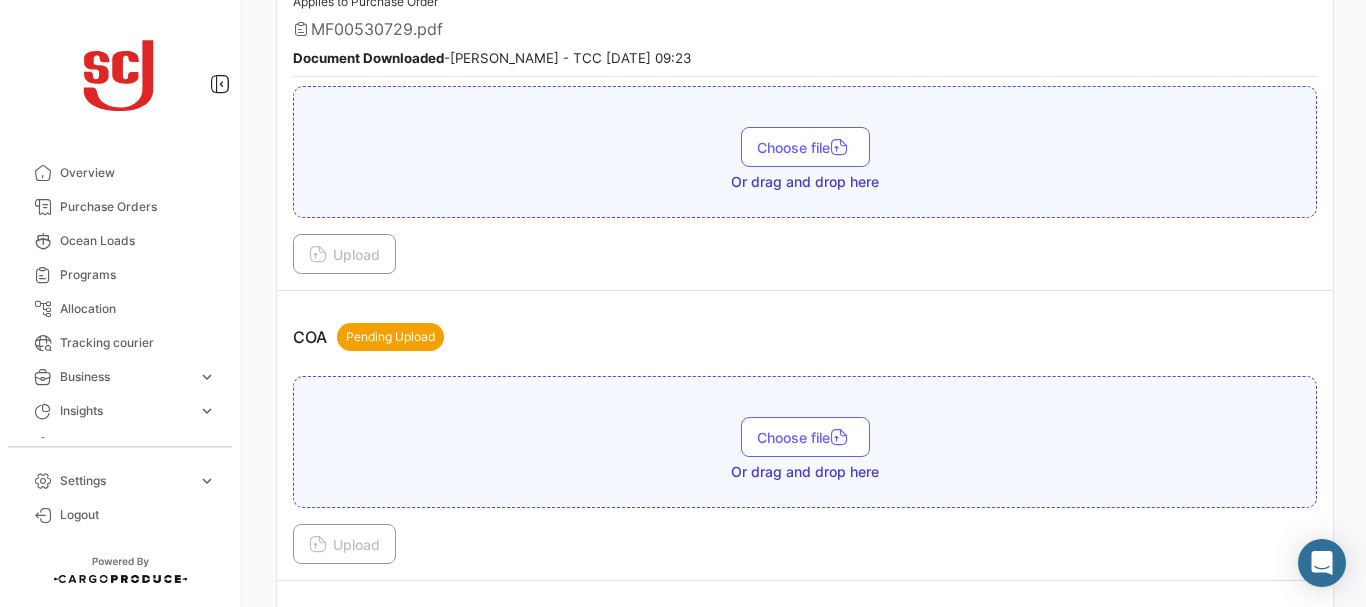 scroll, scrollTop: 721, scrollLeft: 0, axis: vertical 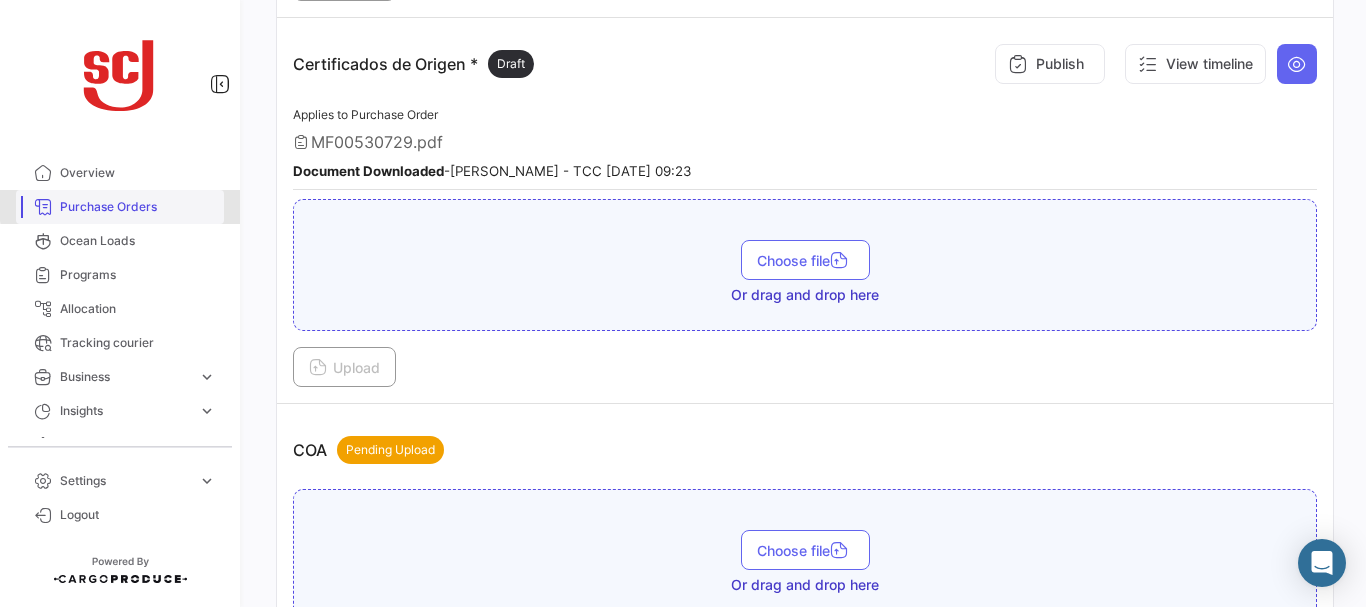 click on "Purchase Orders" at bounding box center [138, 207] 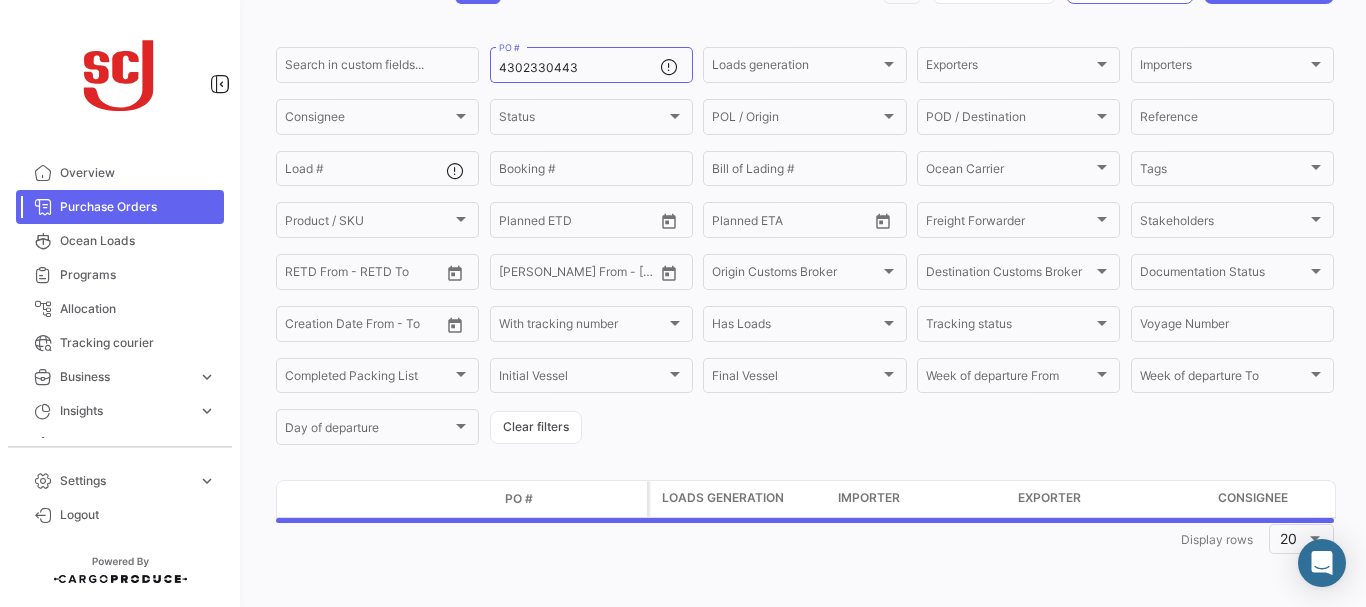 scroll, scrollTop: 0, scrollLeft: 0, axis: both 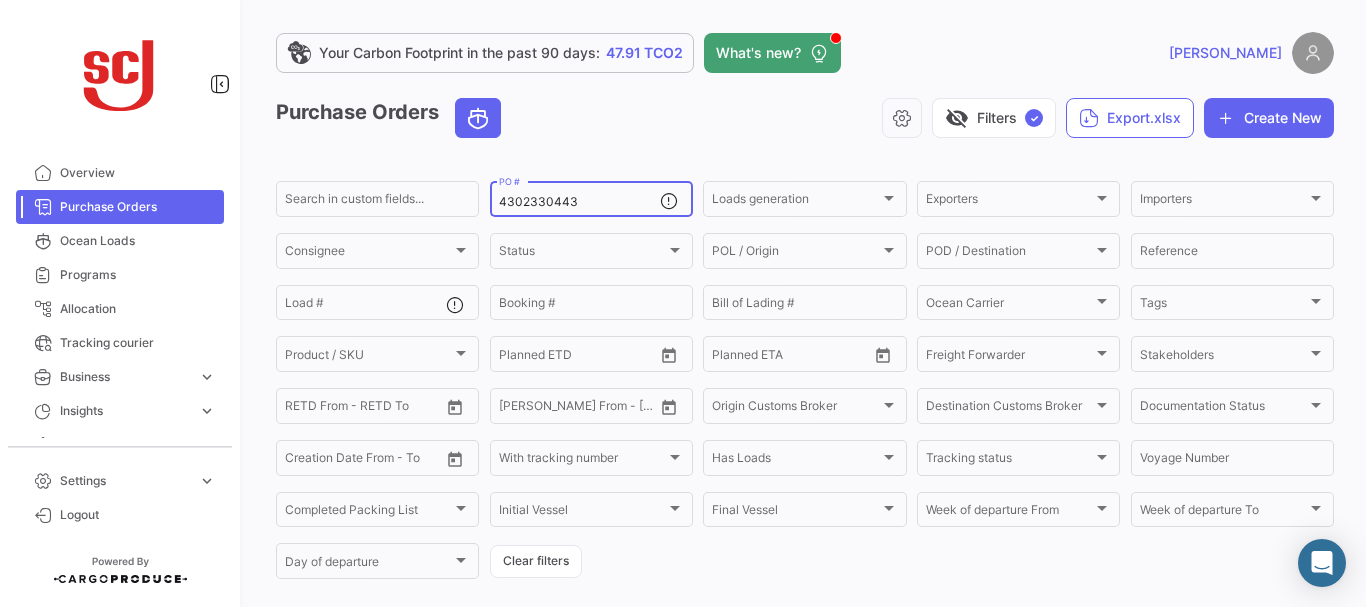 click on "4302330443" at bounding box center (579, 202) 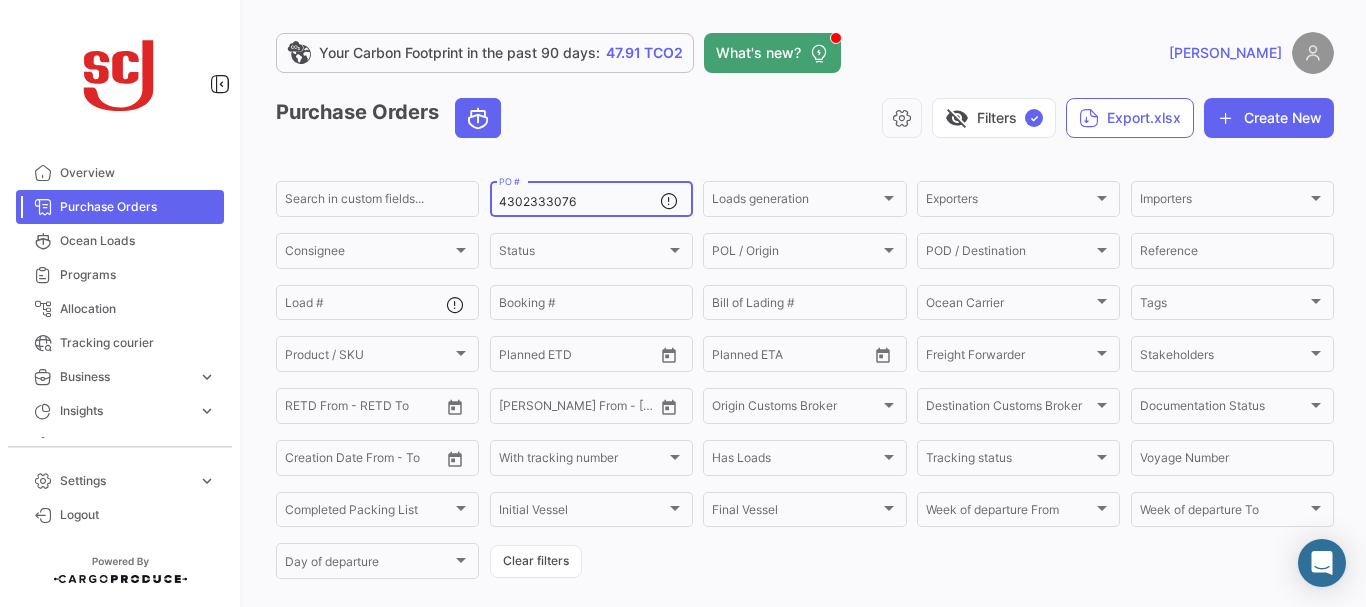 type on "4302333076" 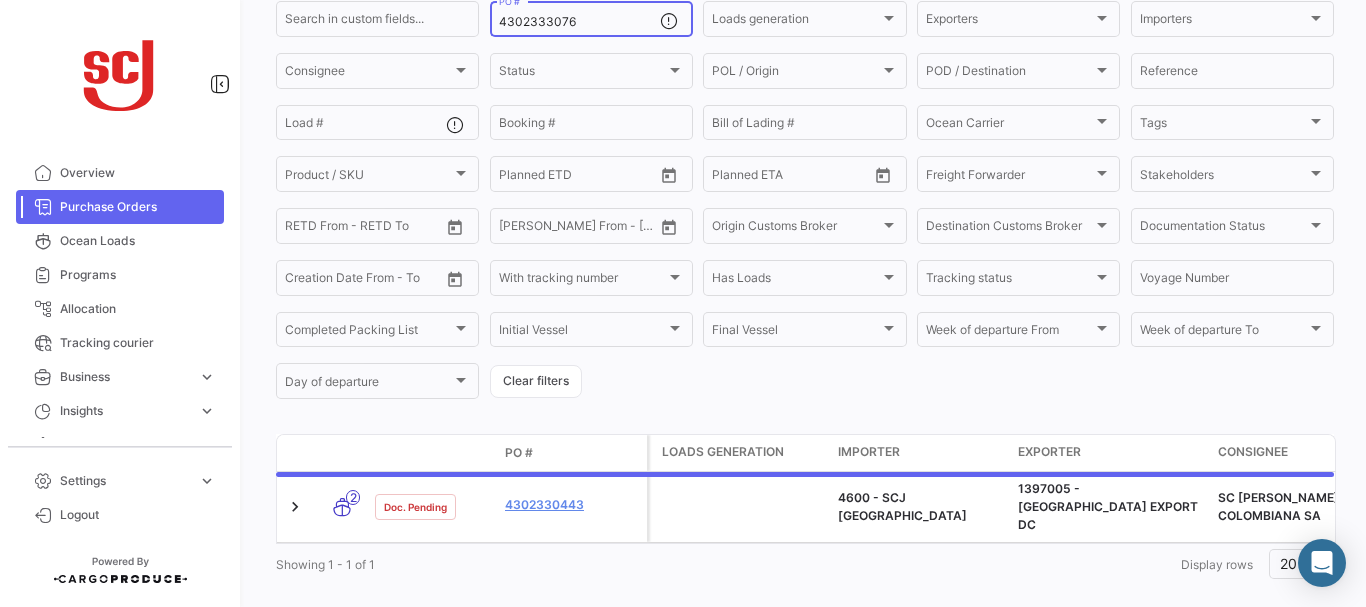 scroll, scrollTop: 202, scrollLeft: 0, axis: vertical 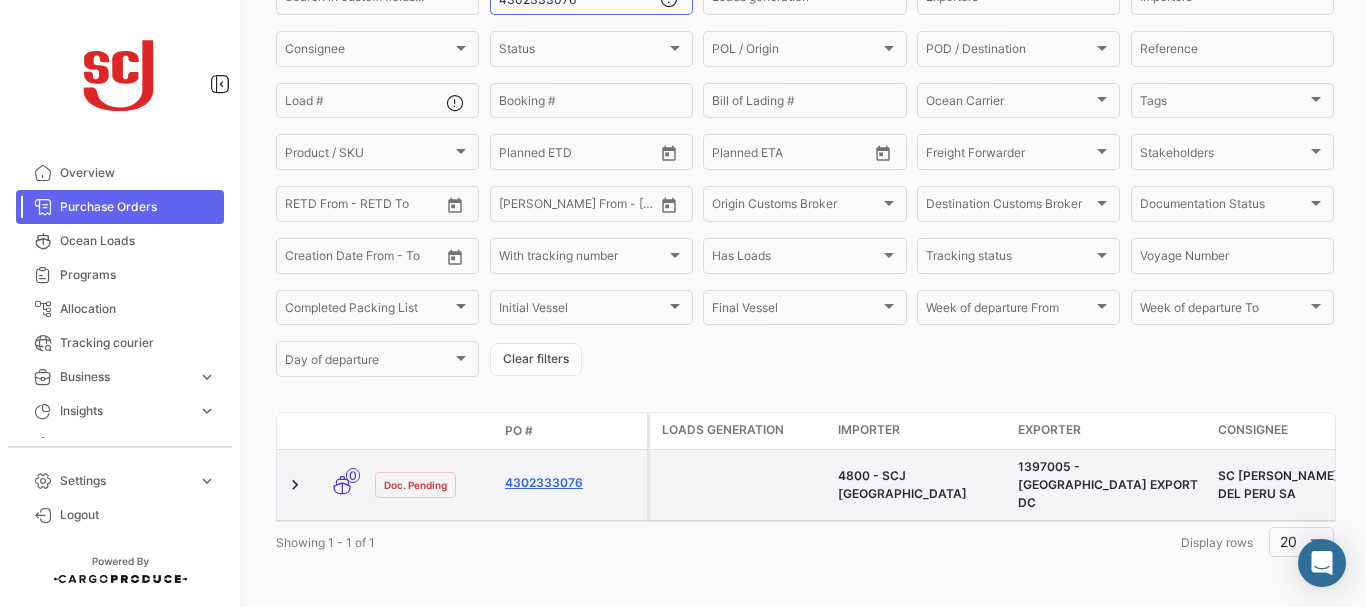 click on "4302333076" 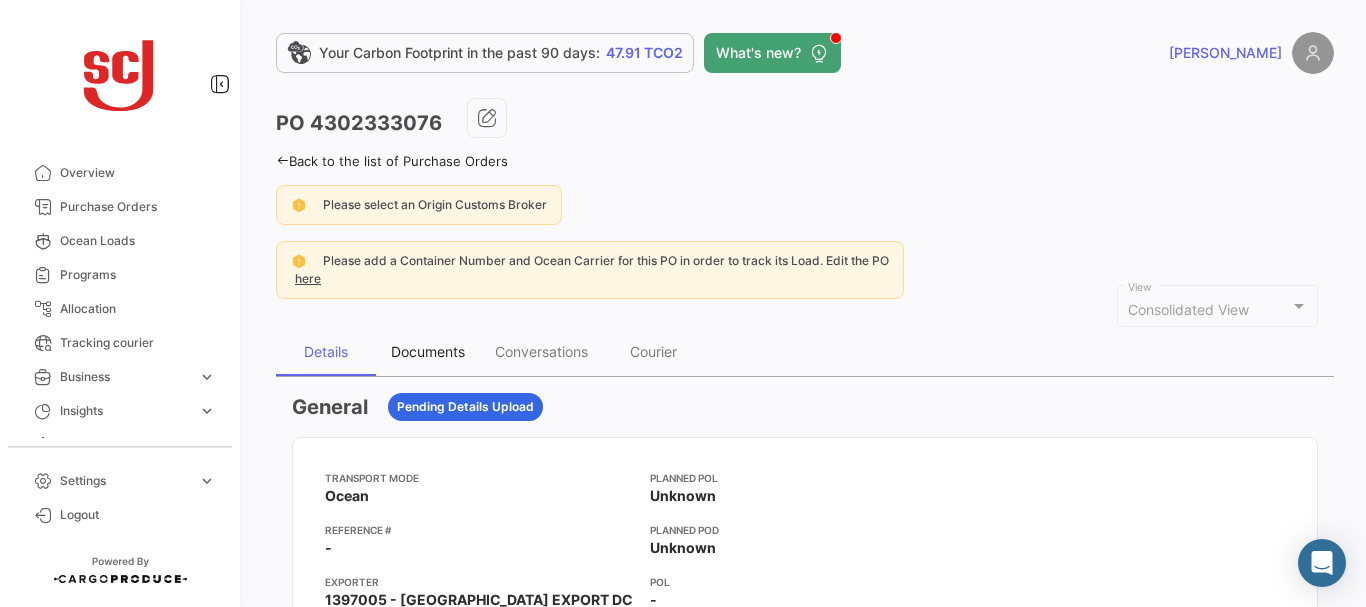 click on "Documents" at bounding box center [428, 351] 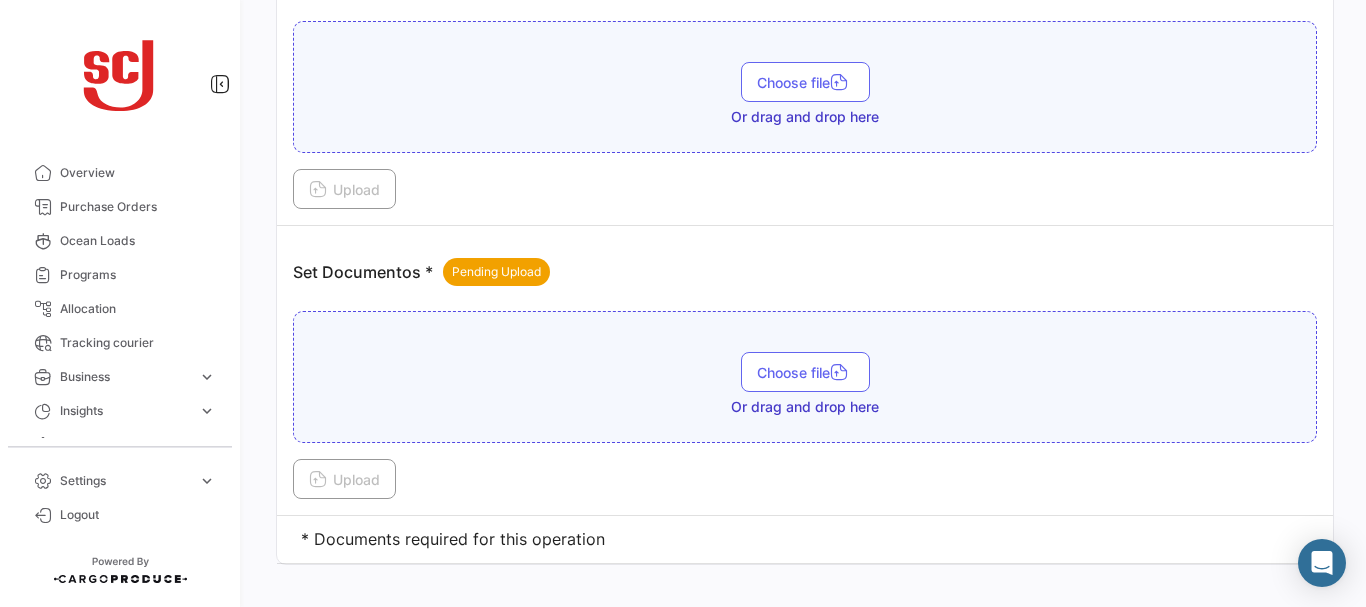scroll, scrollTop: 2622, scrollLeft: 0, axis: vertical 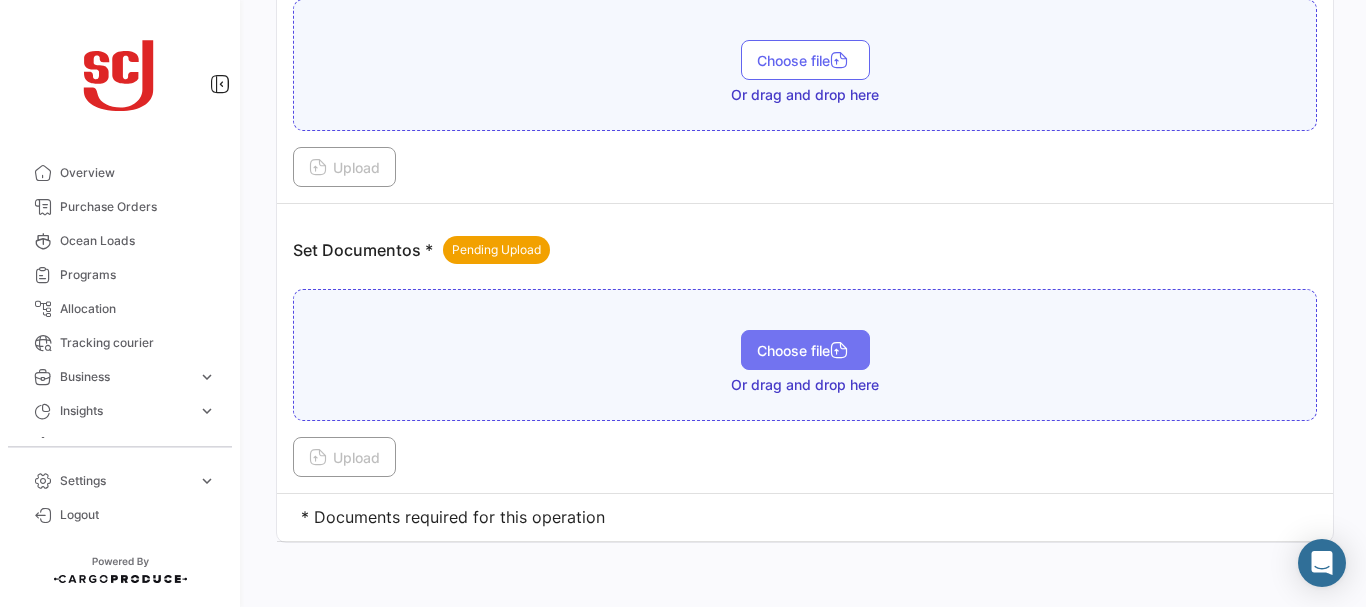 click on "Choose file" at bounding box center [805, 350] 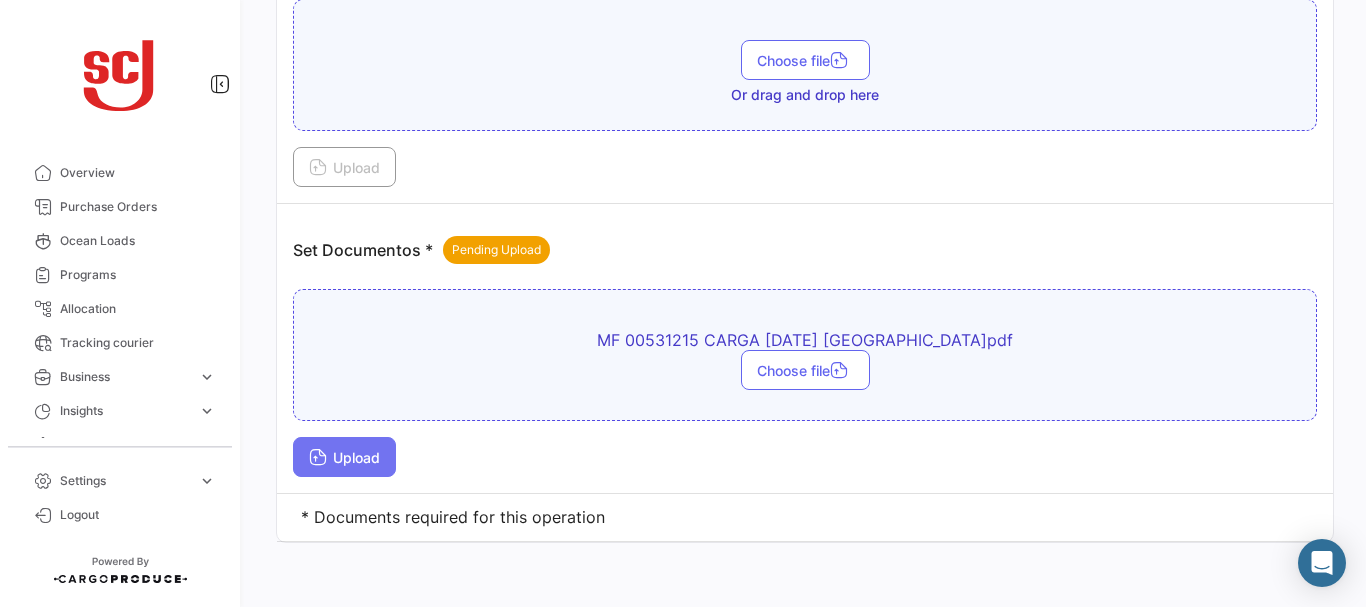 click on "Upload" at bounding box center (344, 457) 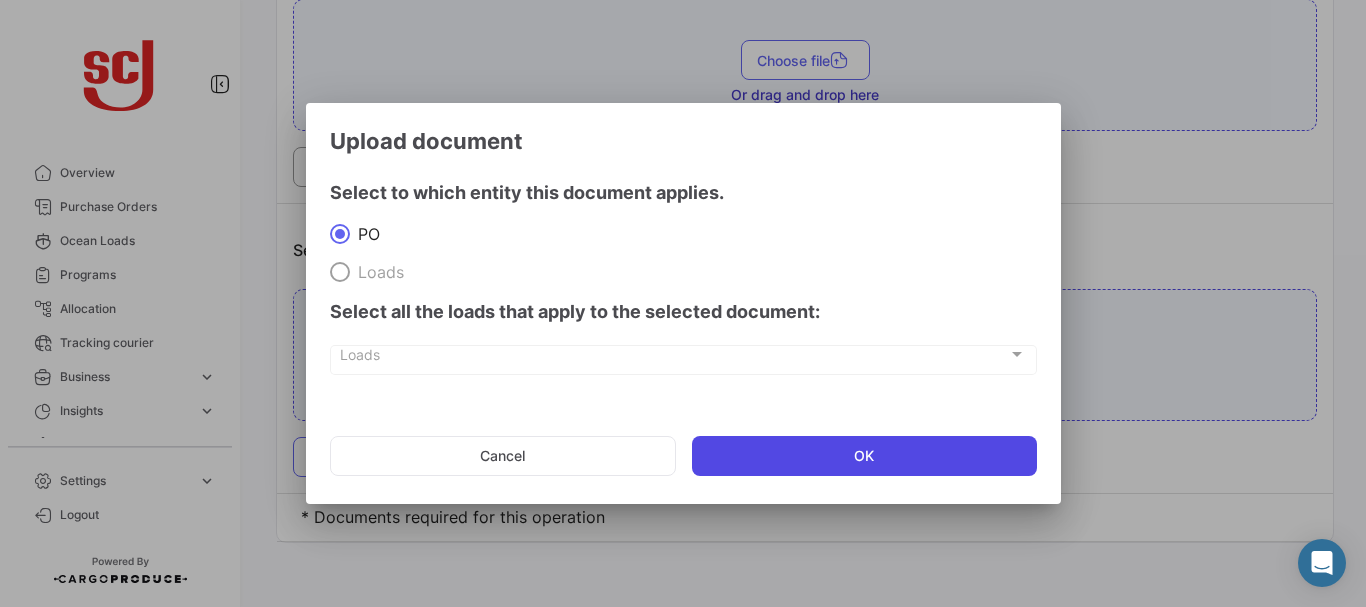 click on "OK" 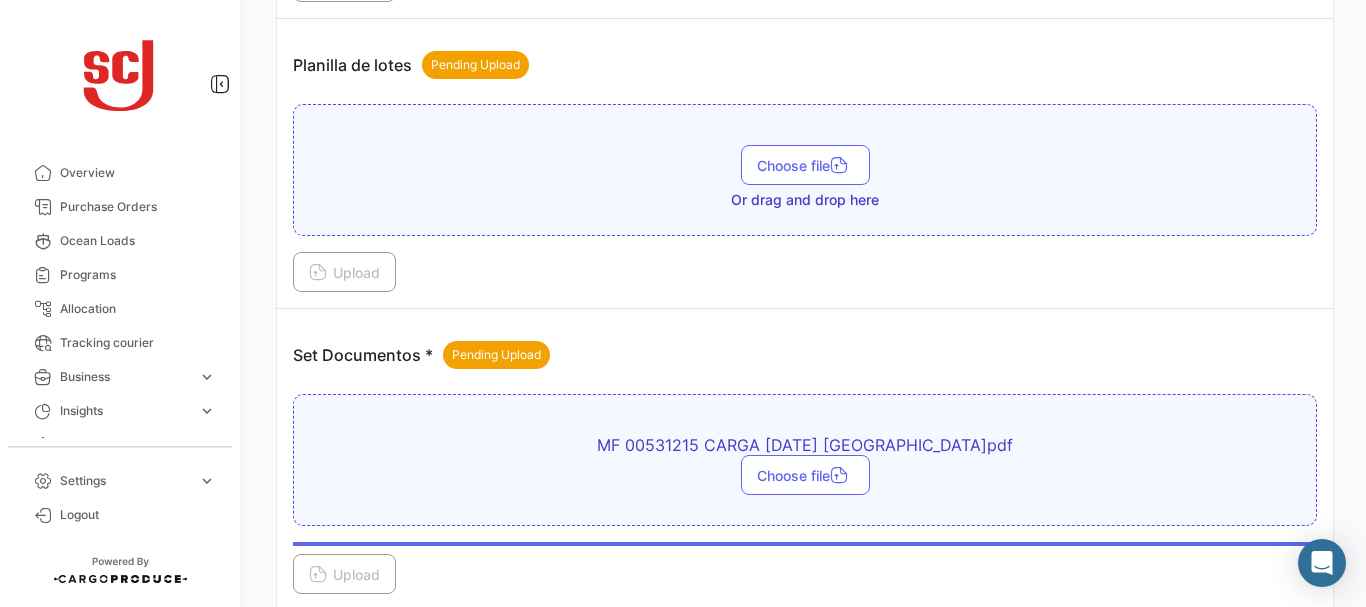scroll, scrollTop: 2495, scrollLeft: 0, axis: vertical 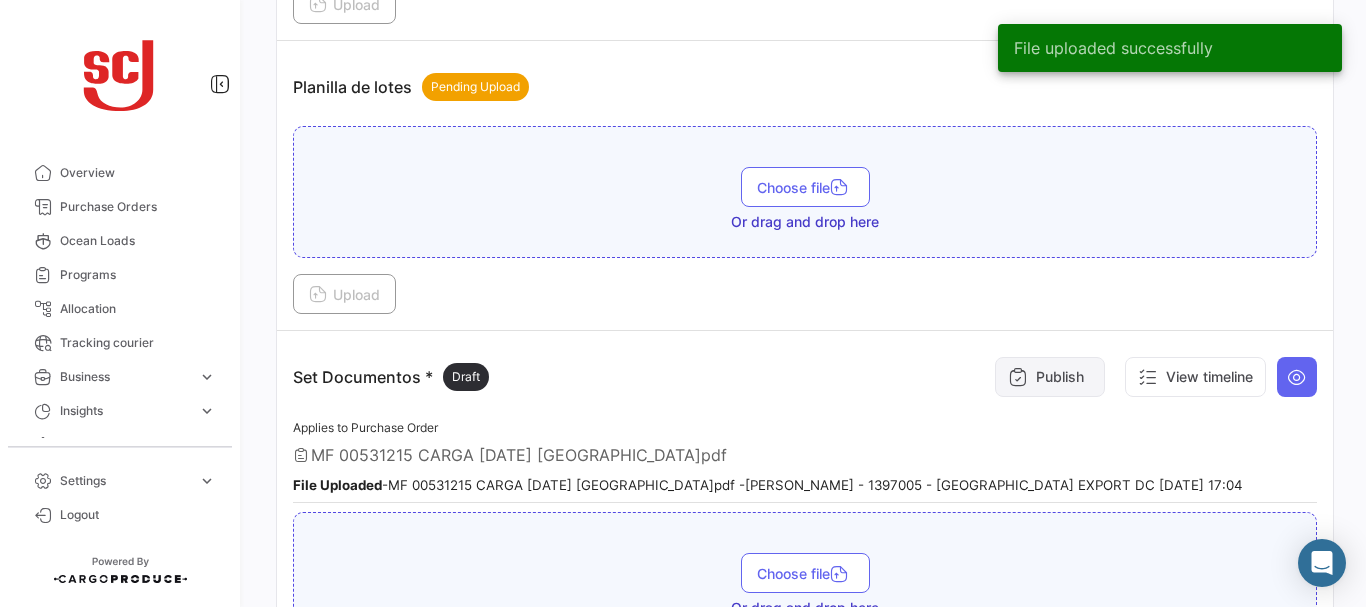click on "Publish" at bounding box center (1050, 377) 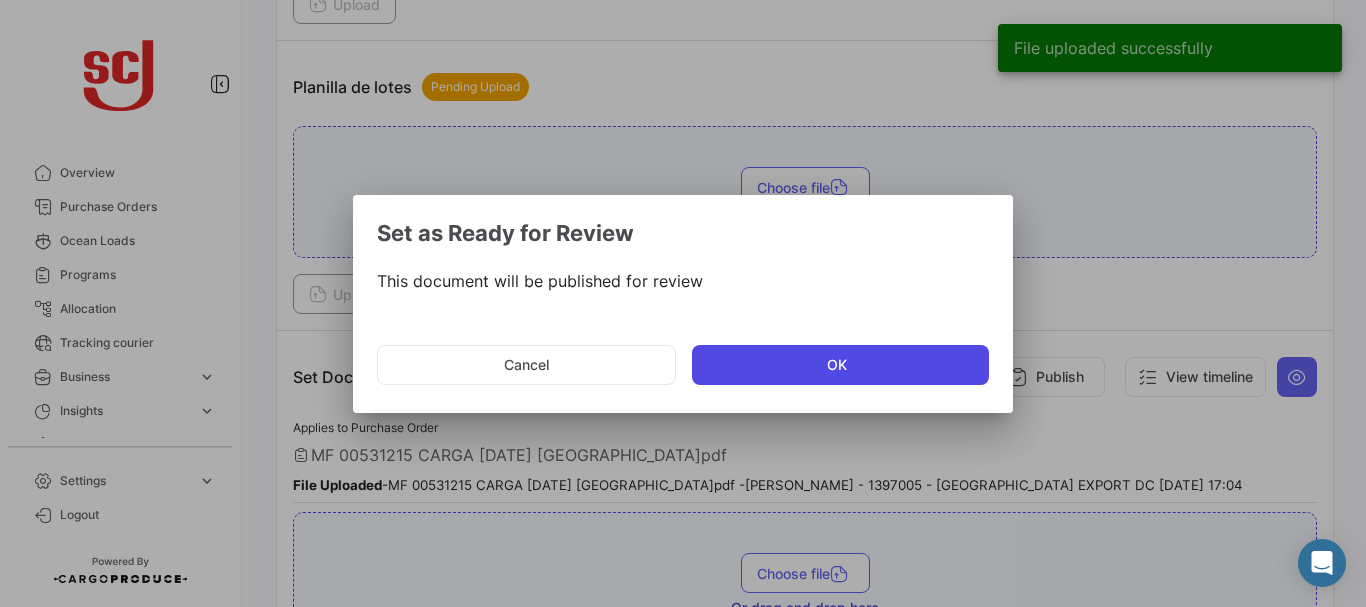 click on "OK" 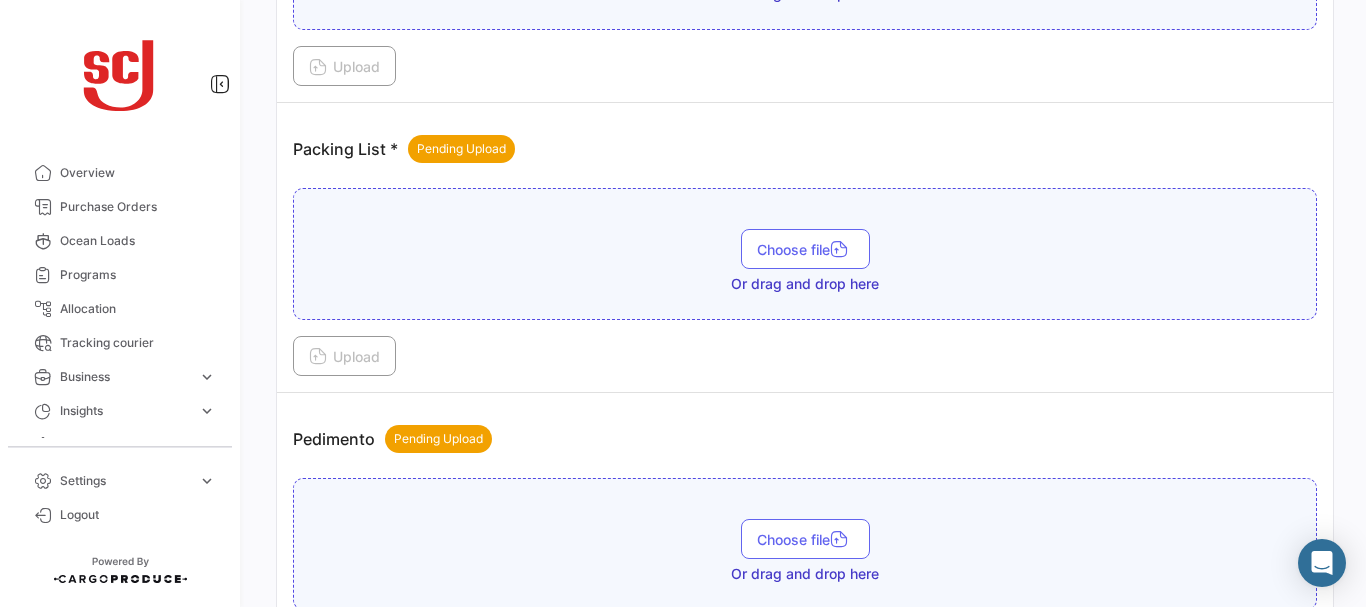 scroll, scrollTop: 1828, scrollLeft: 0, axis: vertical 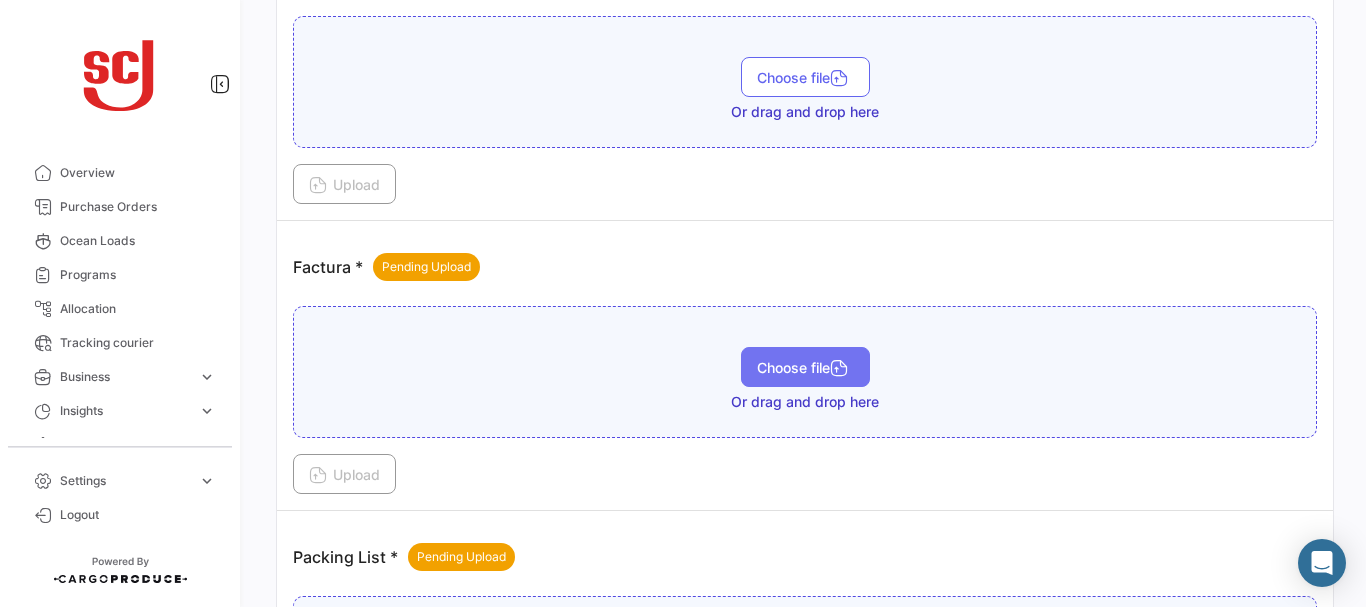 click on "Choose file" at bounding box center [805, 367] 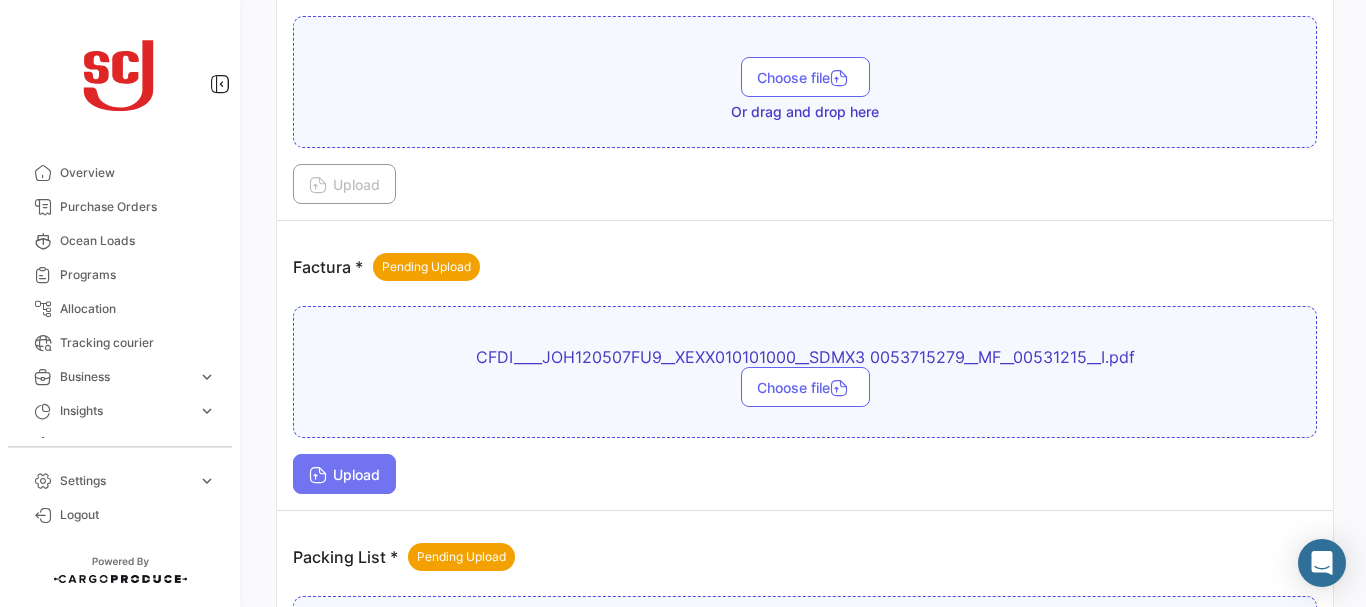click on "Upload" at bounding box center [344, 474] 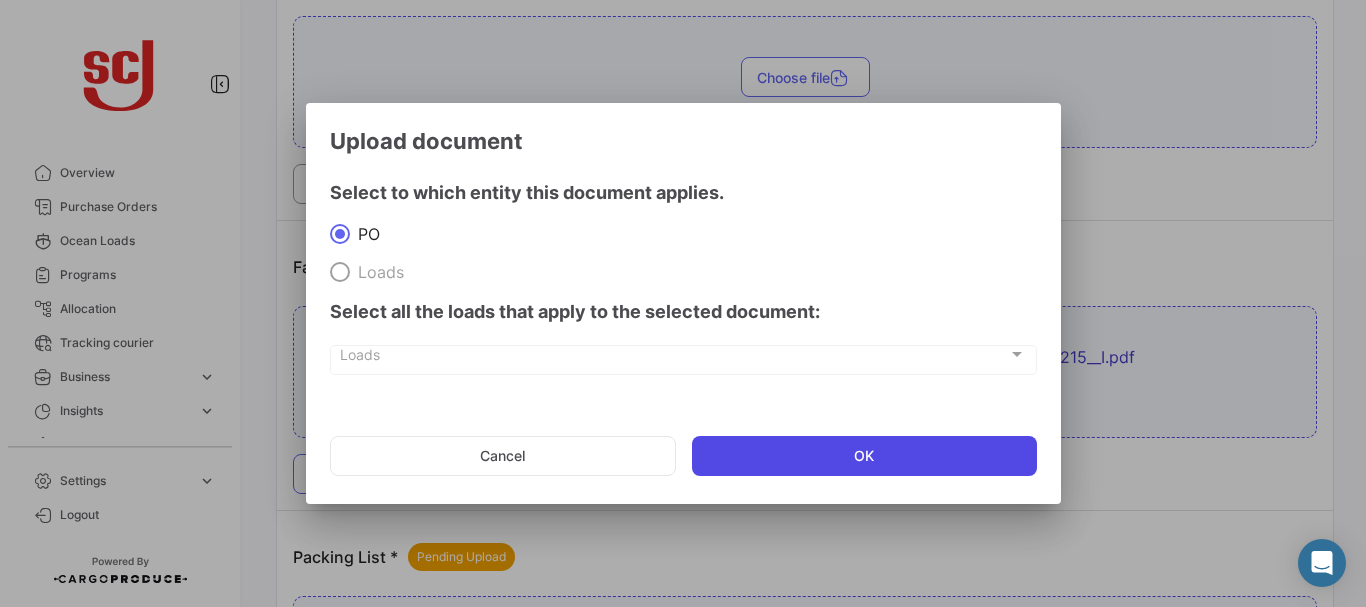 click on "OK" 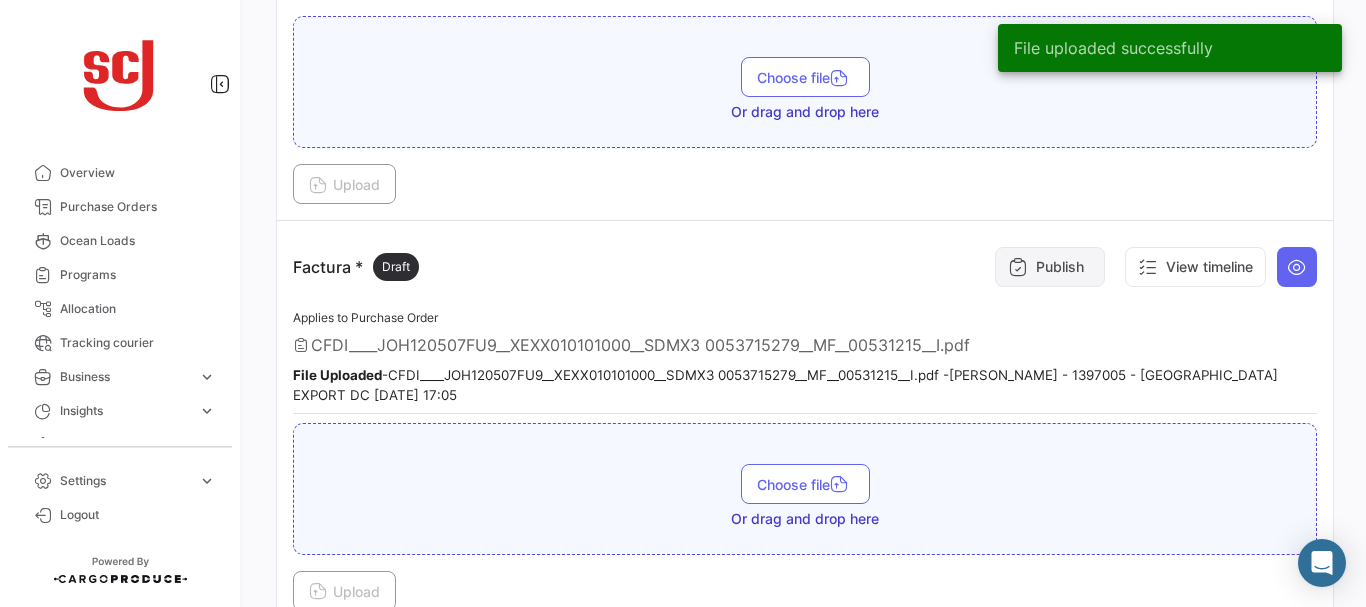 click on "Publish" at bounding box center [1050, 267] 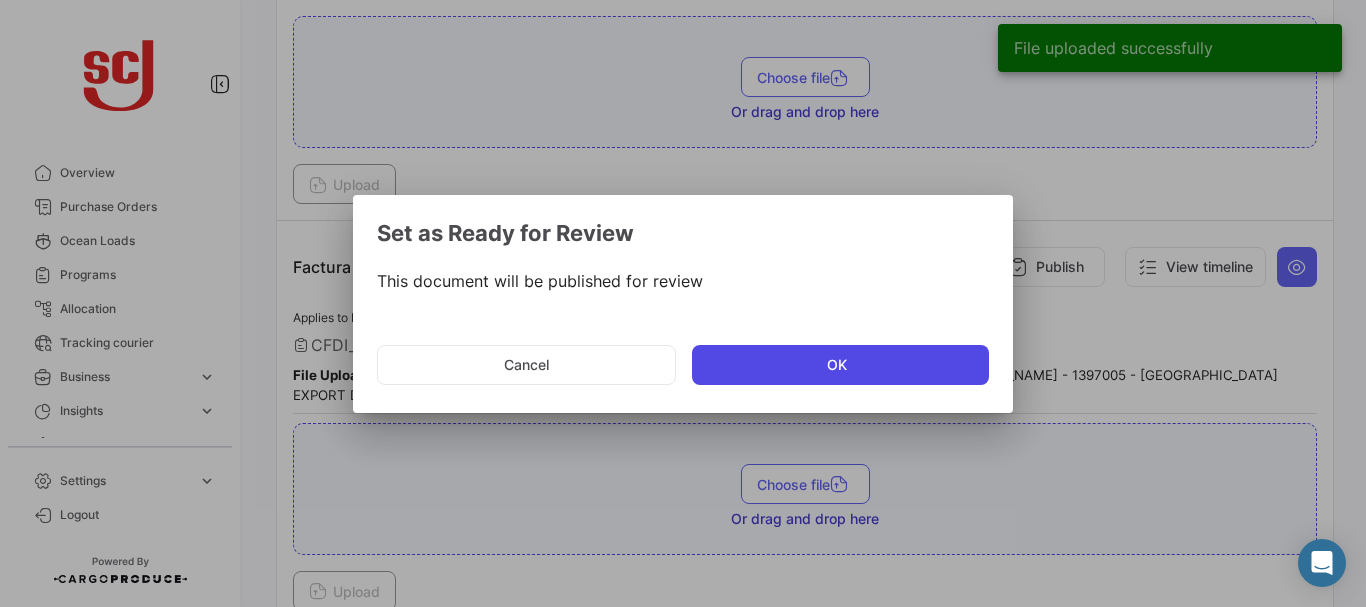 click on "OK" 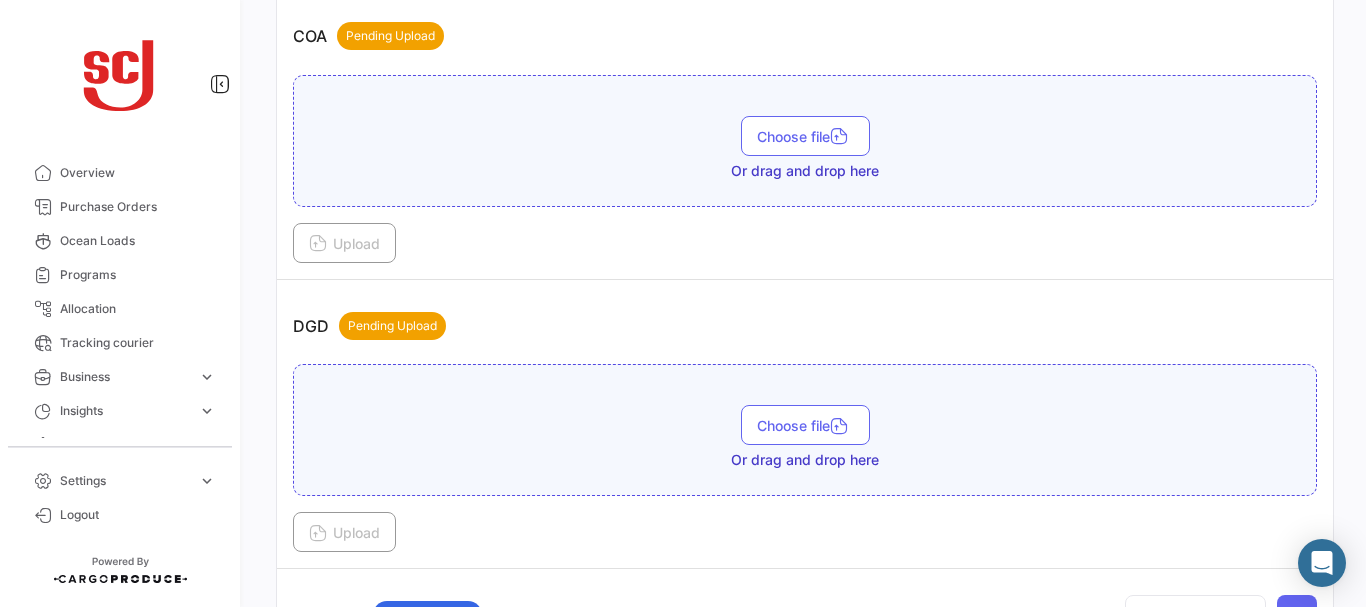 scroll, scrollTop: 1054, scrollLeft: 0, axis: vertical 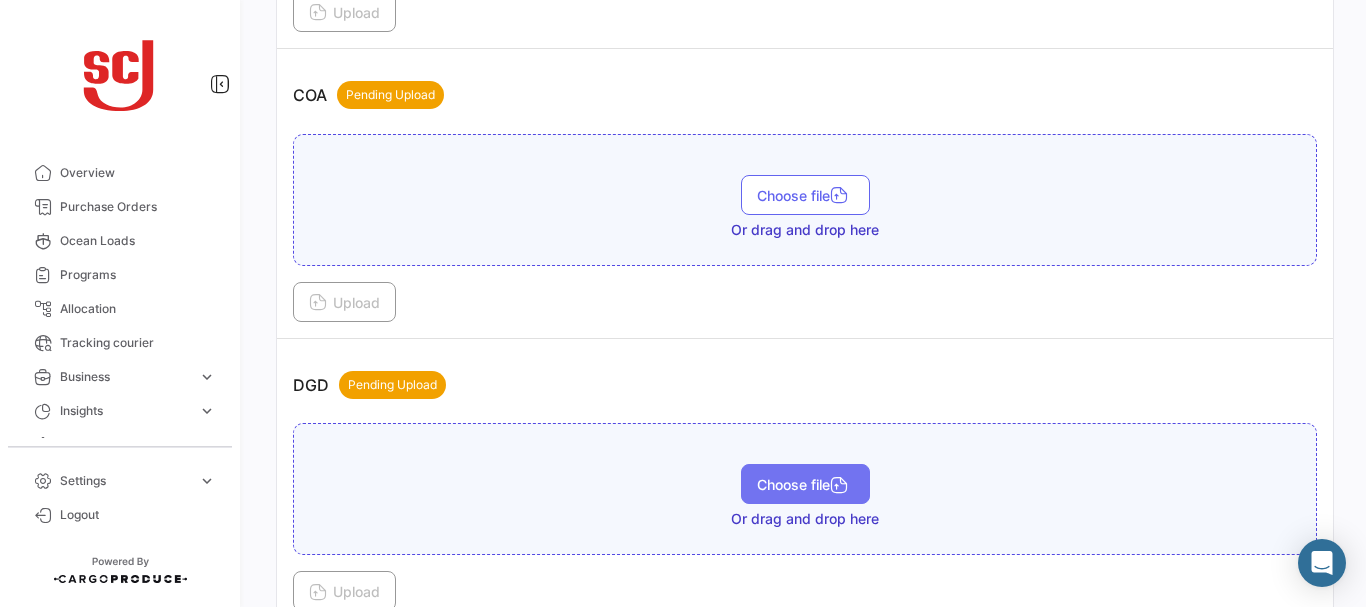 click on "Choose file" at bounding box center [805, 484] 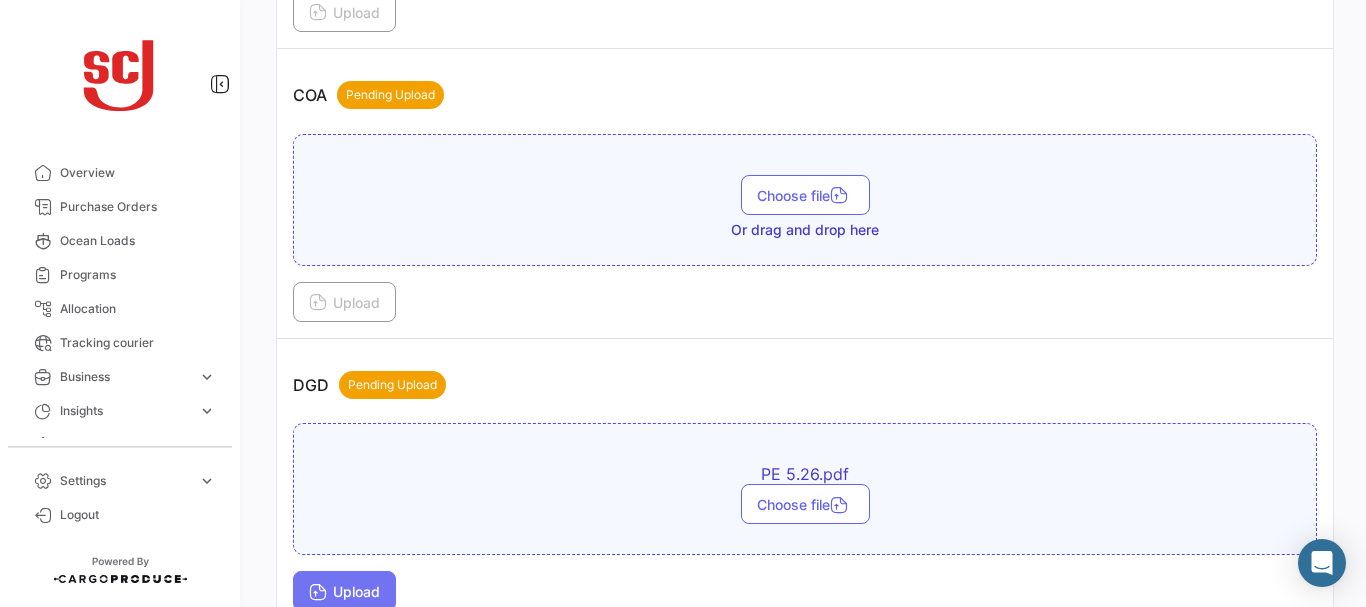 click on "Upload" at bounding box center [344, 591] 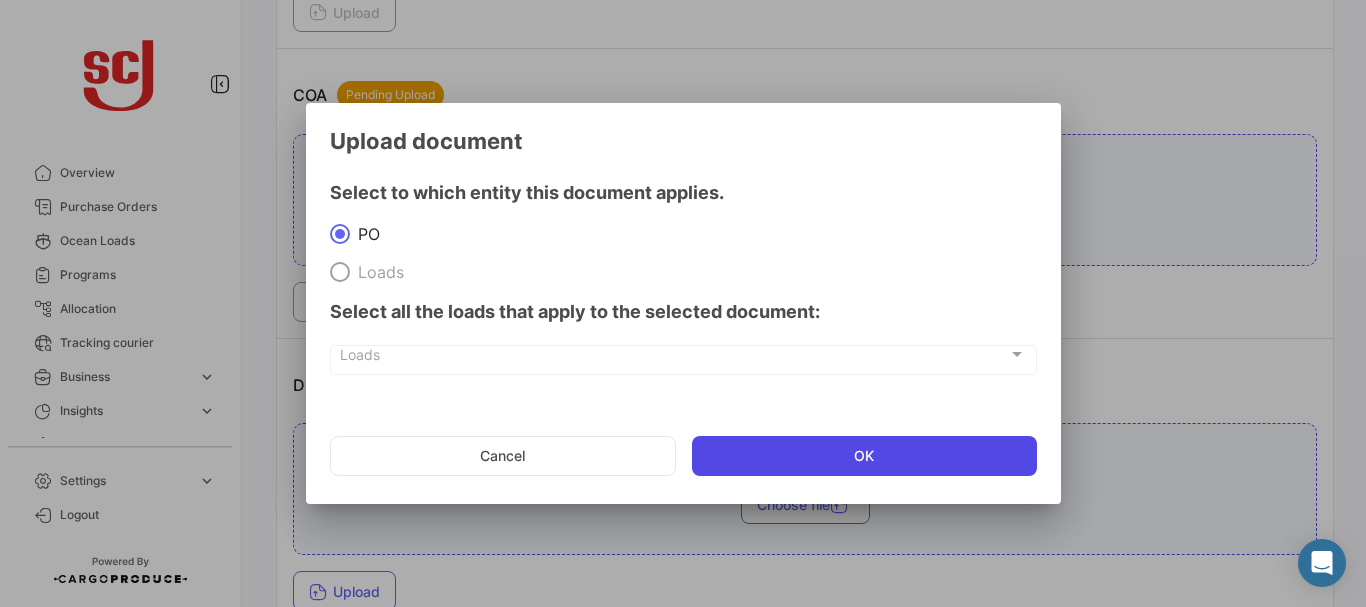 click on "OK" 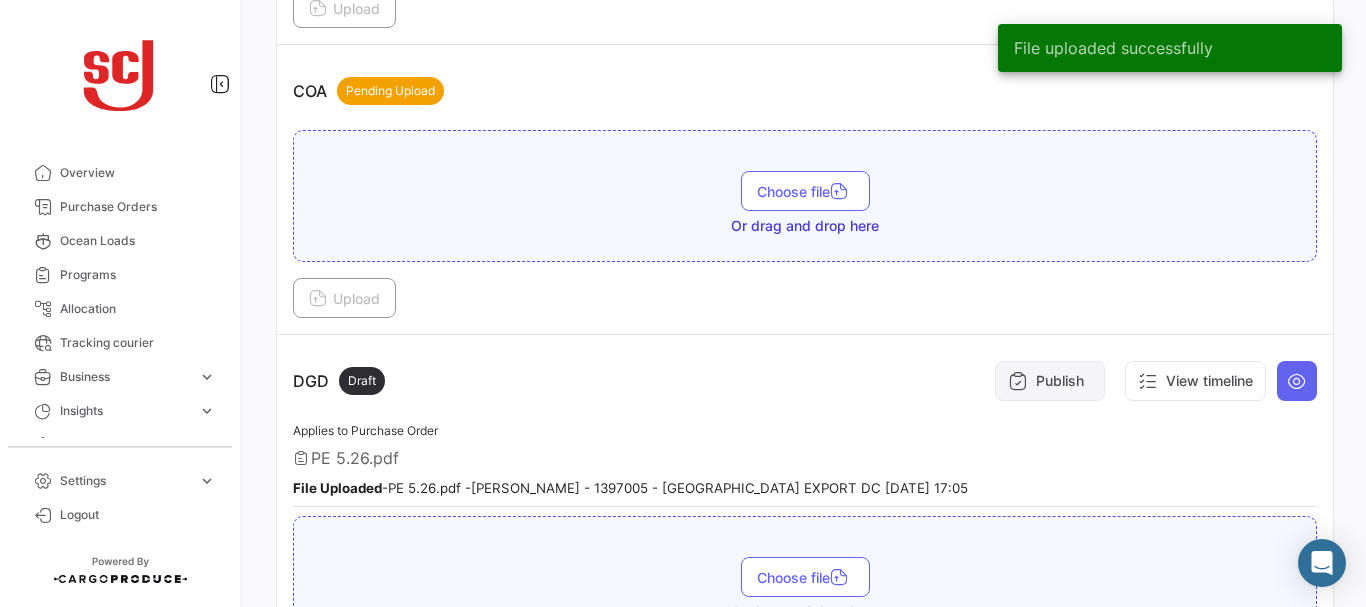 click on "Publish" at bounding box center (1050, 381) 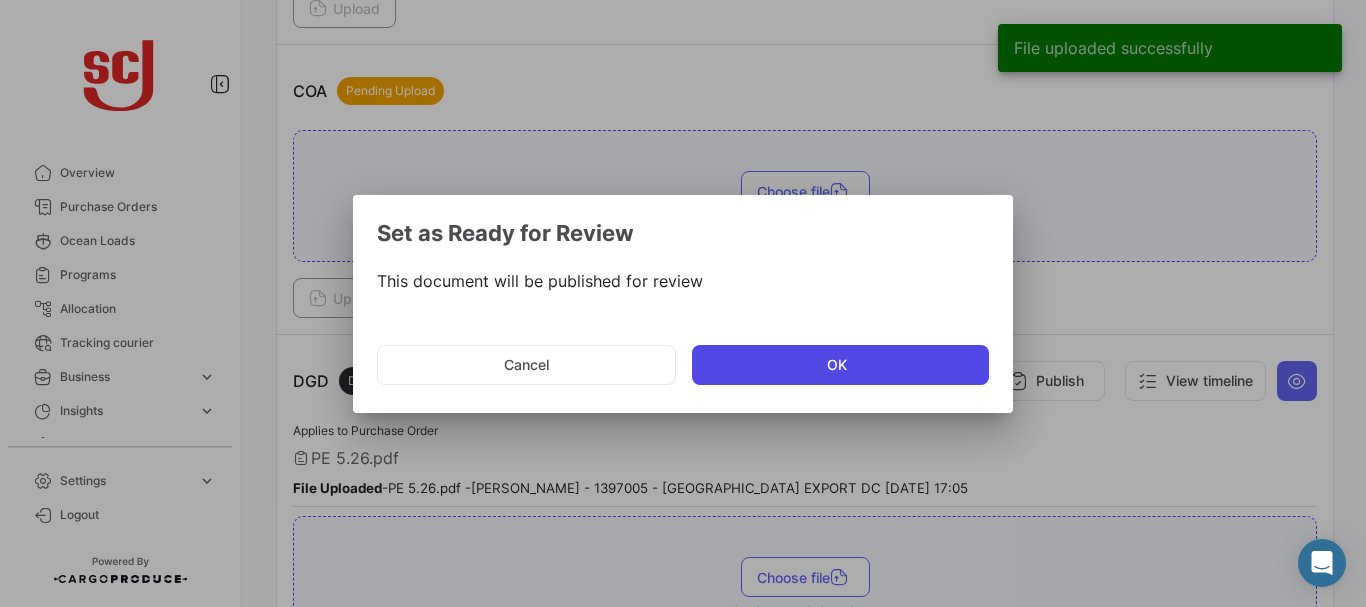 click on "OK" 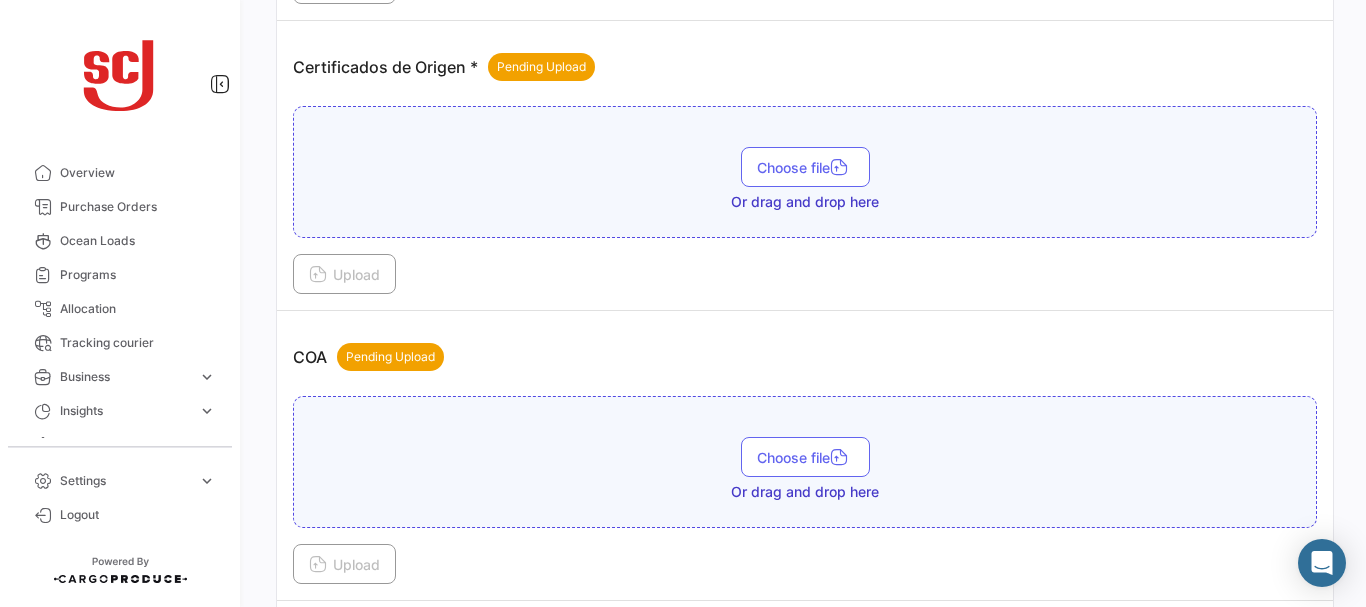 scroll, scrollTop: 725, scrollLeft: 0, axis: vertical 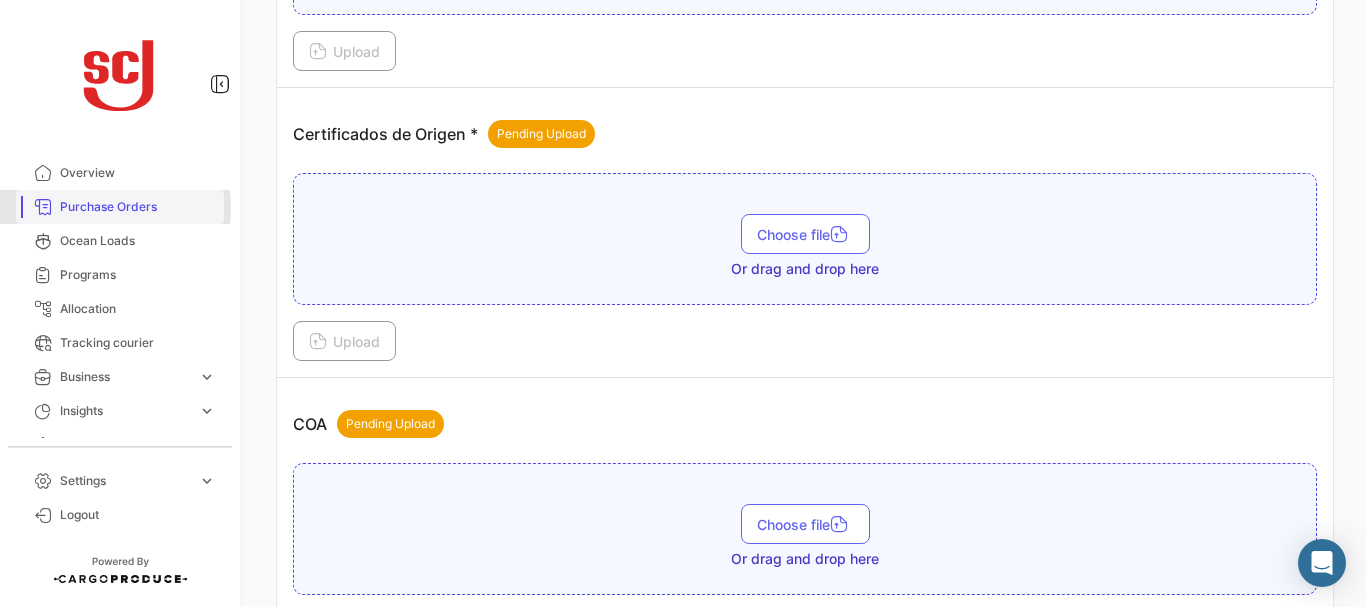 click on "Purchase Orders" at bounding box center [138, 207] 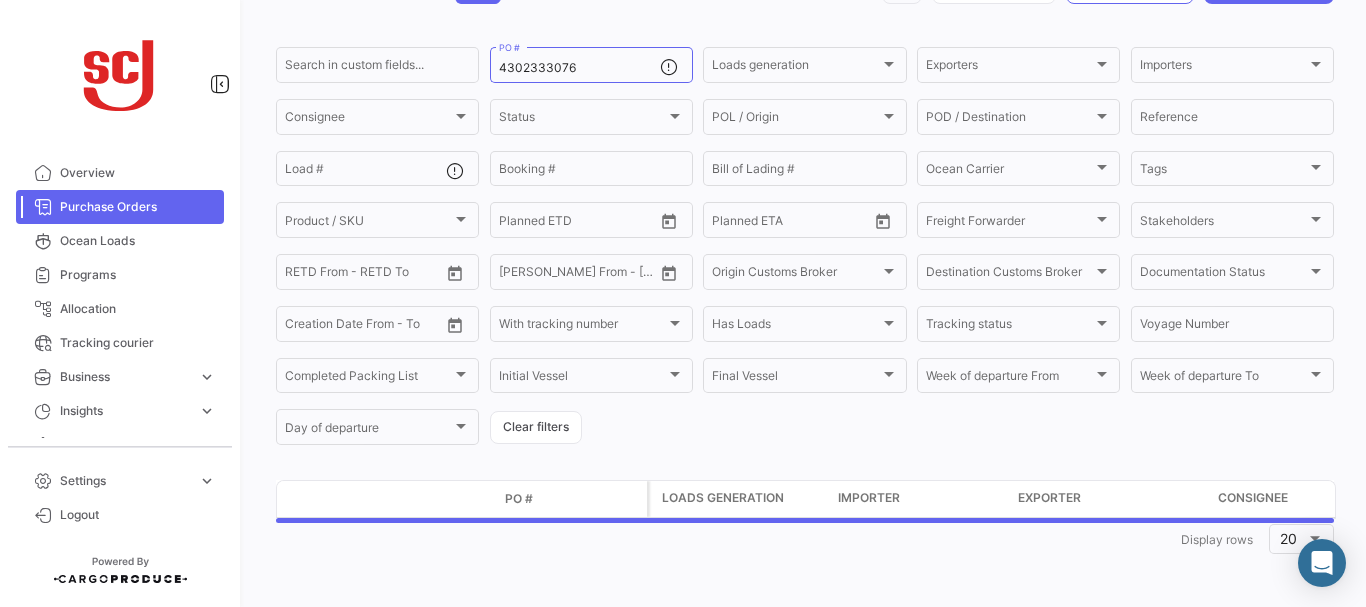 scroll, scrollTop: 0, scrollLeft: 0, axis: both 